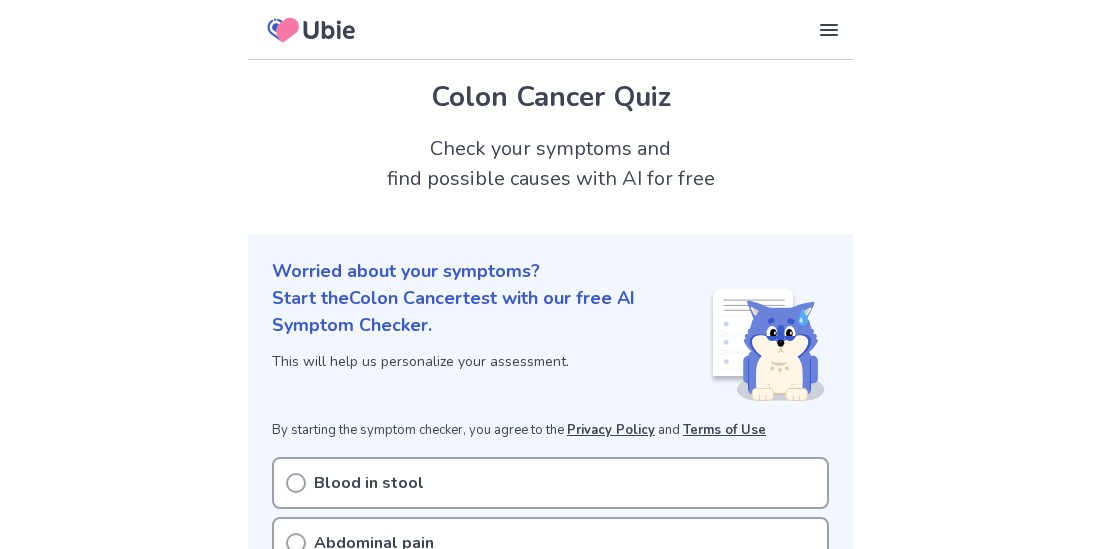 scroll, scrollTop: 0, scrollLeft: 0, axis: both 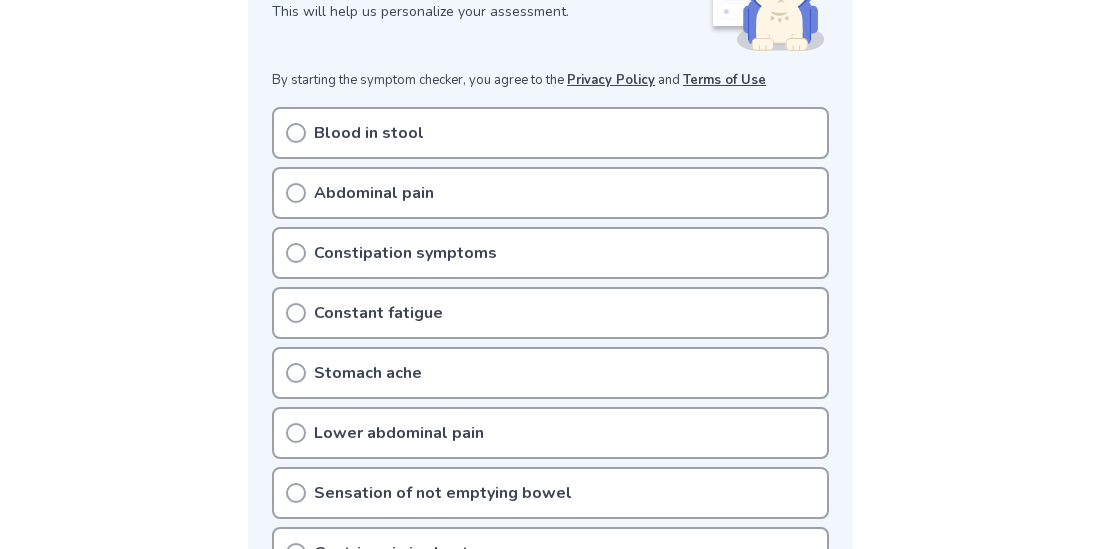 click 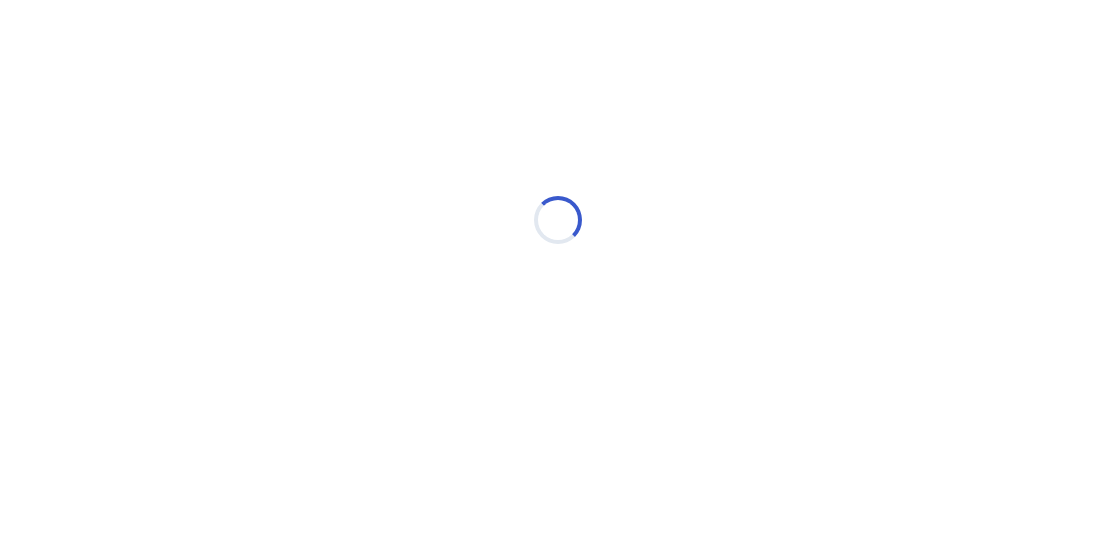 scroll, scrollTop: 0, scrollLeft: 0, axis: both 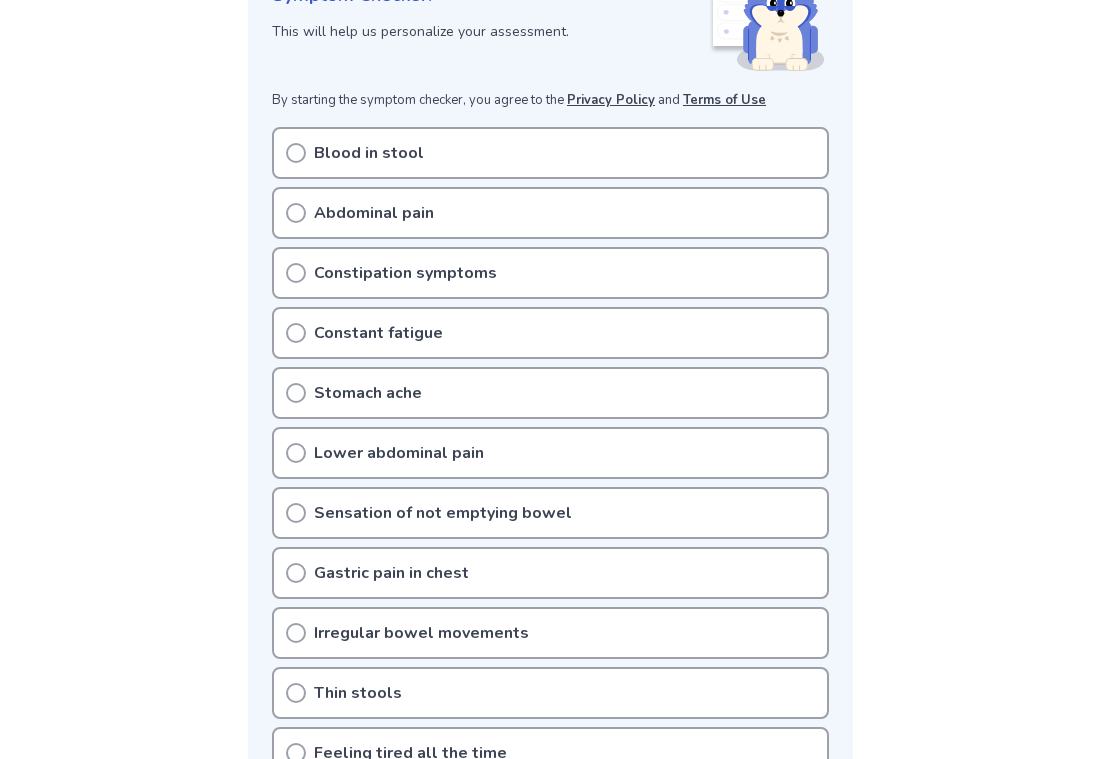 click 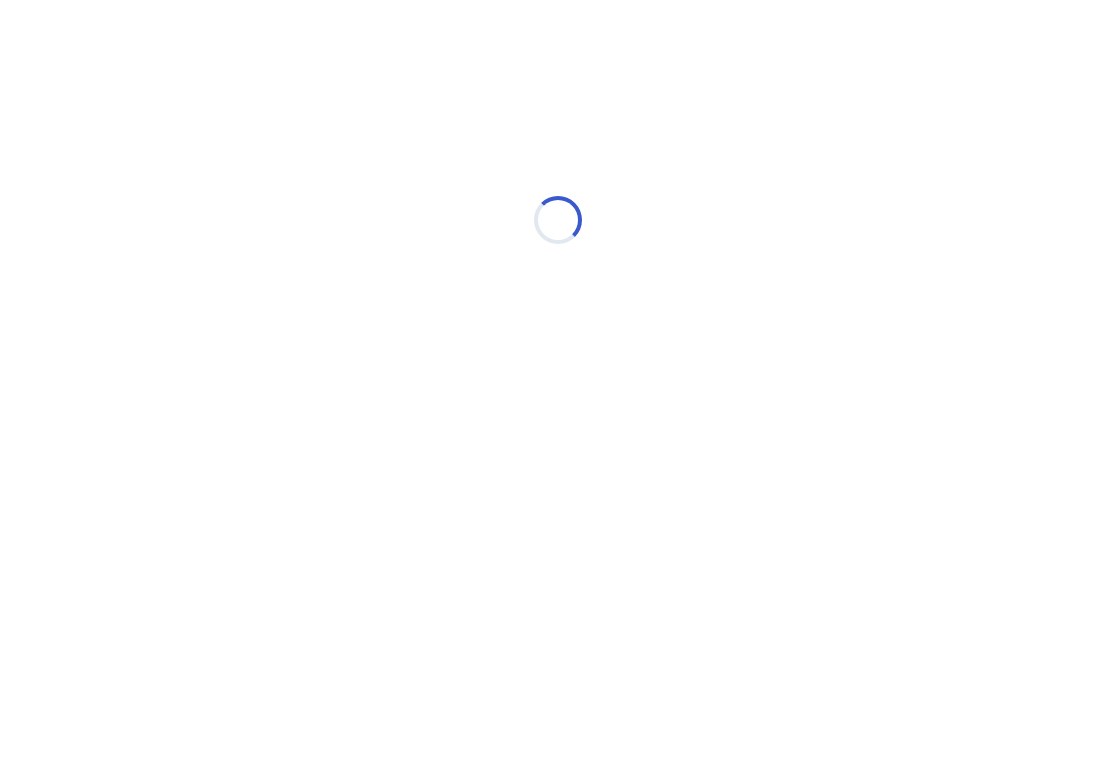 scroll, scrollTop: 0, scrollLeft: 0, axis: both 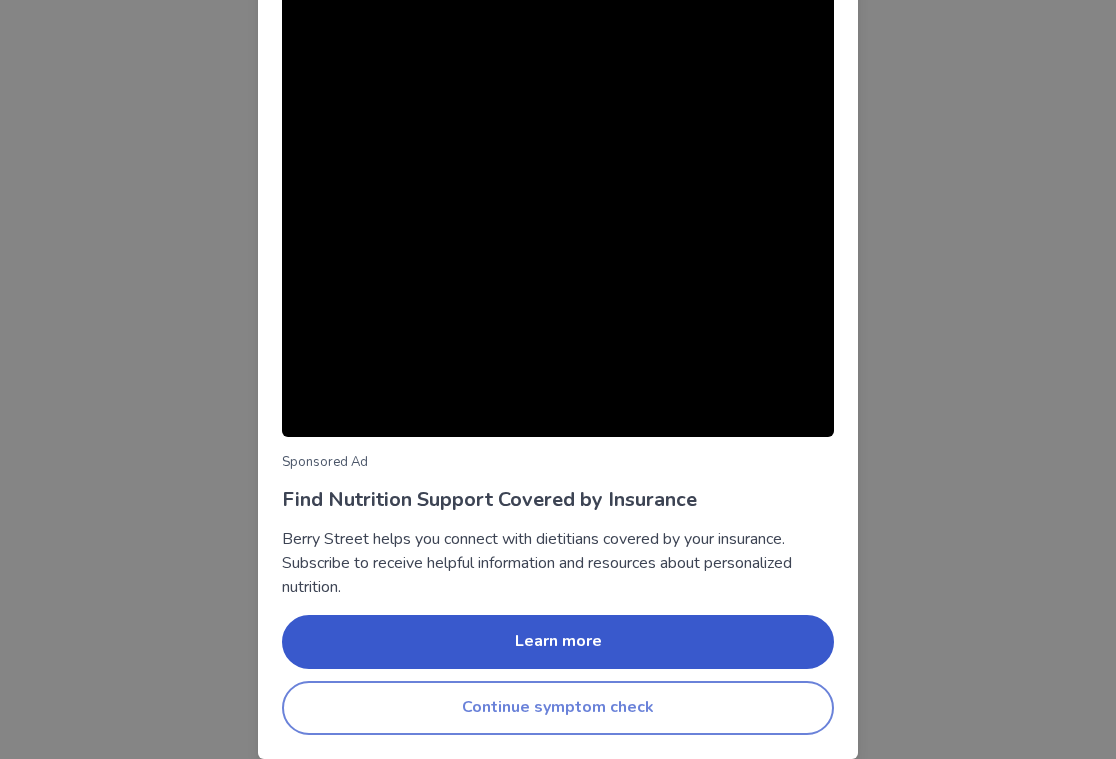 click on "Continue symptom check" at bounding box center (558, 708) 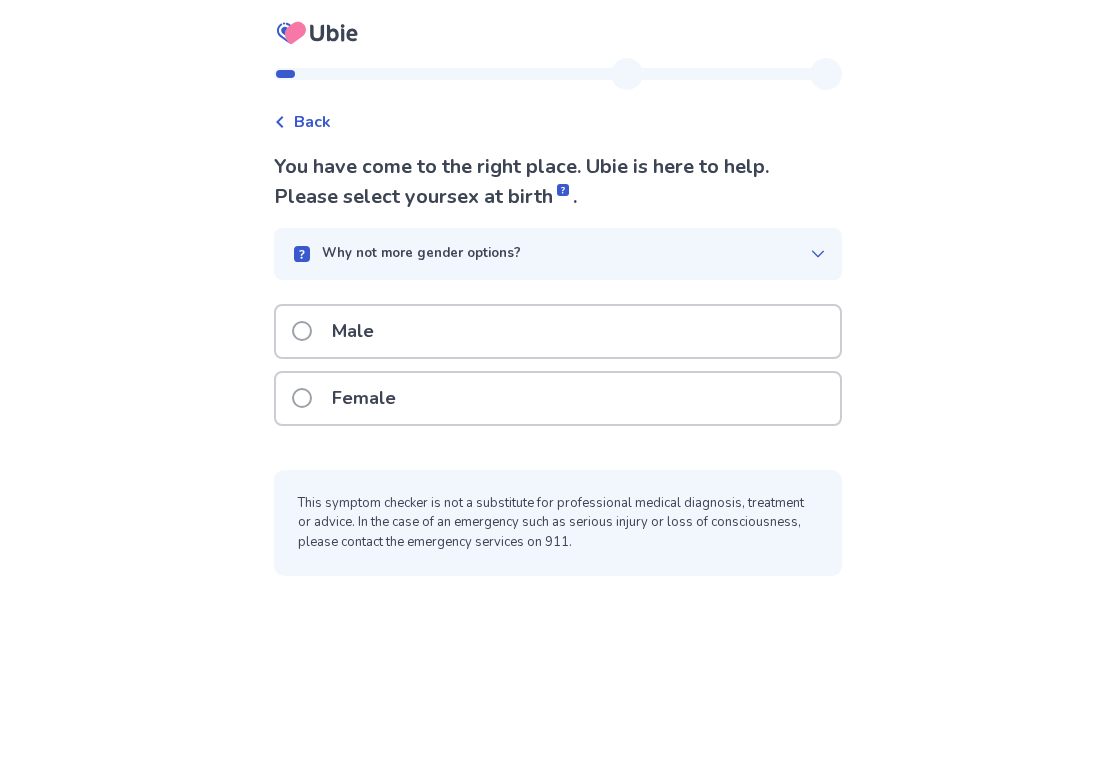 click at bounding box center [302, 398] 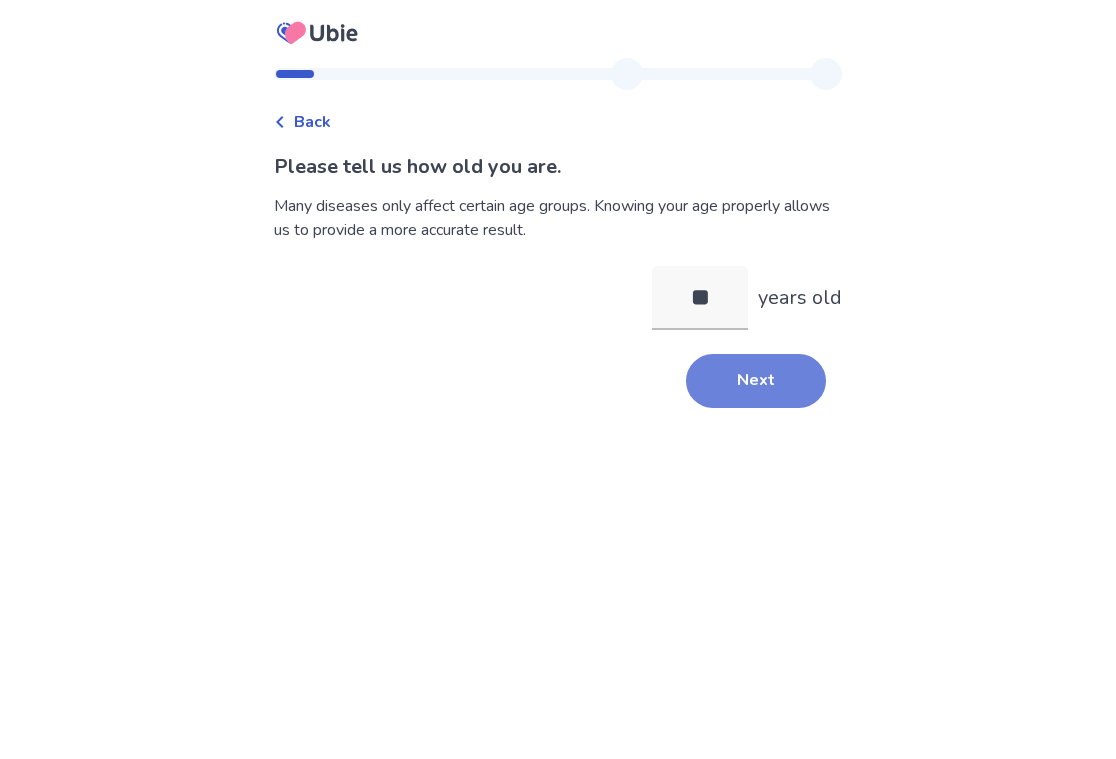 type on "**" 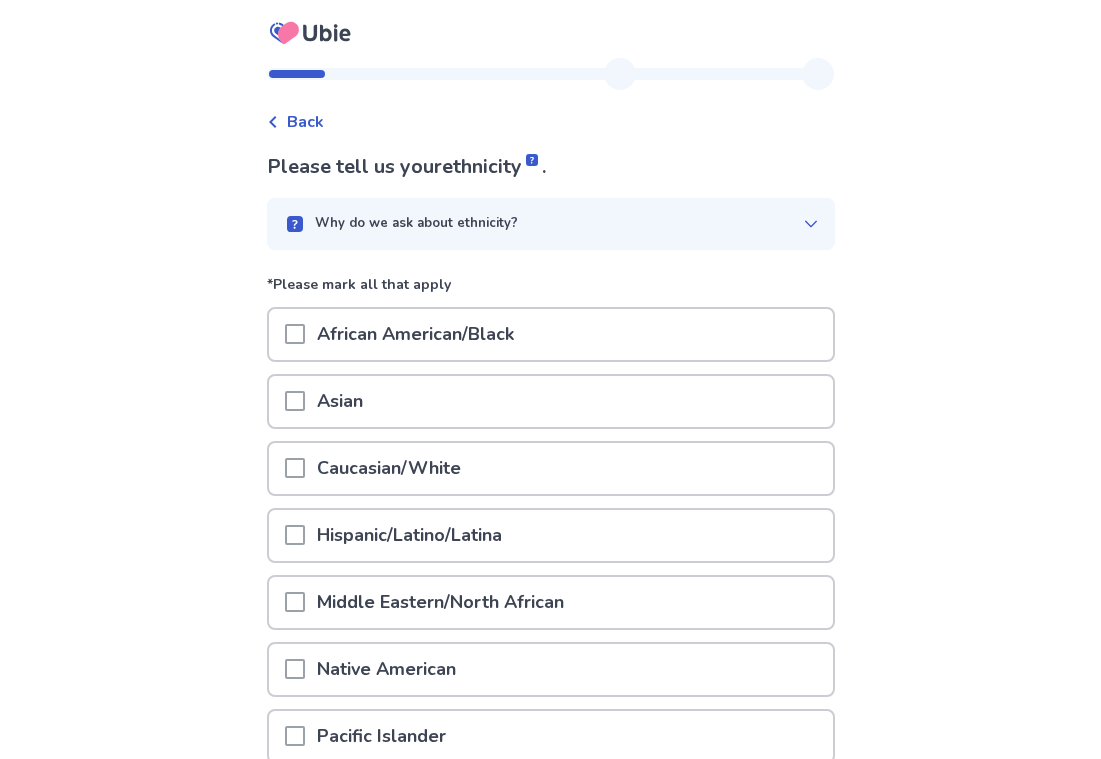 click at bounding box center (295, 468) 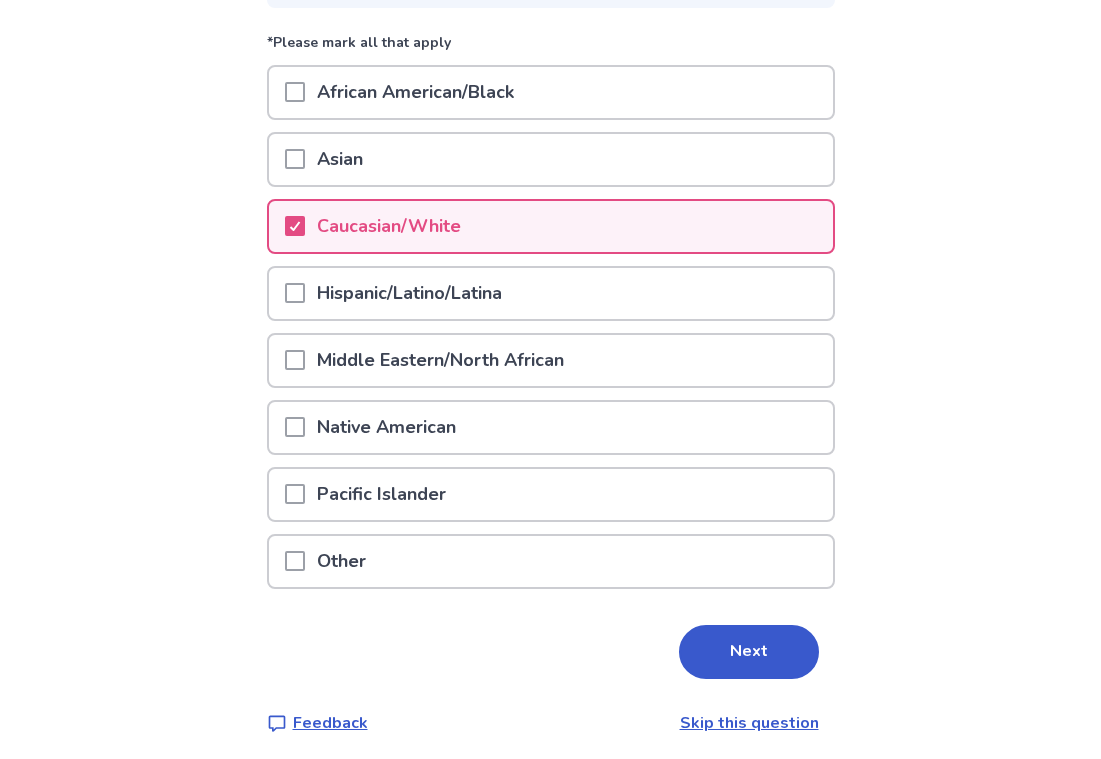 scroll, scrollTop: 250, scrollLeft: 0, axis: vertical 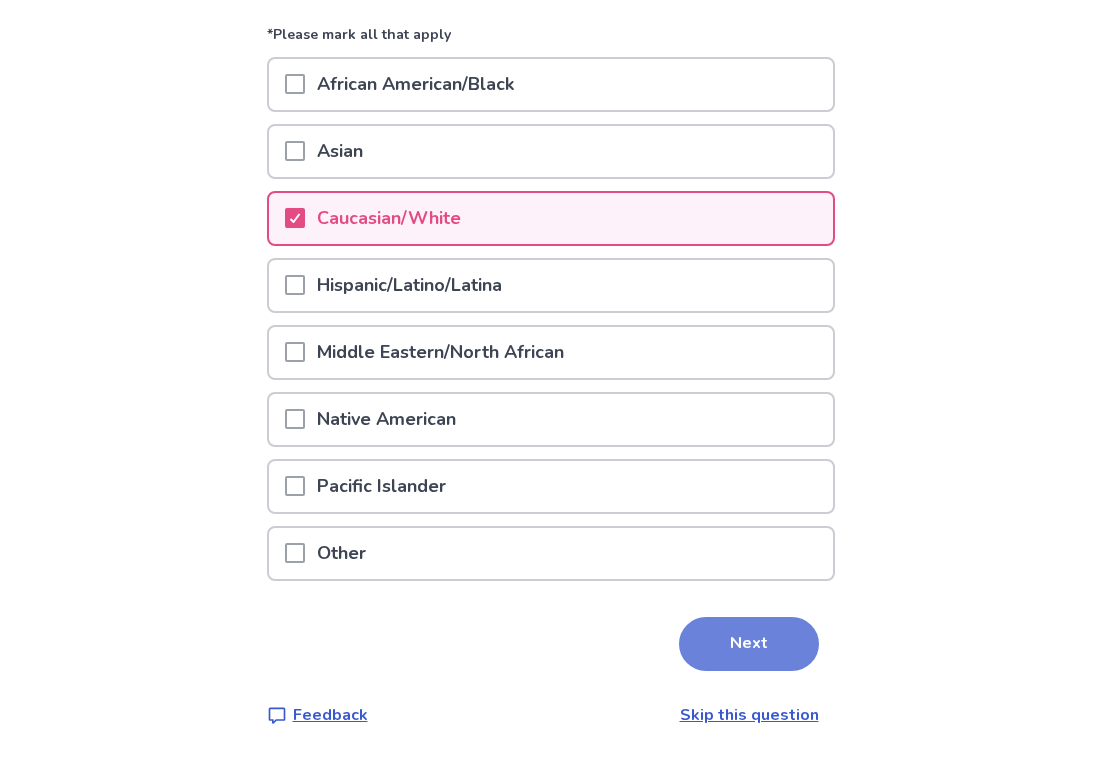 click on "Next" at bounding box center [749, 644] 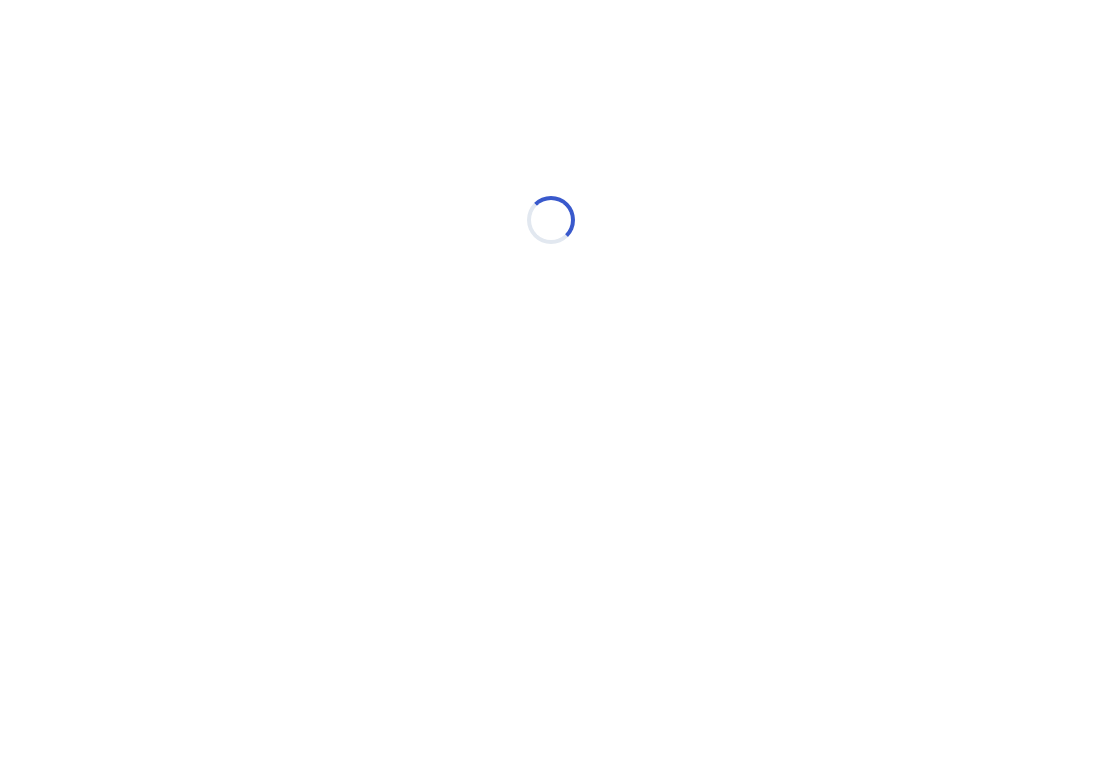 scroll, scrollTop: 0, scrollLeft: 0, axis: both 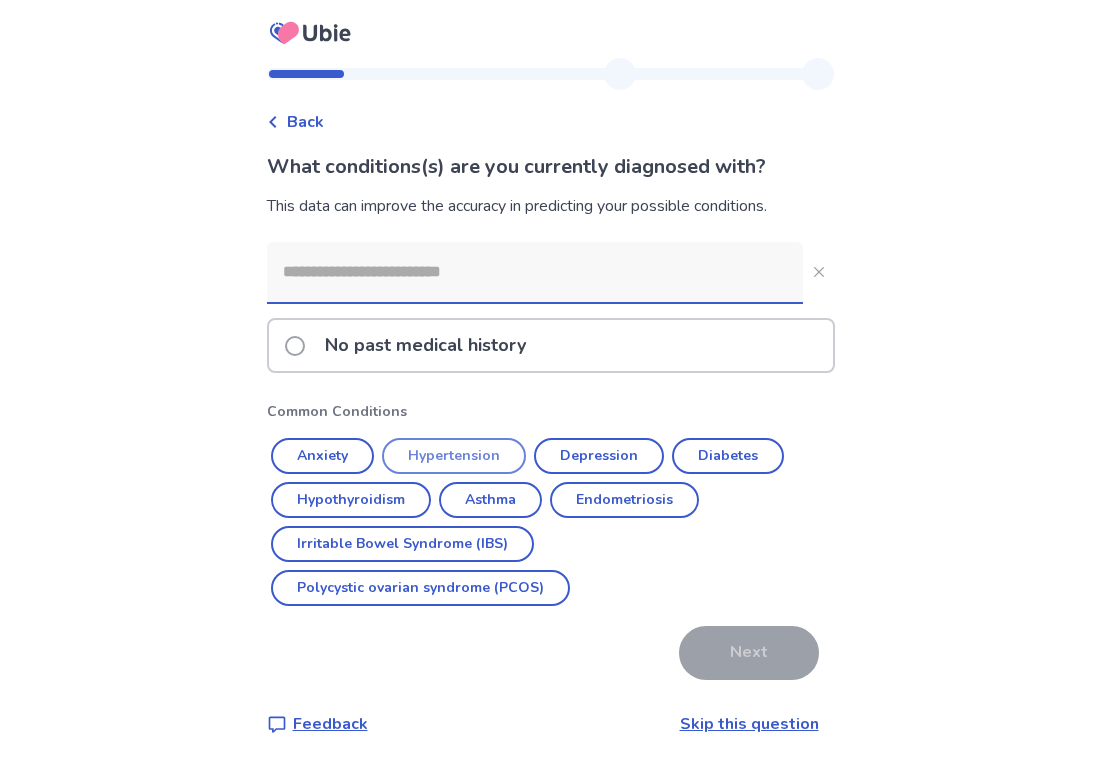 click on "Hypertension" at bounding box center (454, 456) 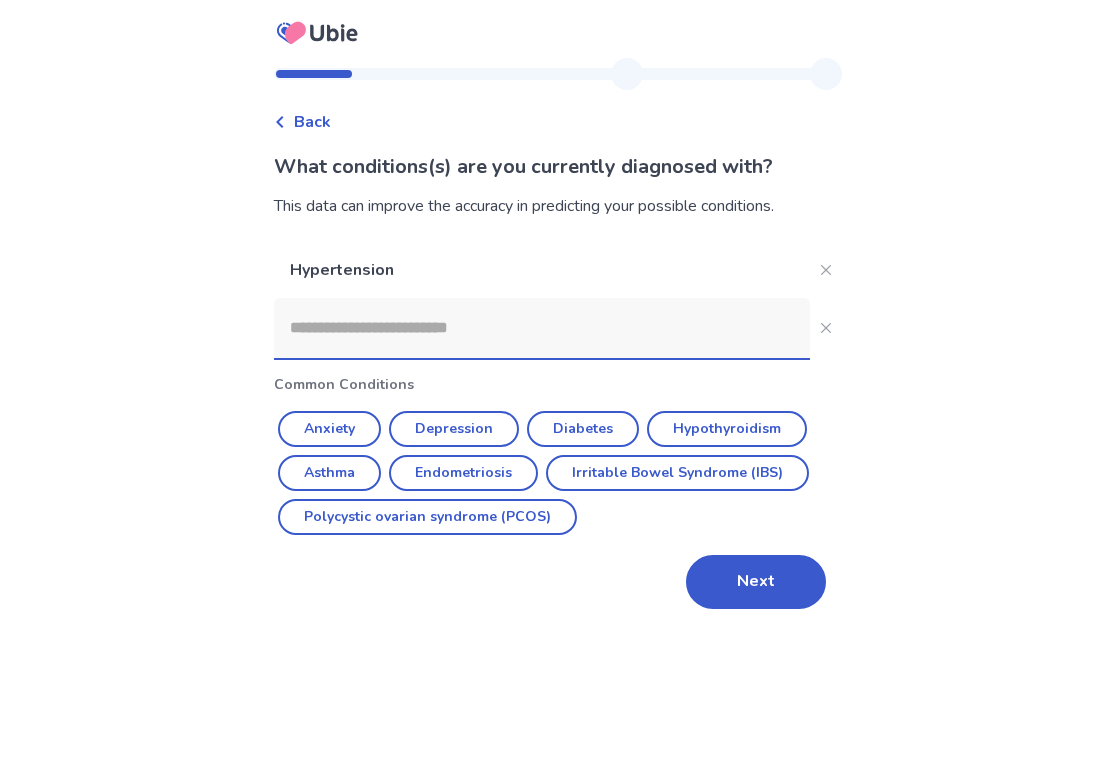 click at bounding box center [542, 328] 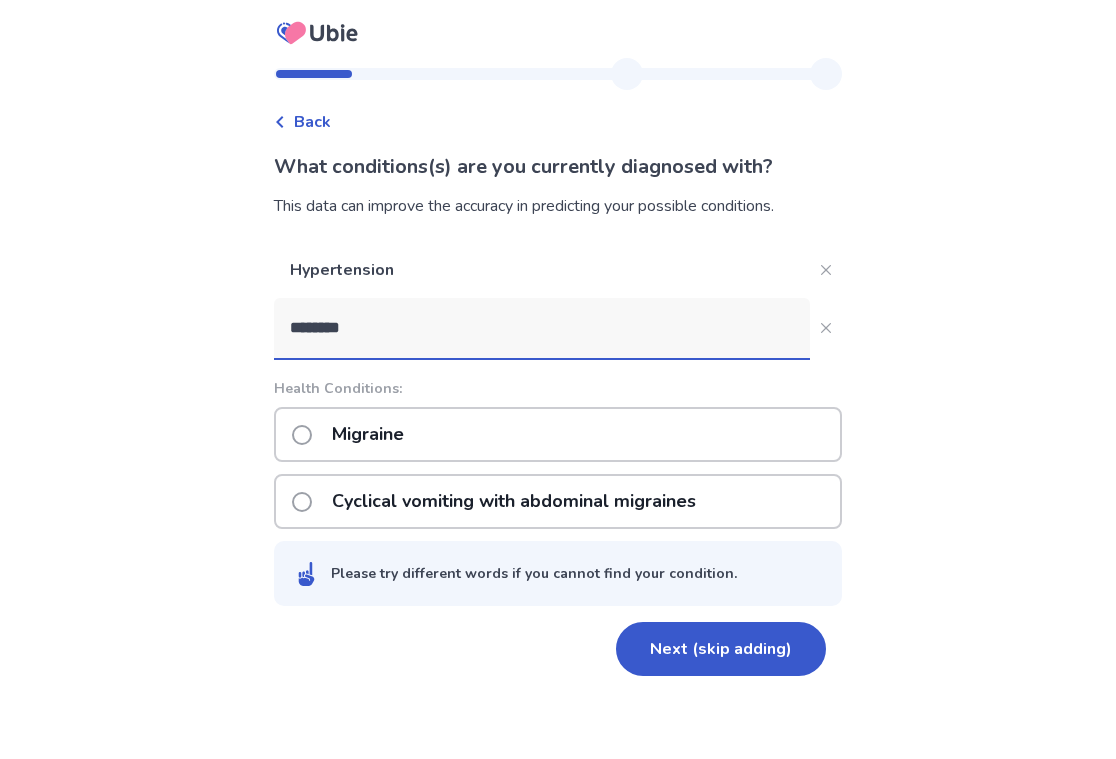 type on "********" 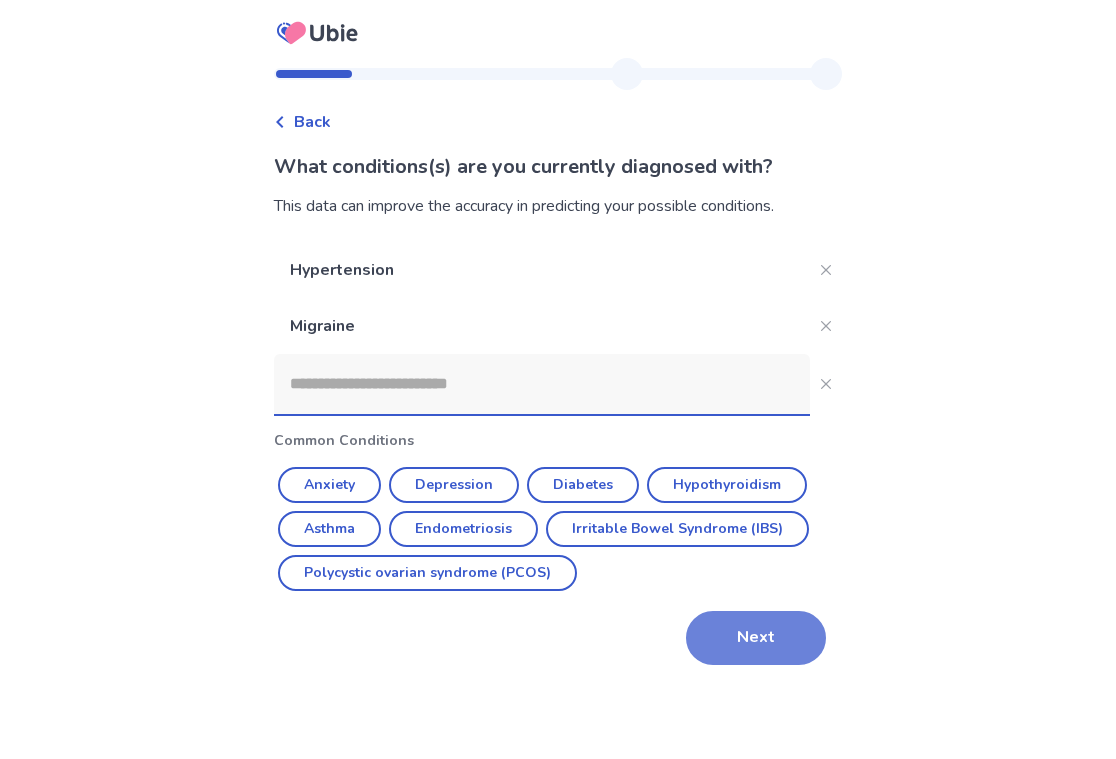 click on "Next" at bounding box center [756, 638] 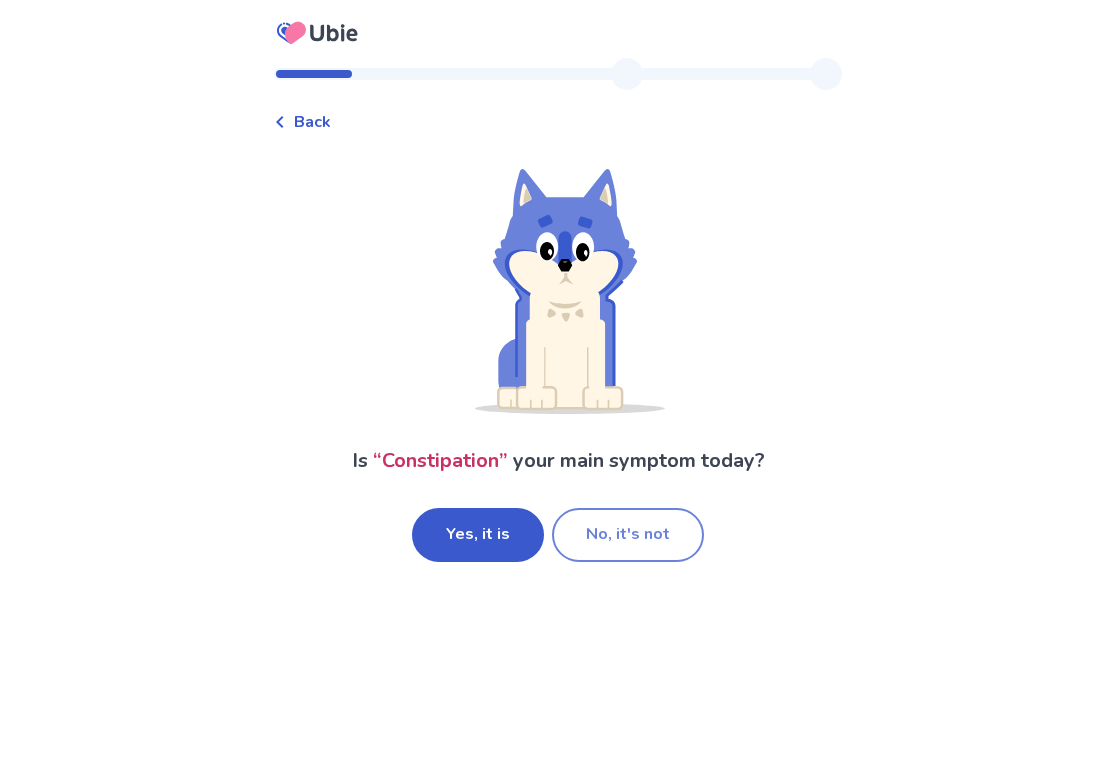 click on "No, it's not" at bounding box center (628, 535) 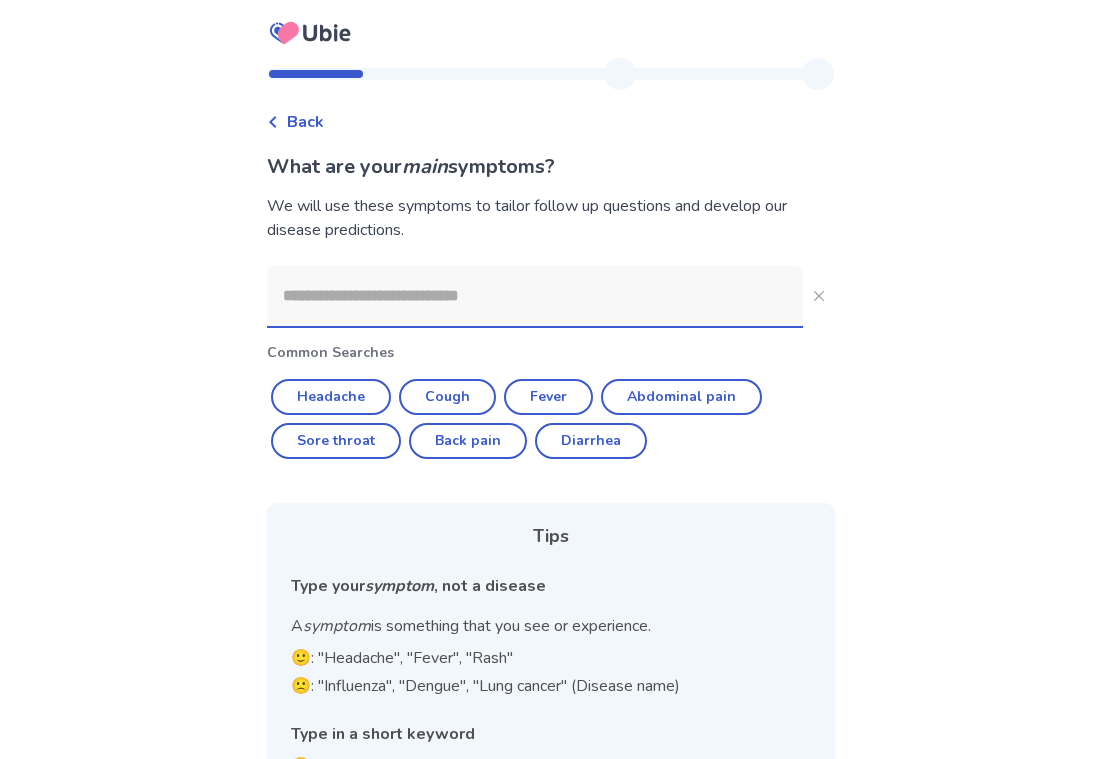 click 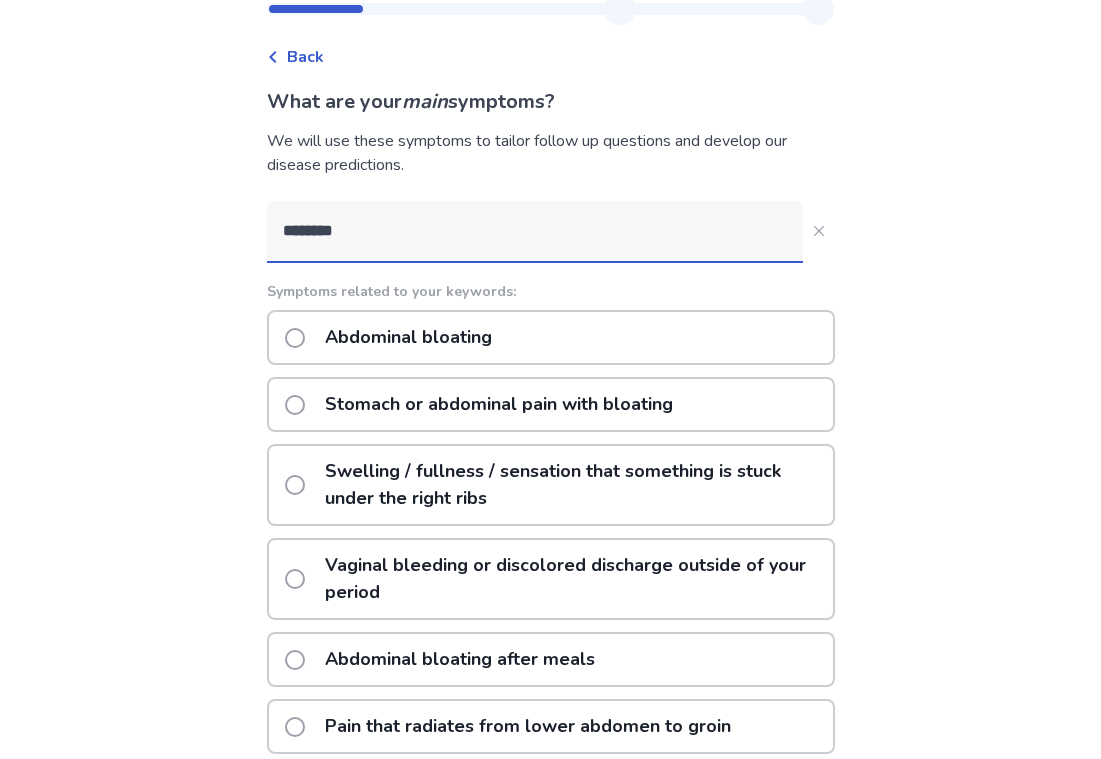 scroll, scrollTop: 100, scrollLeft: 0, axis: vertical 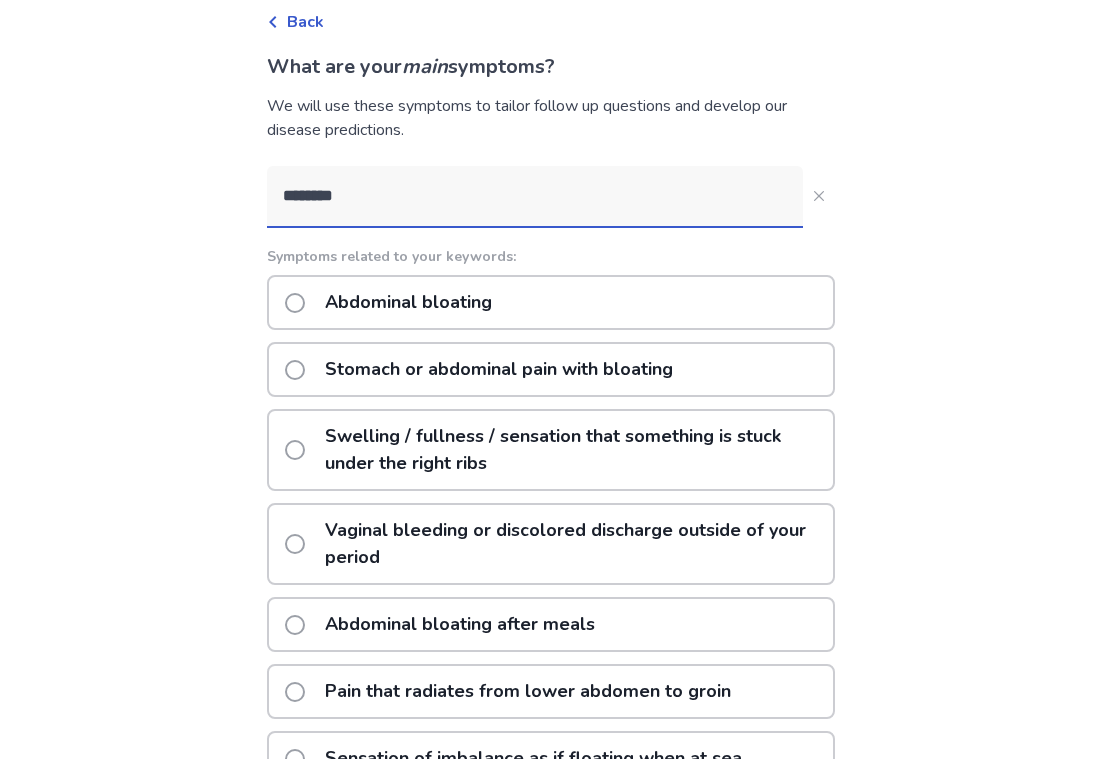 type on "********" 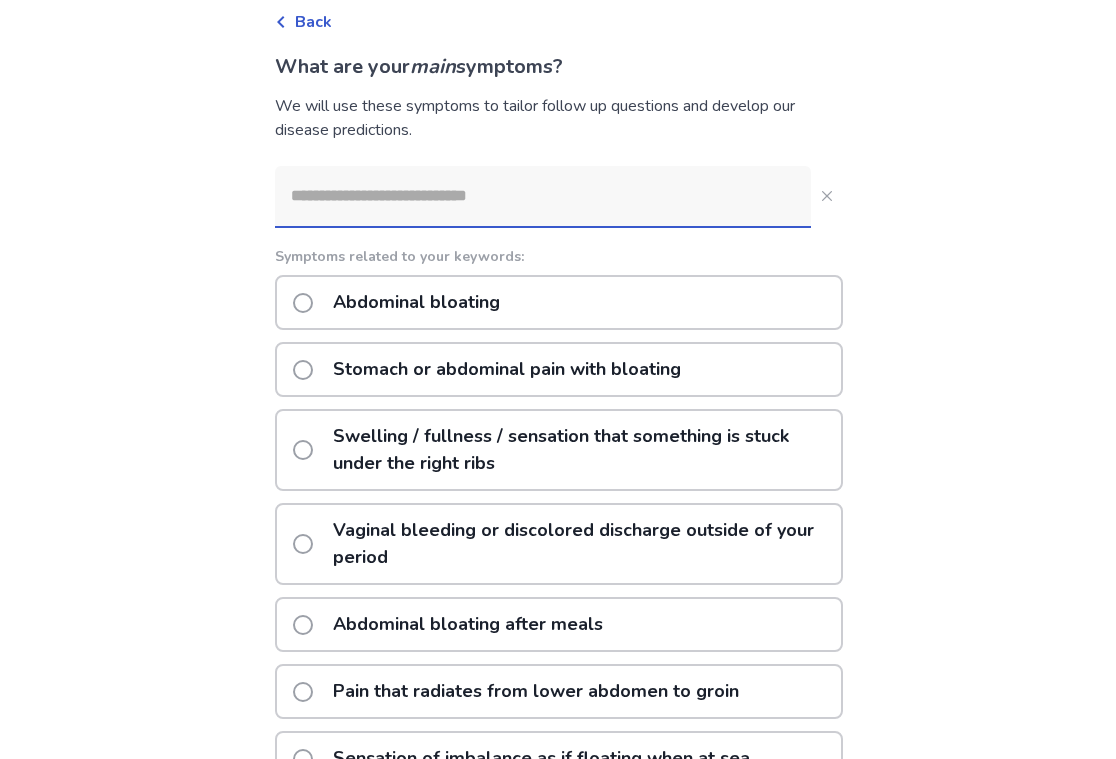 scroll, scrollTop: 0, scrollLeft: 0, axis: both 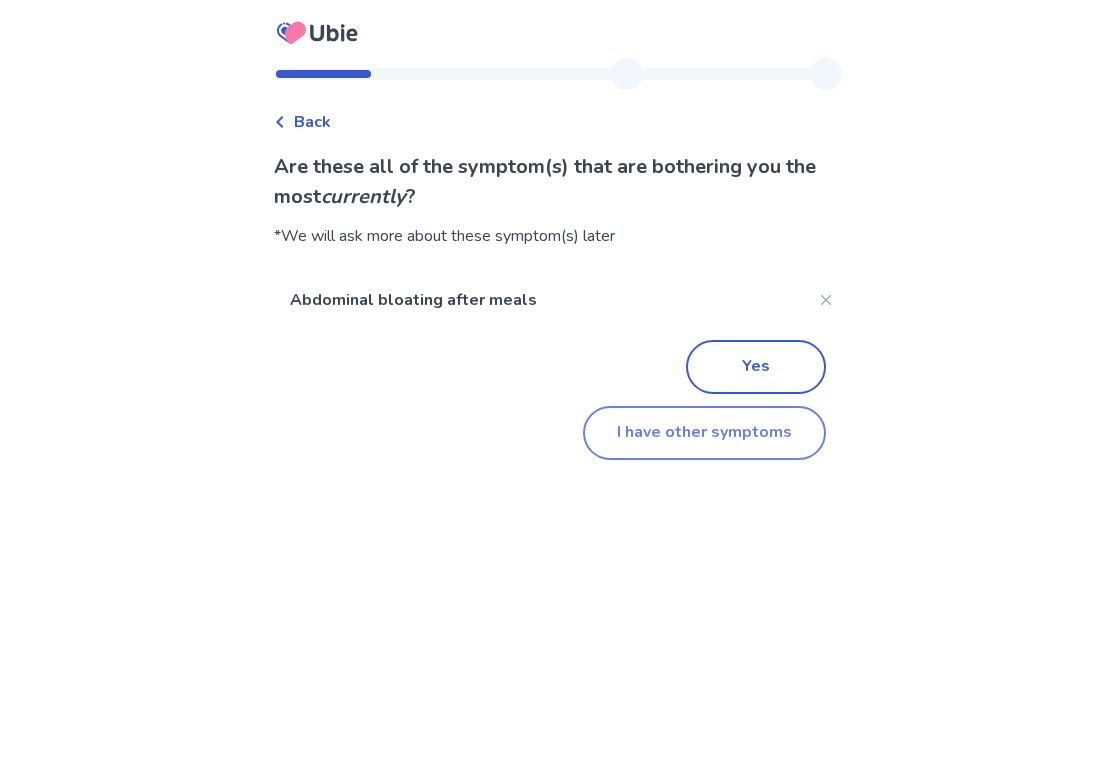 click on "I have other symptoms" 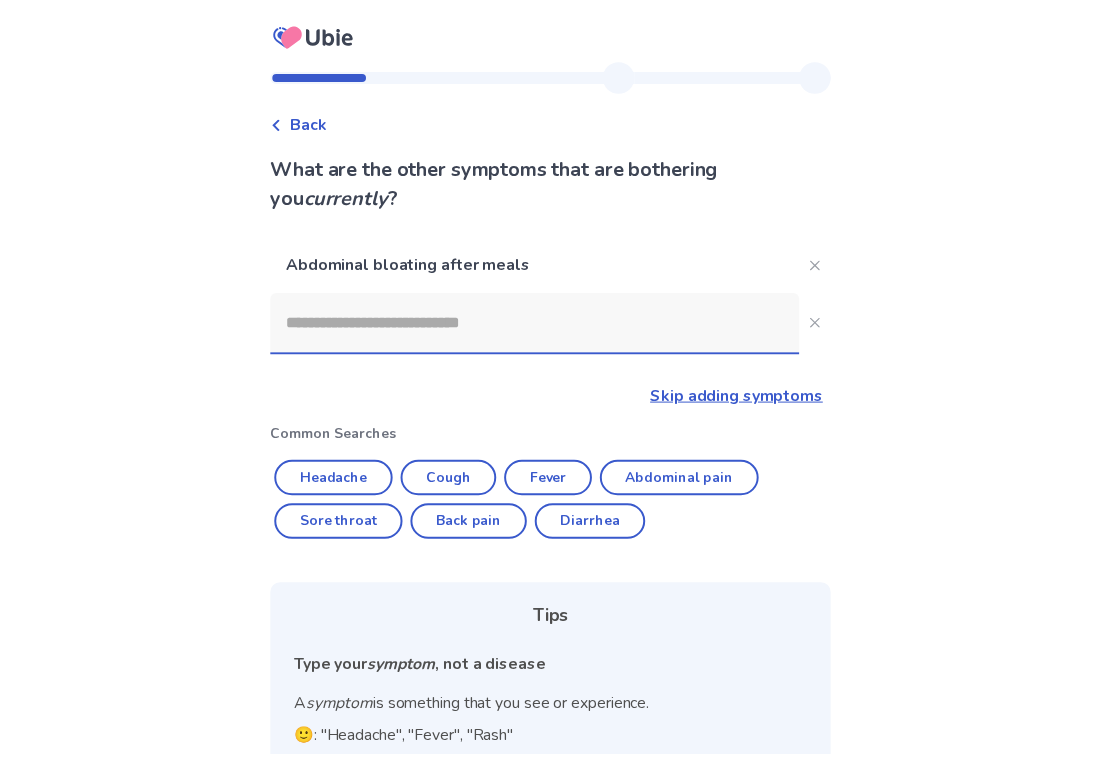 scroll, scrollTop: 100, scrollLeft: 0, axis: vertical 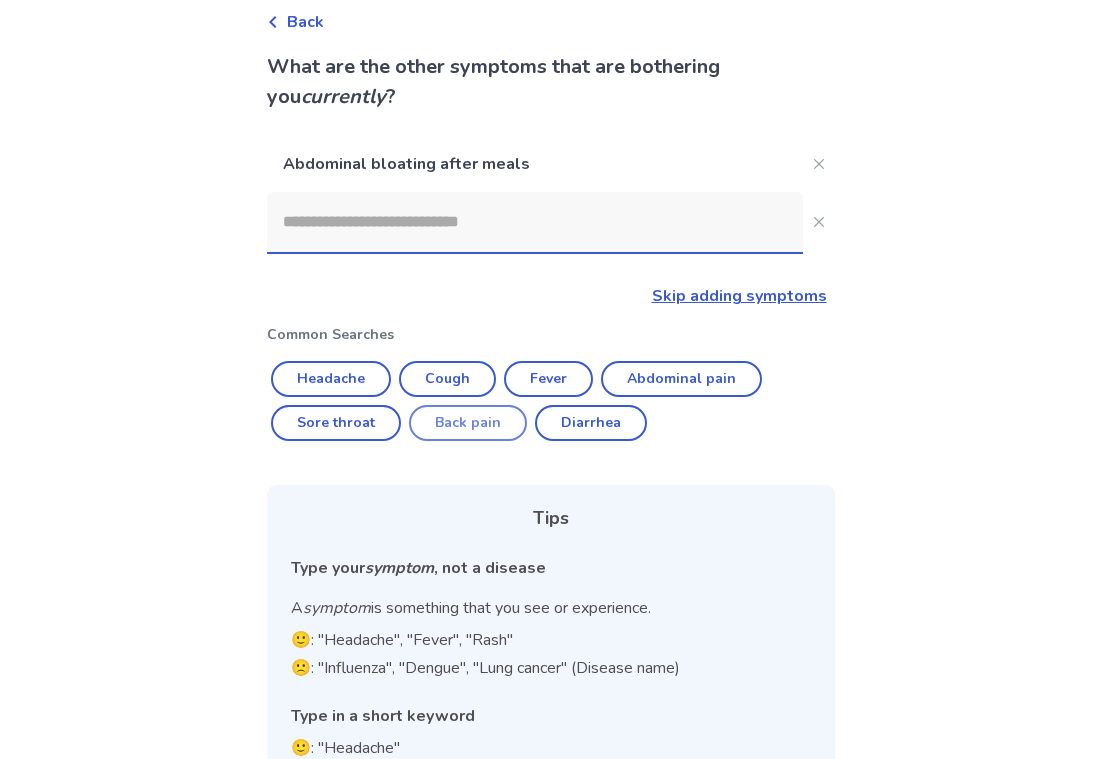 click on "Back pain" 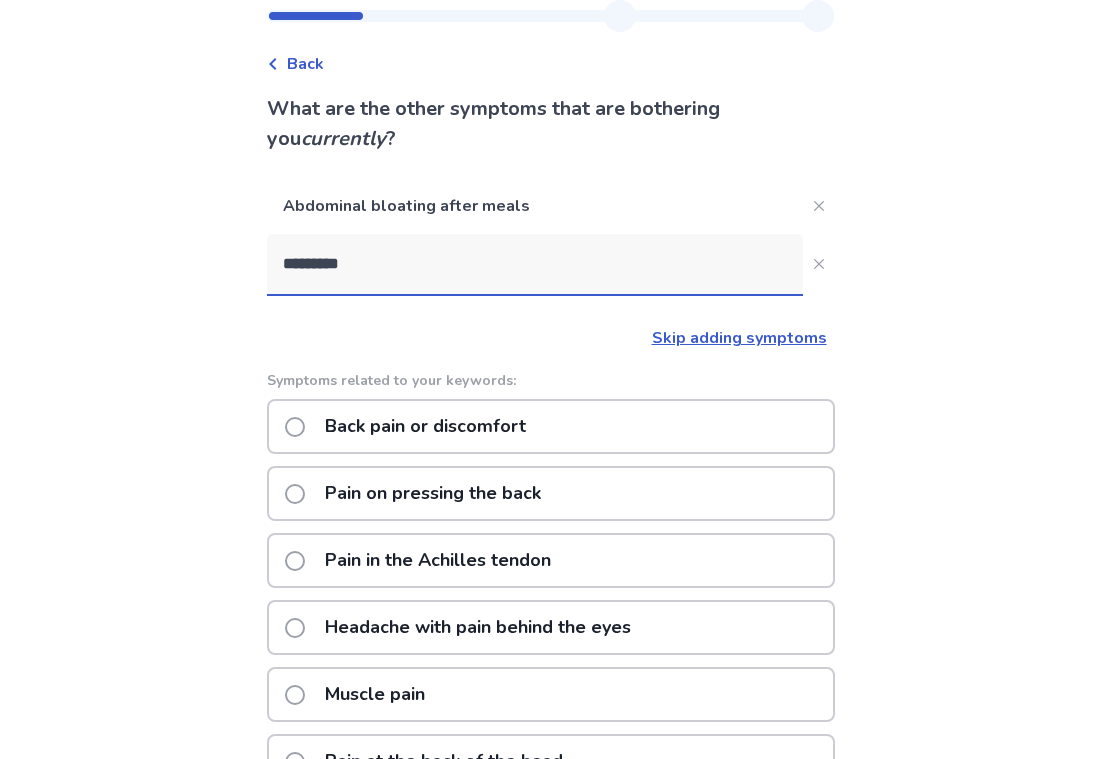 scroll, scrollTop: 0, scrollLeft: 0, axis: both 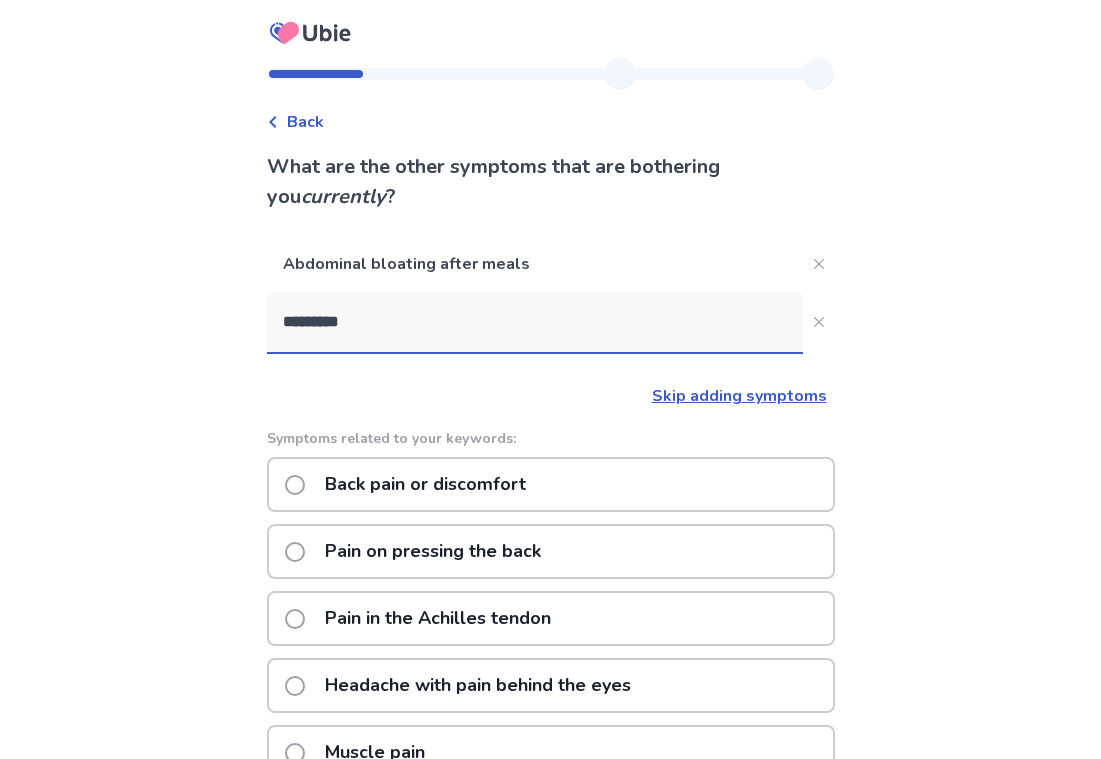 drag, startPoint x: 295, startPoint y: 323, endPoint x: 377, endPoint y: 328, distance: 82.1523 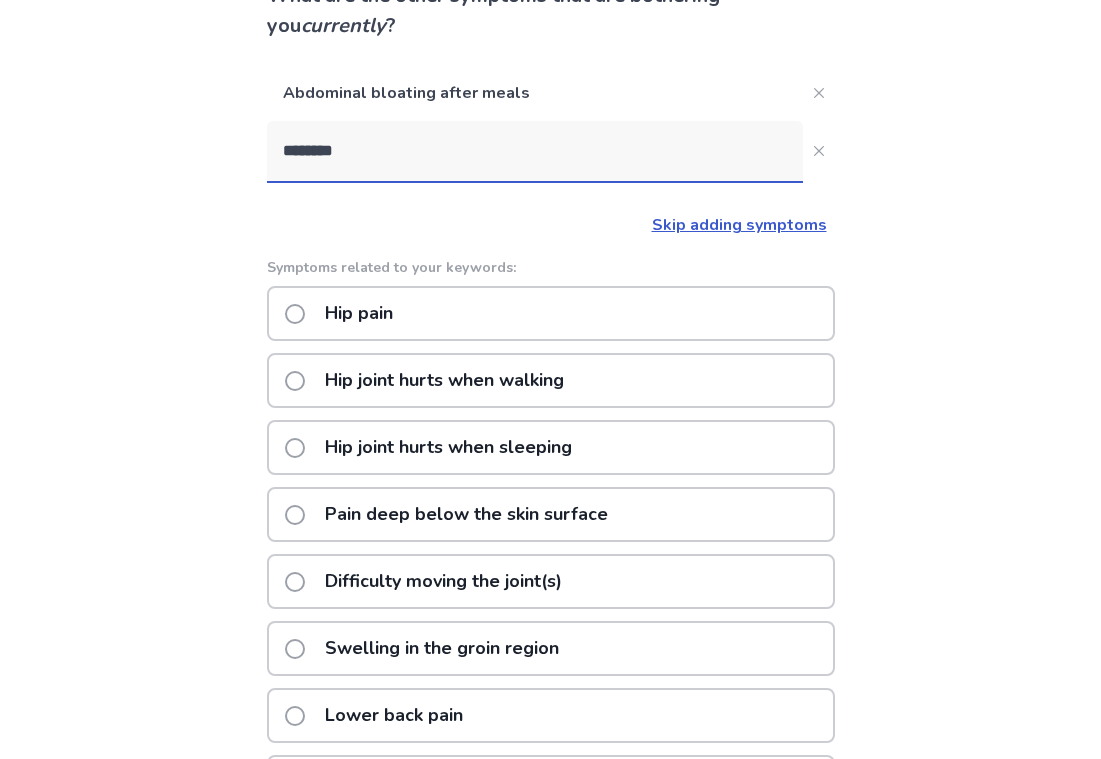 scroll, scrollTop: 100, scrollLeft: 0, axis: vertical 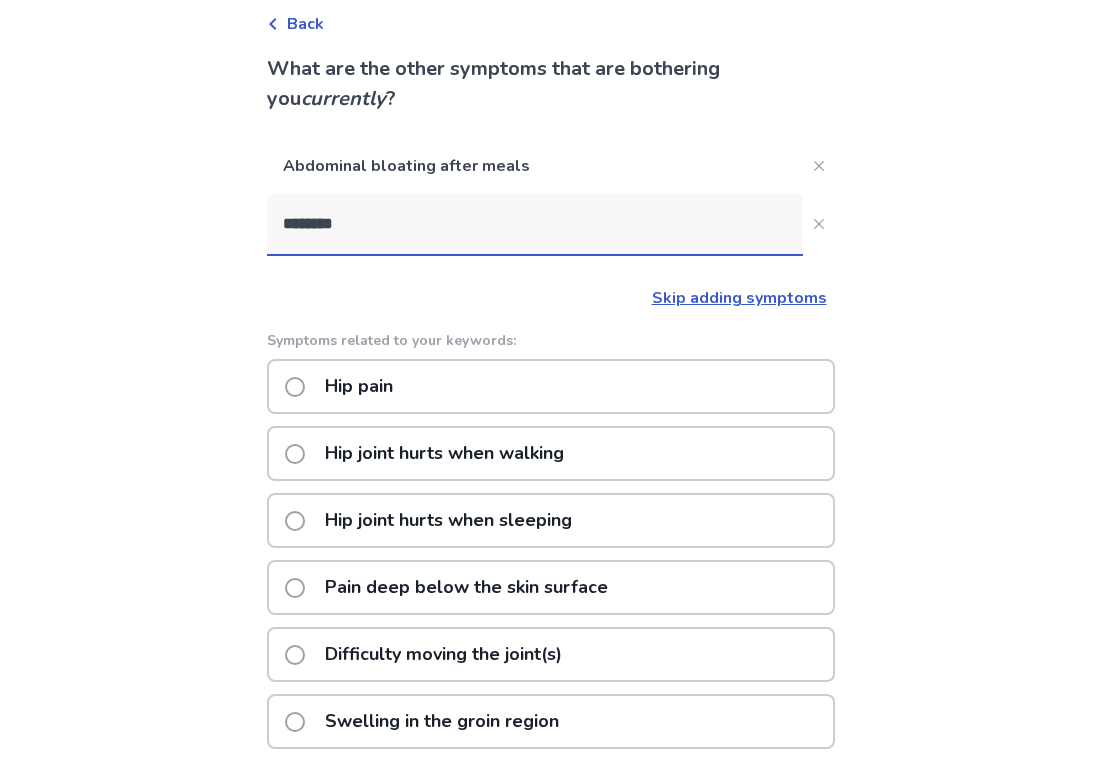 type on "********" 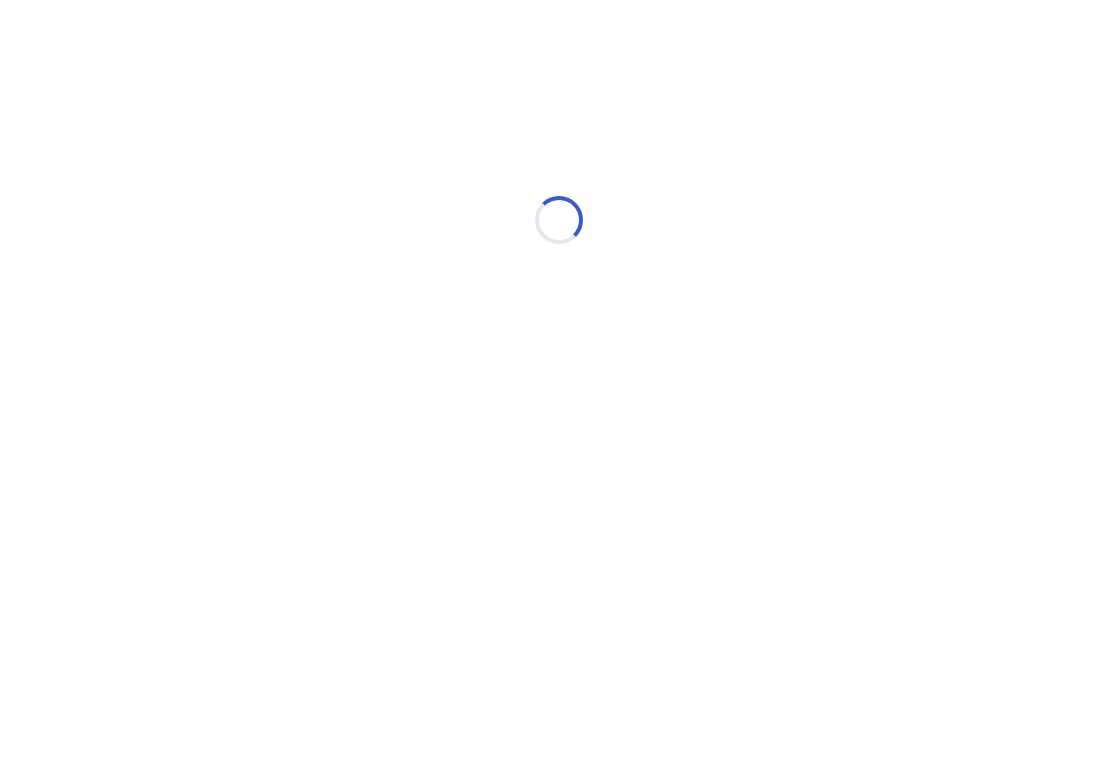 scroll, scrollTop: 0, scrollLeft: 0, axis: both 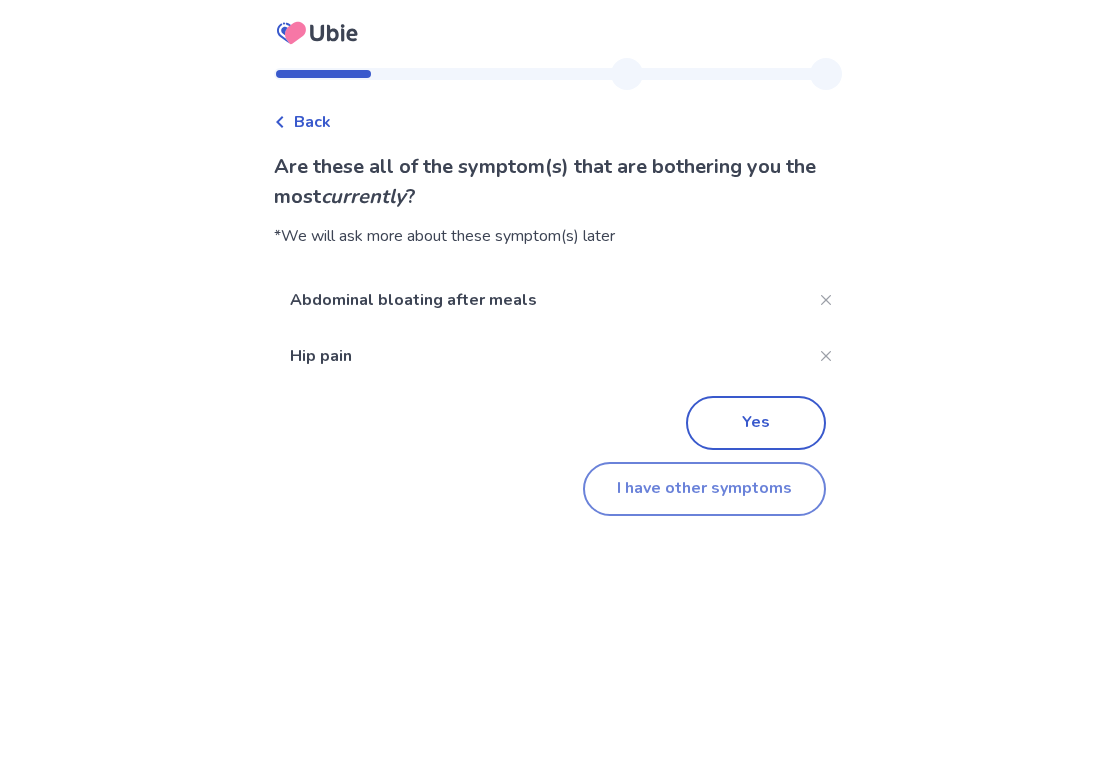 click on "I have other symptoms" 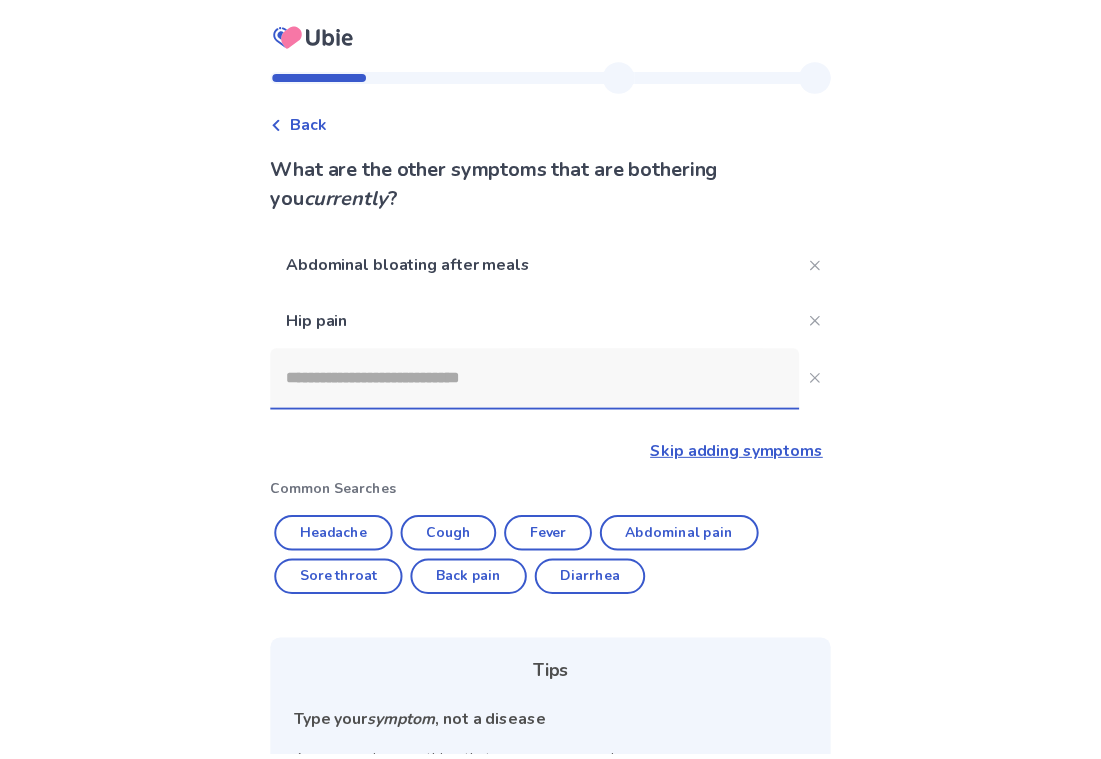 scroll, scrollTop: 98, scrollLeft: 0, axis: vertical 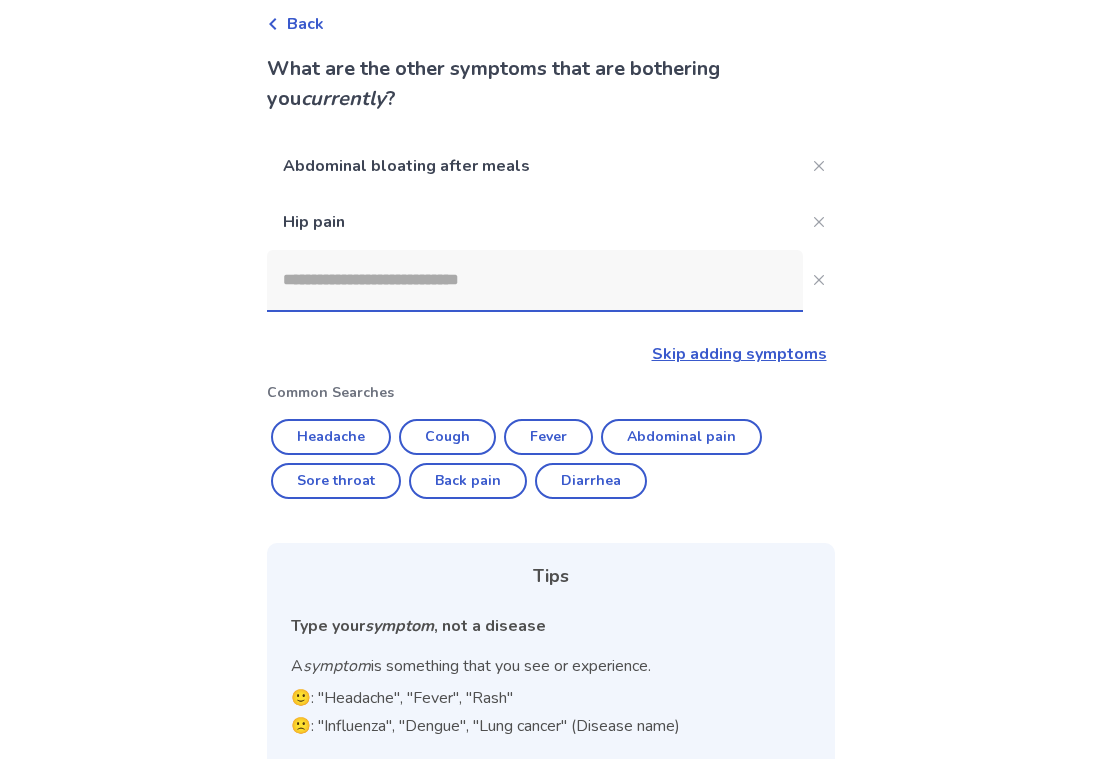 click 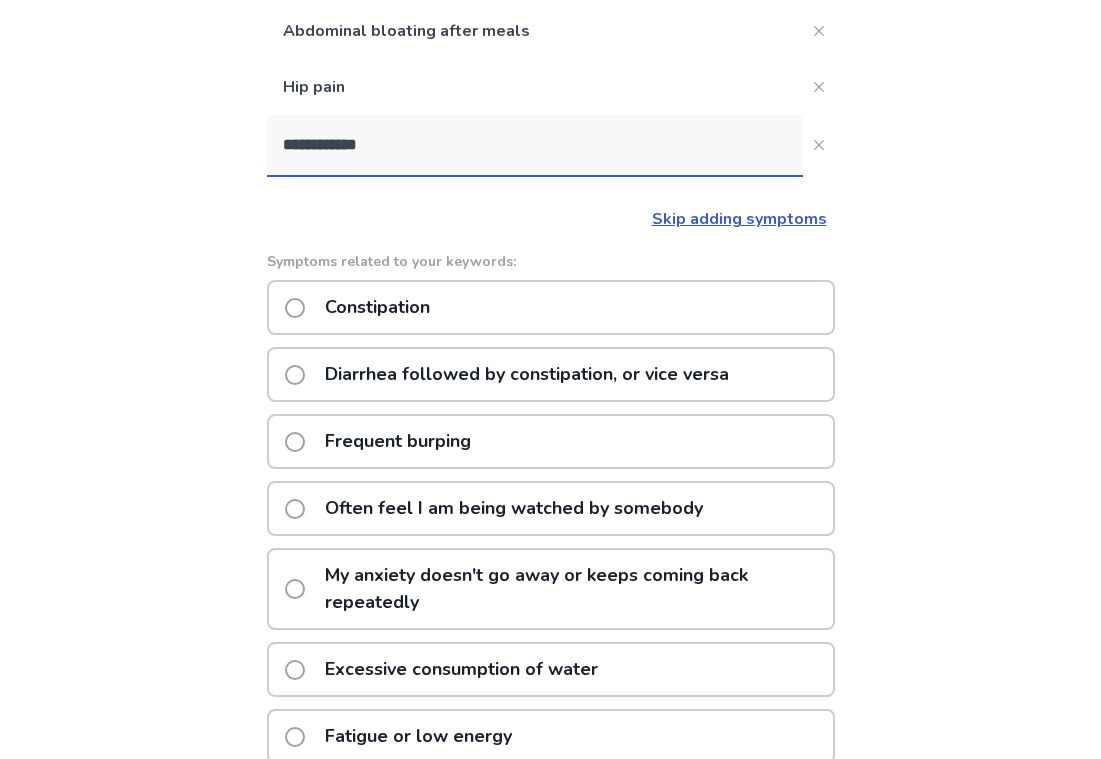 scroll, scrollTop: 298, scrollLeft: 0, axis: vertical 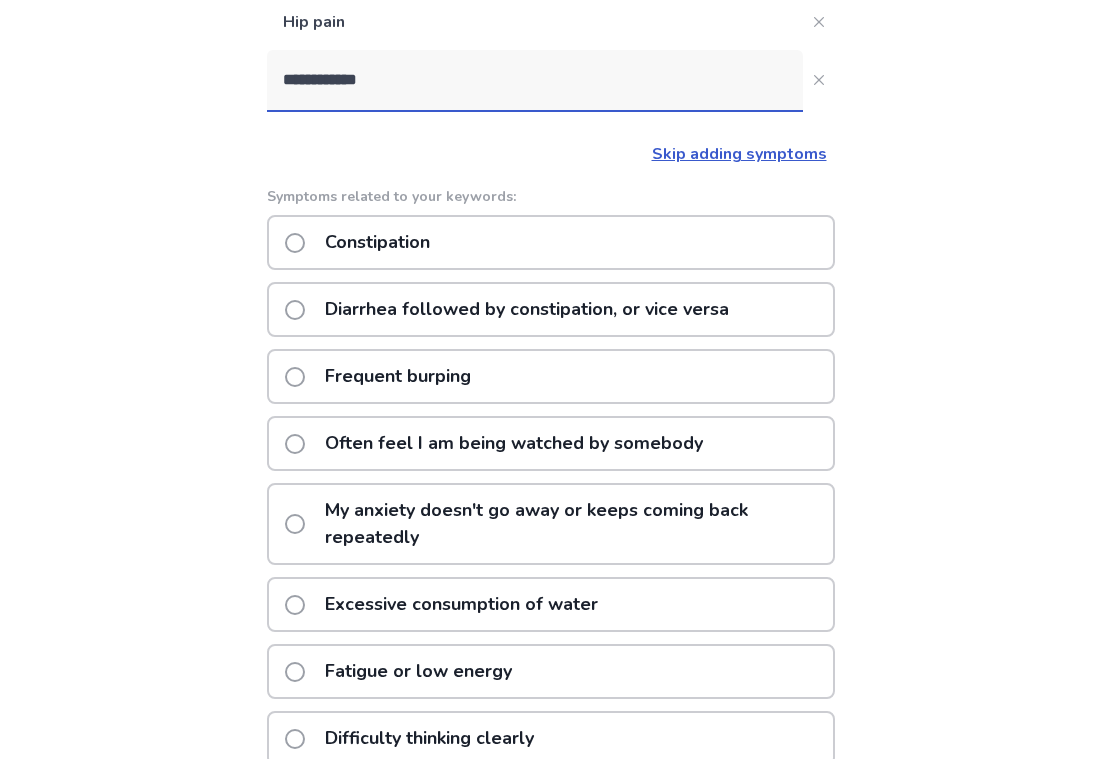 type on "**********" 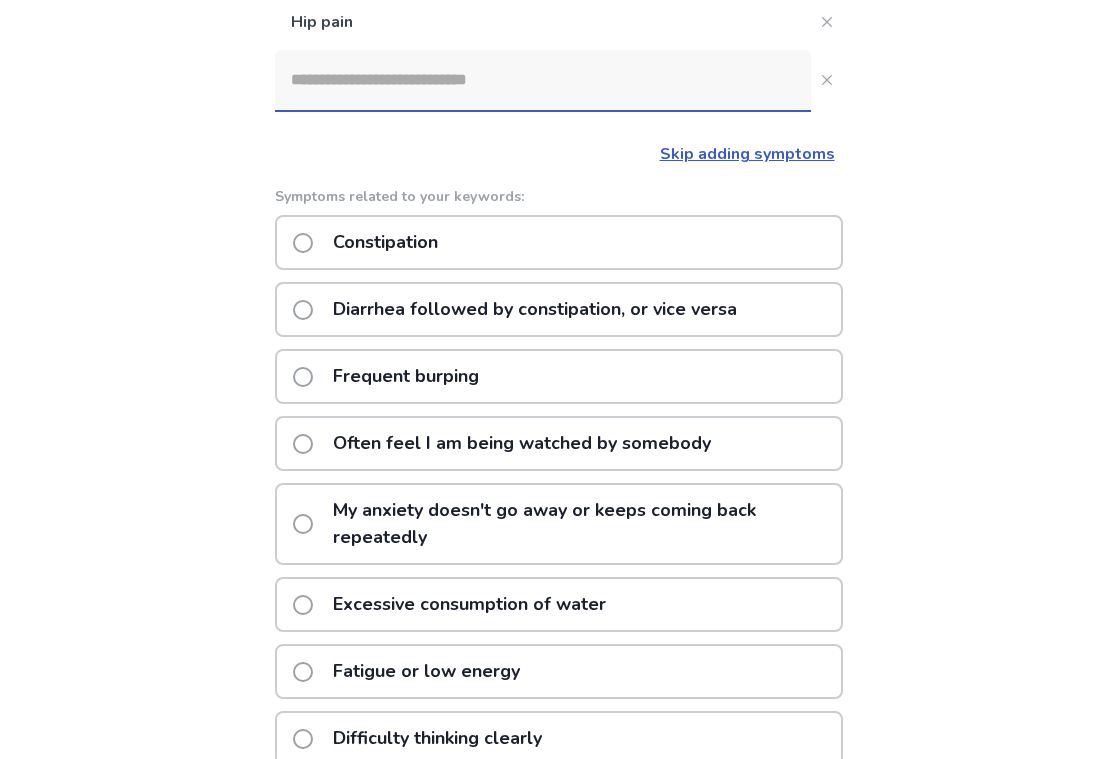 scroll, scrollTop: 0, scrollLeft: 0, axis: both 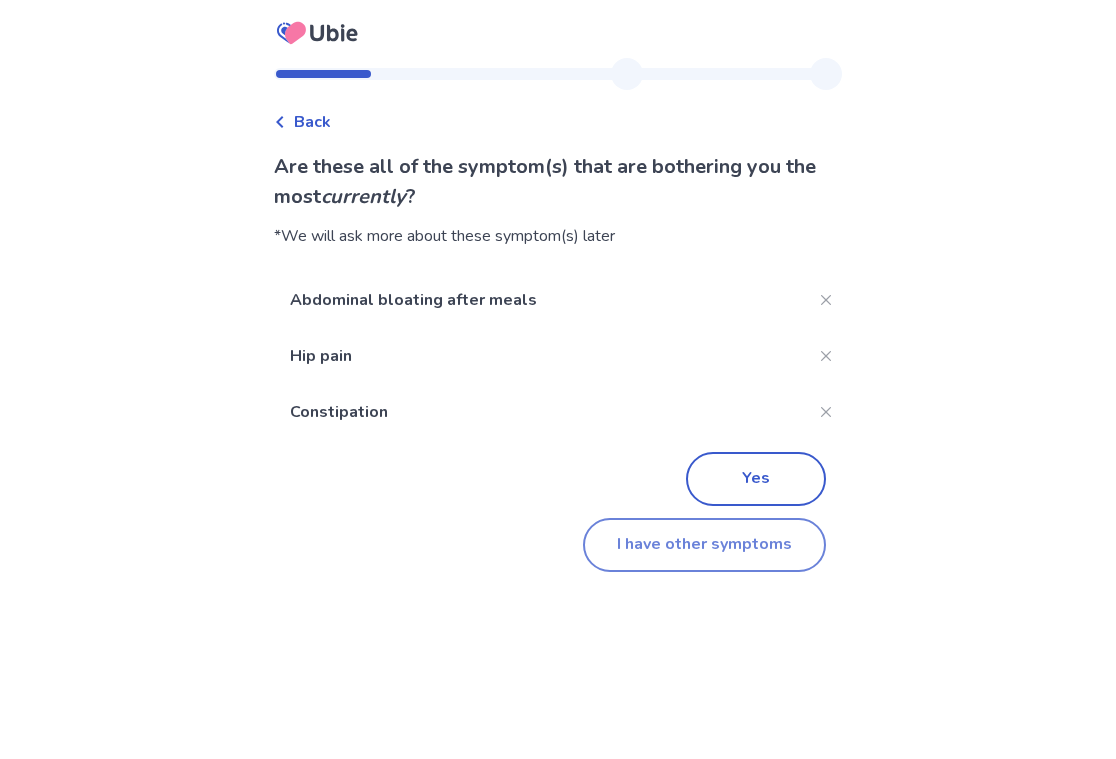 click on "I have other symptoms" 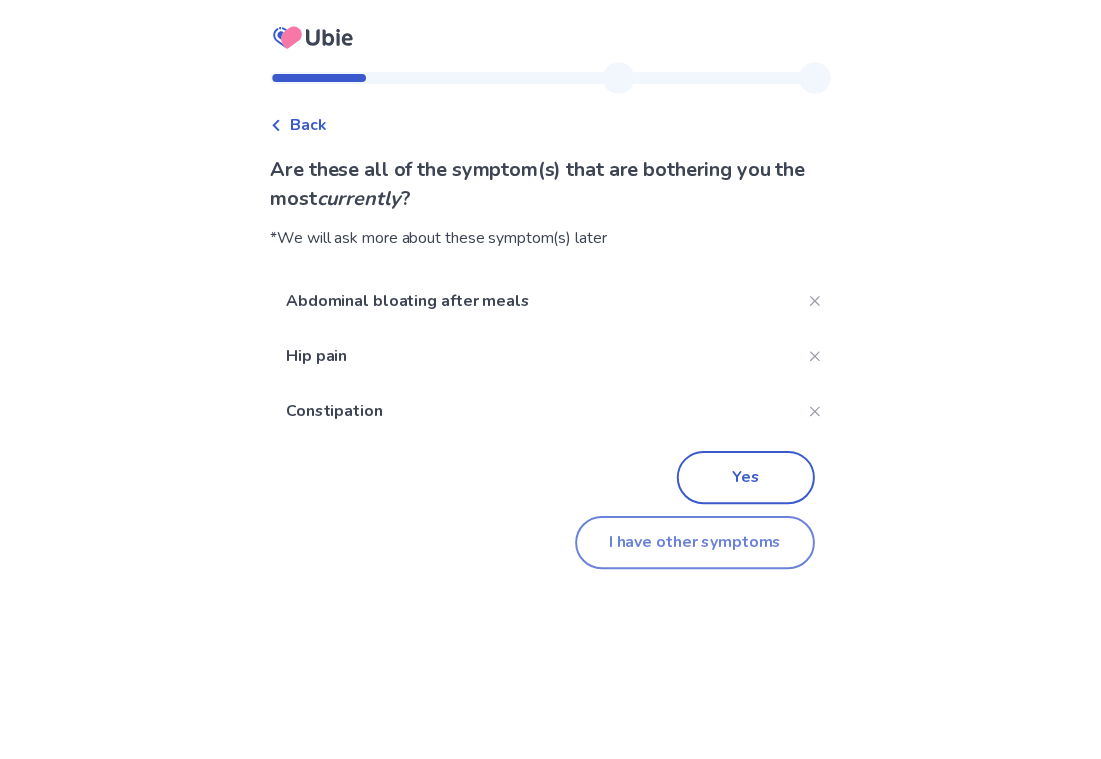 scroll, scrollTop: 298, scrollLeft: 0, axis: vertical 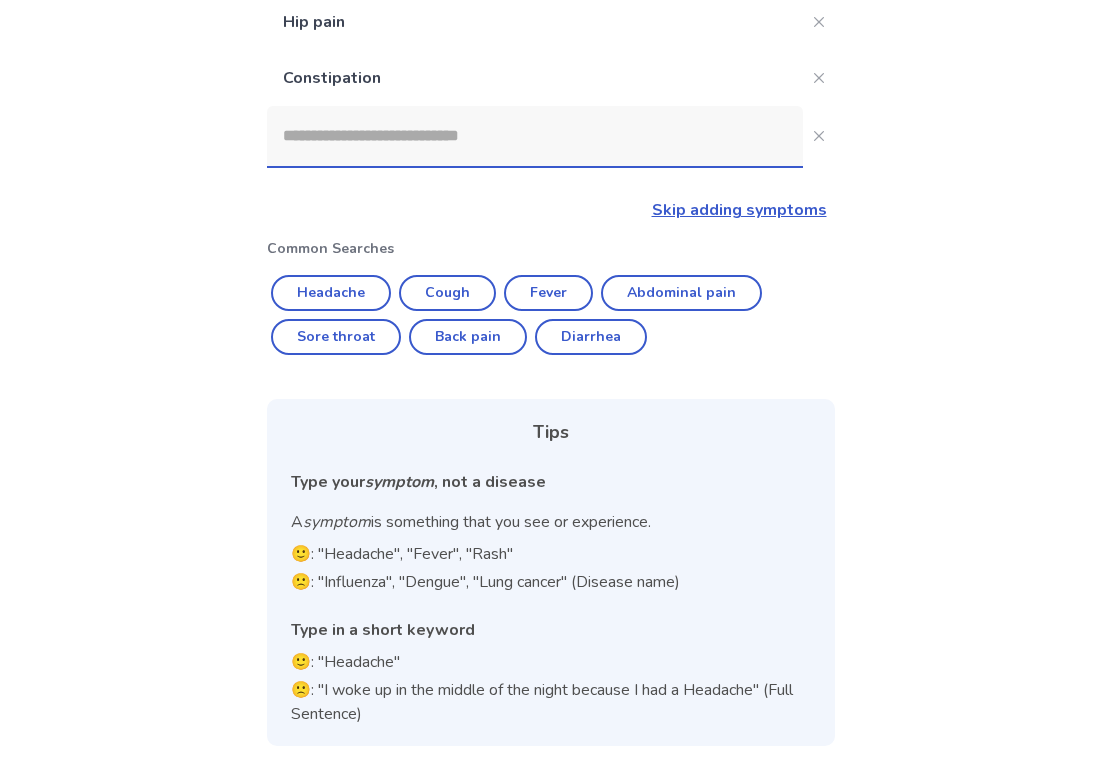 click on "Skip adding symptoms" 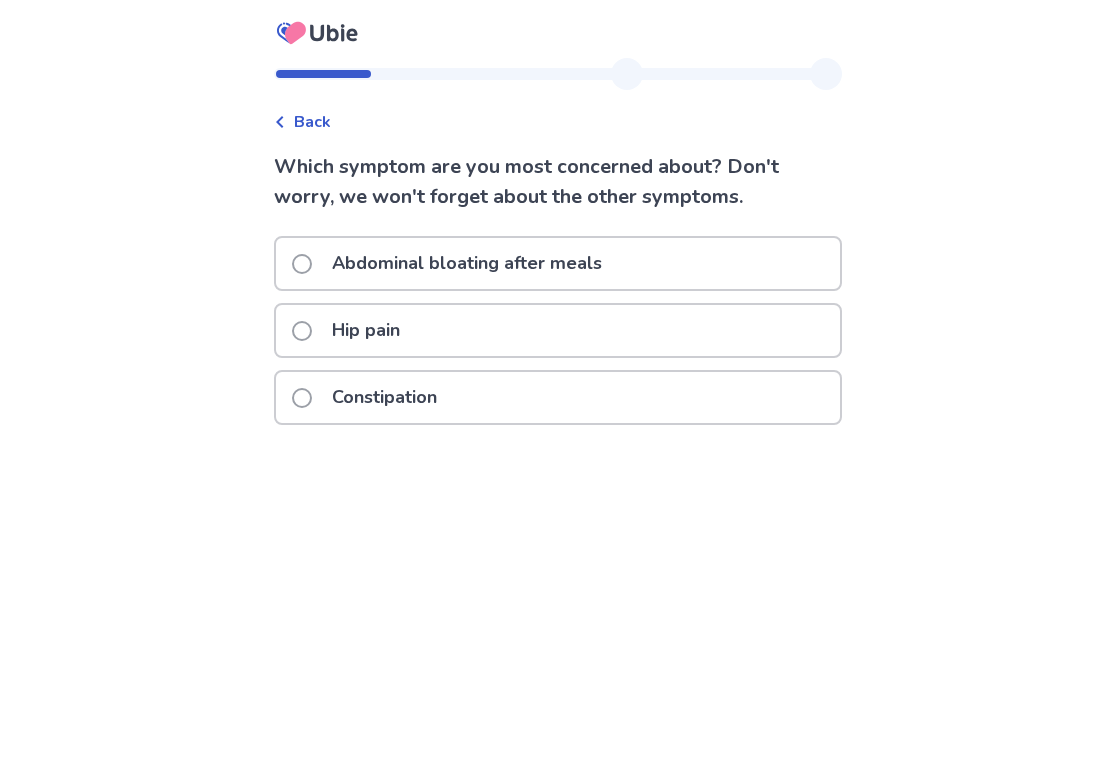 click 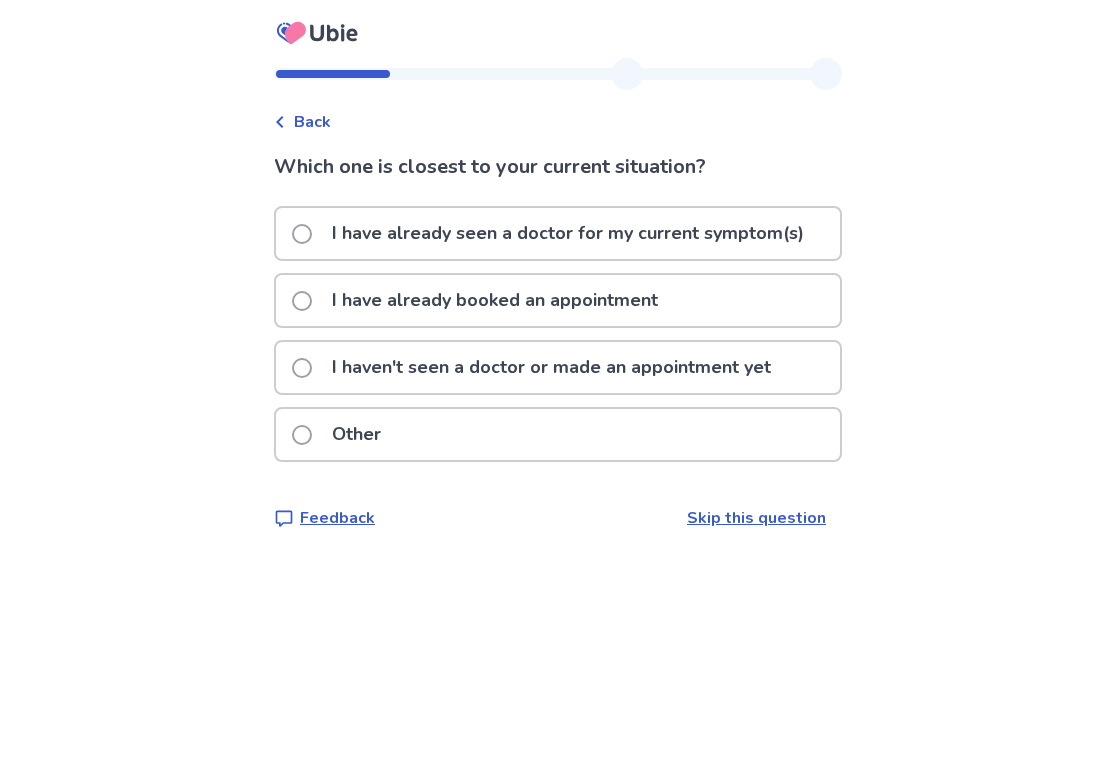 click at bounding box center (302, 368) 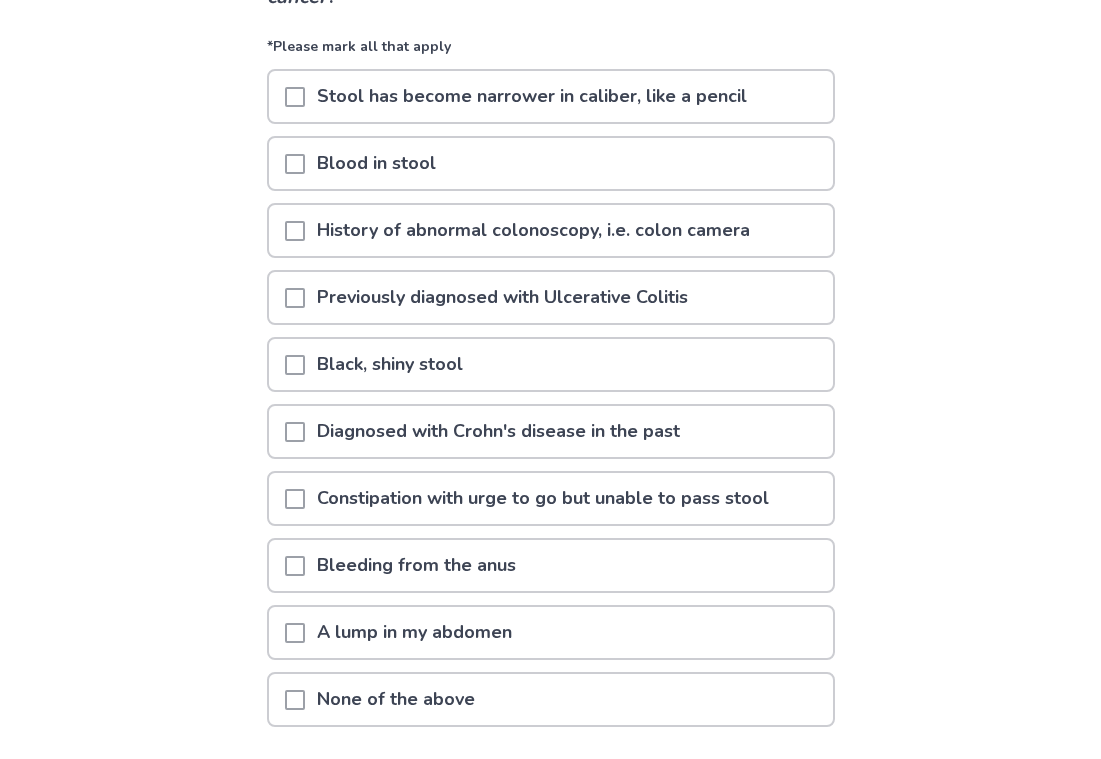scroll, scrollTop: 300, scrollLeft: 0, axis: vertical 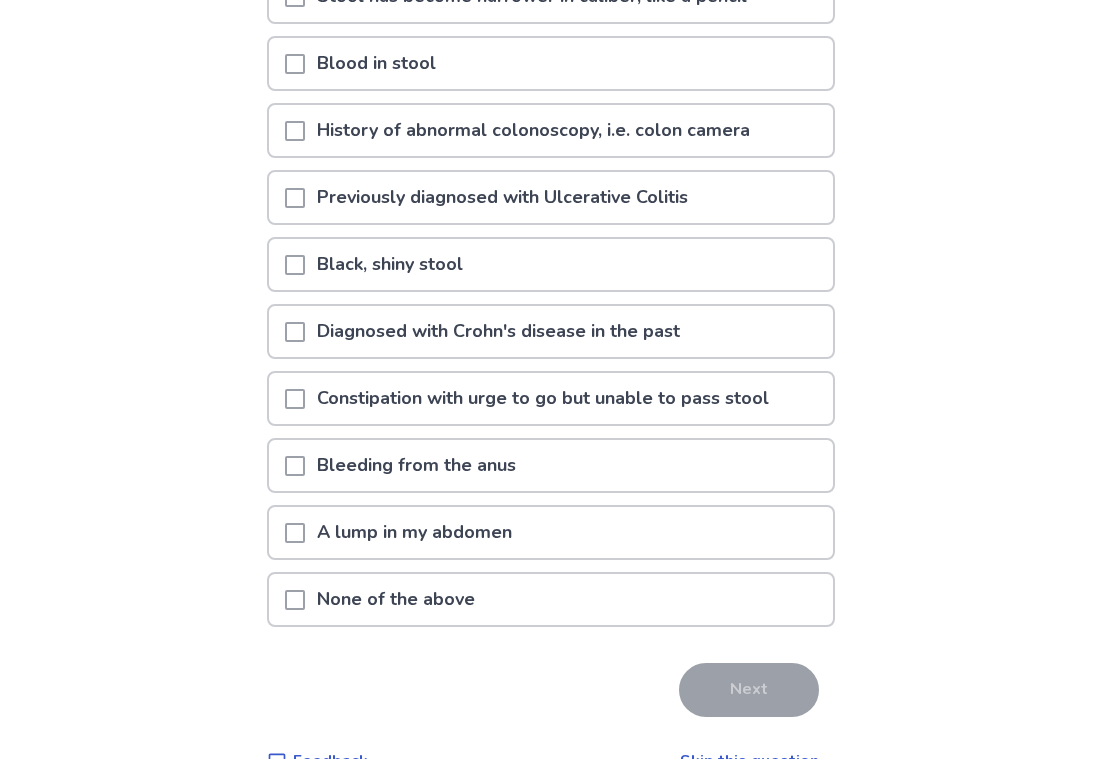 click at bounding box center [295, 399] 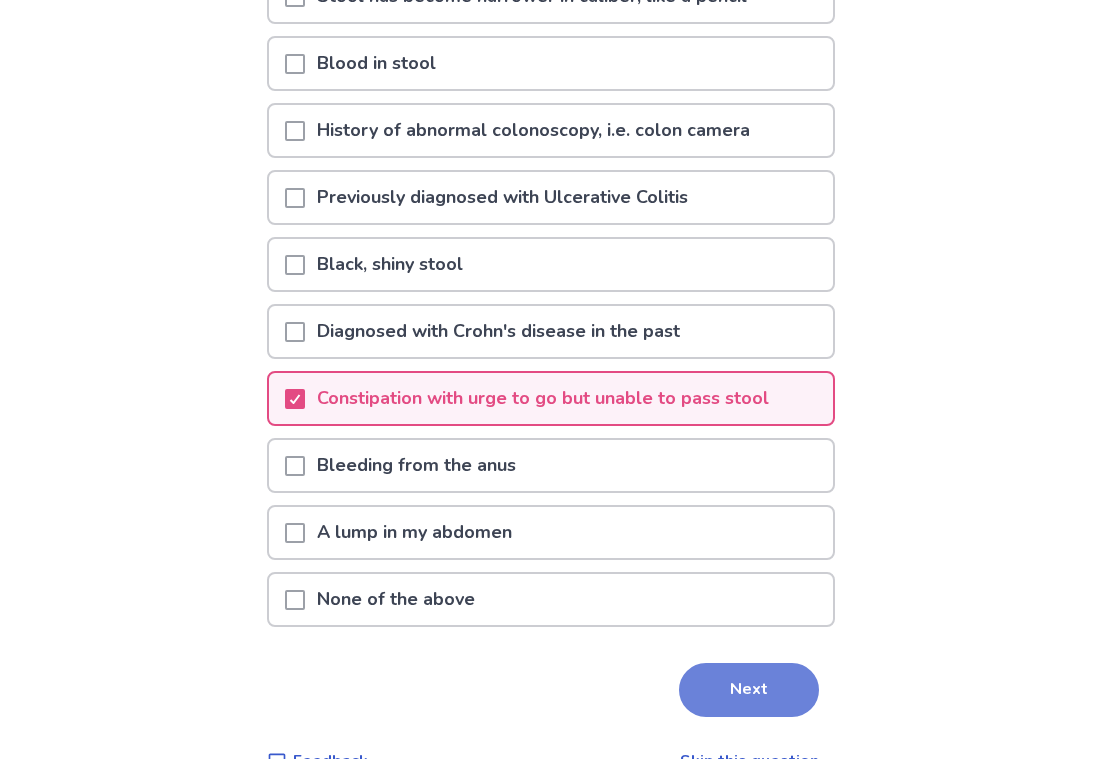 click on "Next" at bounding box center (749, 690) 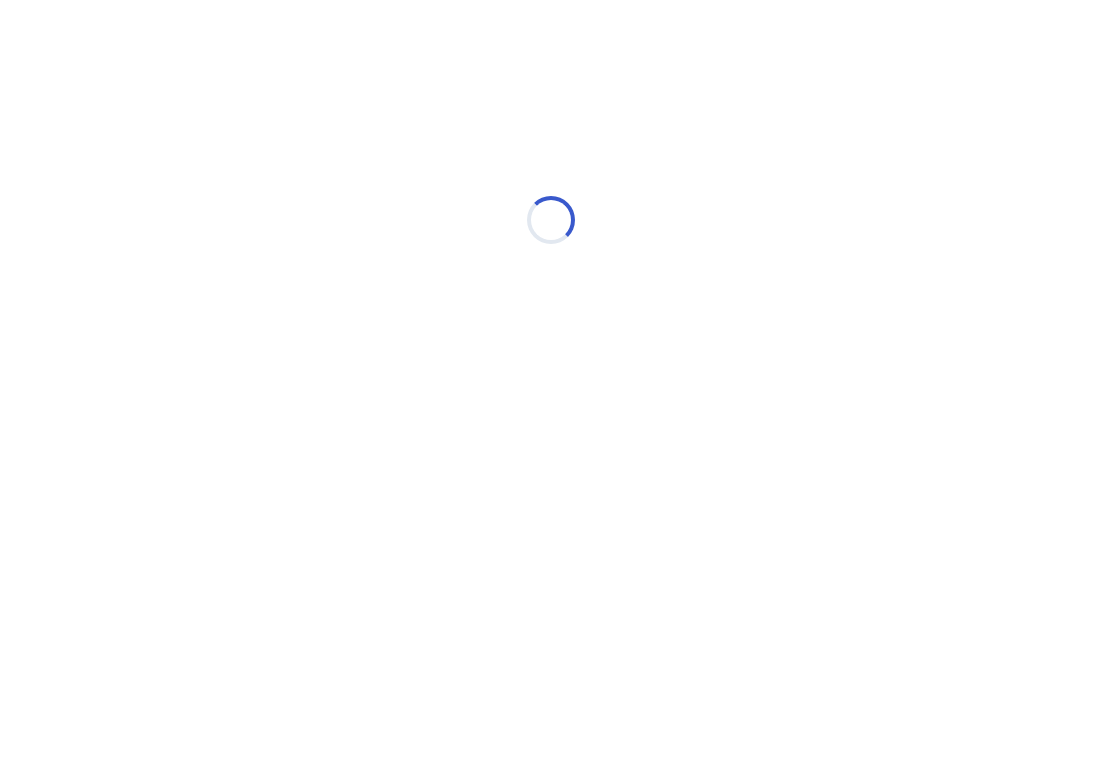 scroll, scrollTop: 0, scrollLeft: 0, axis: both 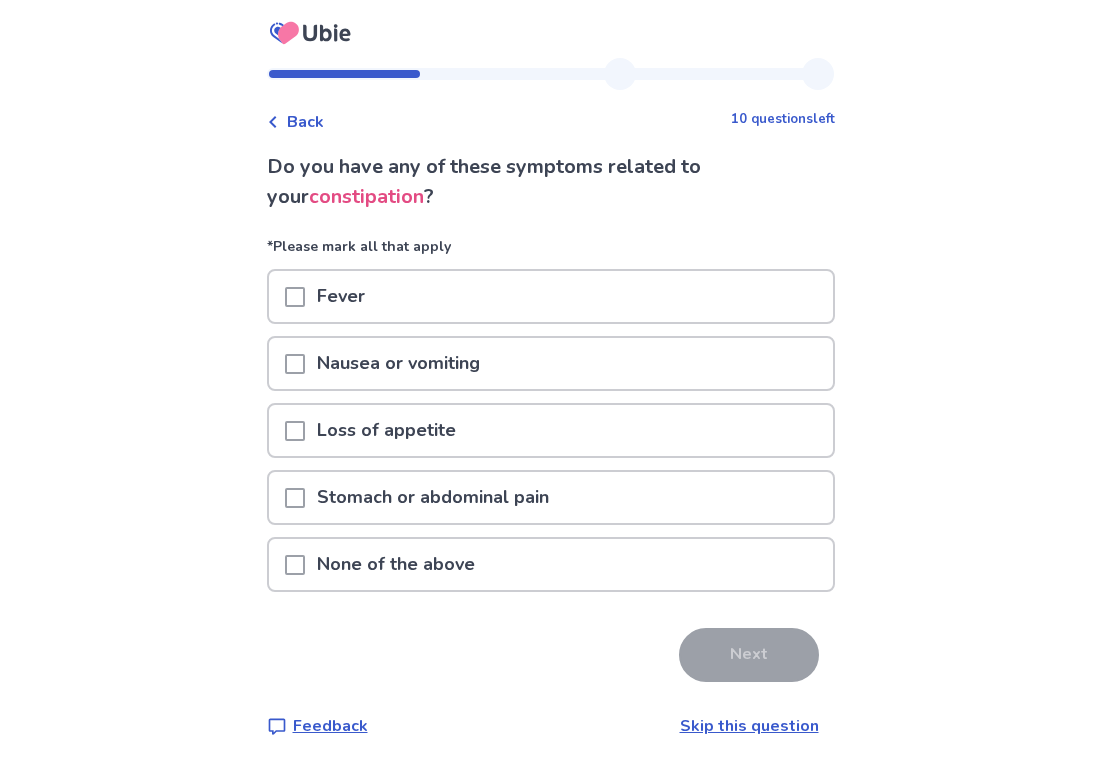 click at bounding box center [295, 498] 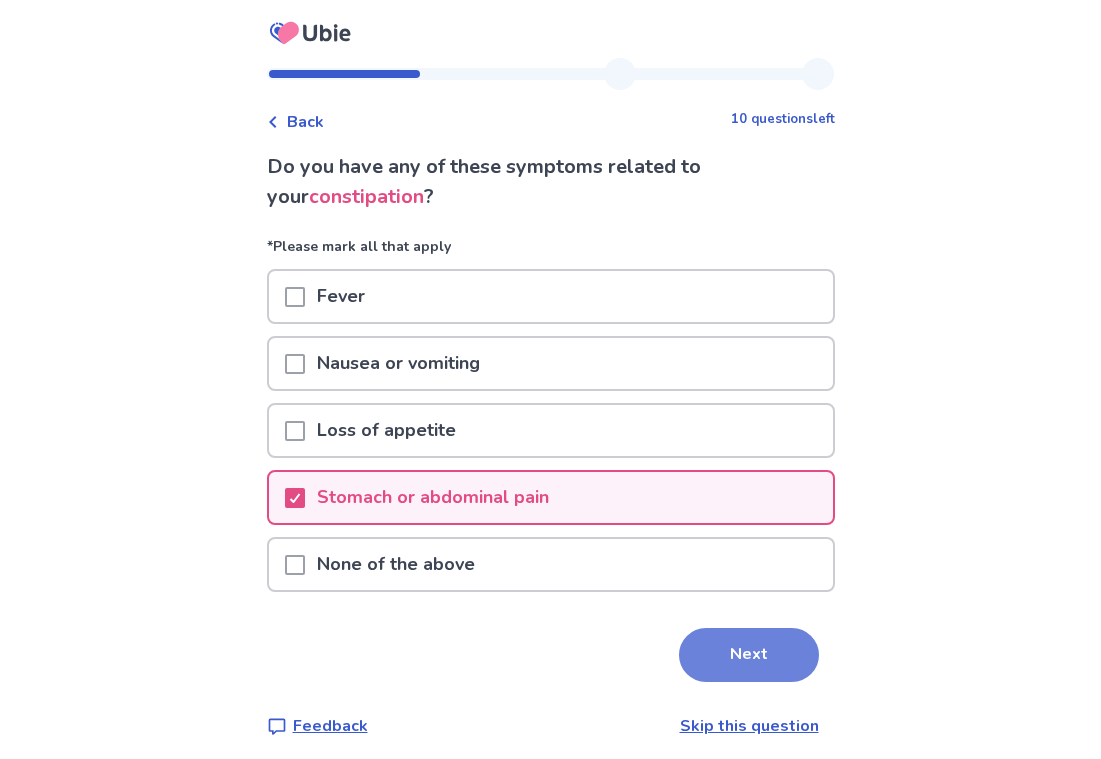 click on "Next" at bounding box center (749, 655) 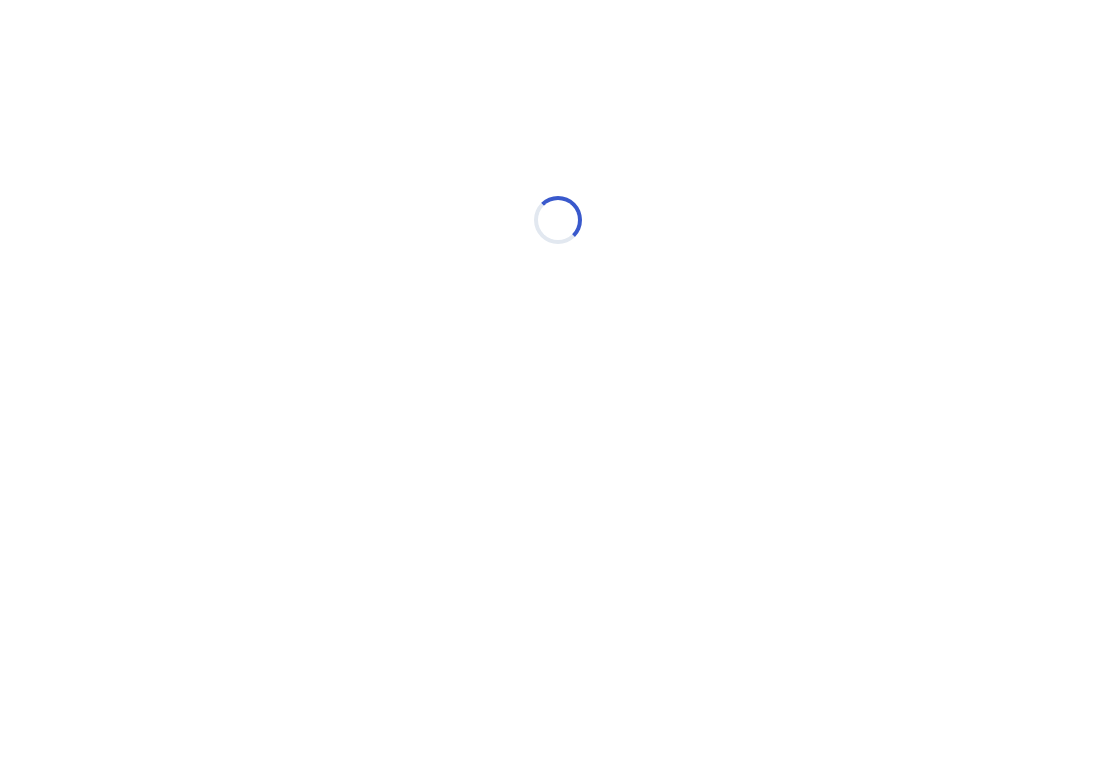 select on "*" 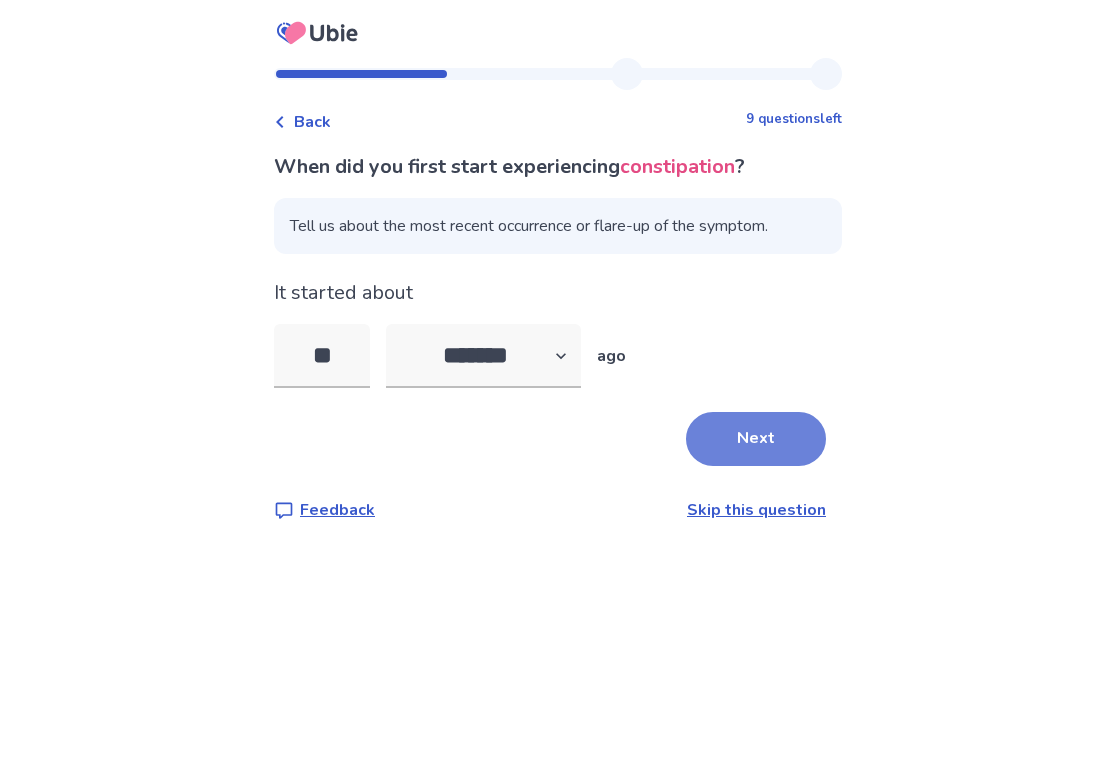 type on "**" 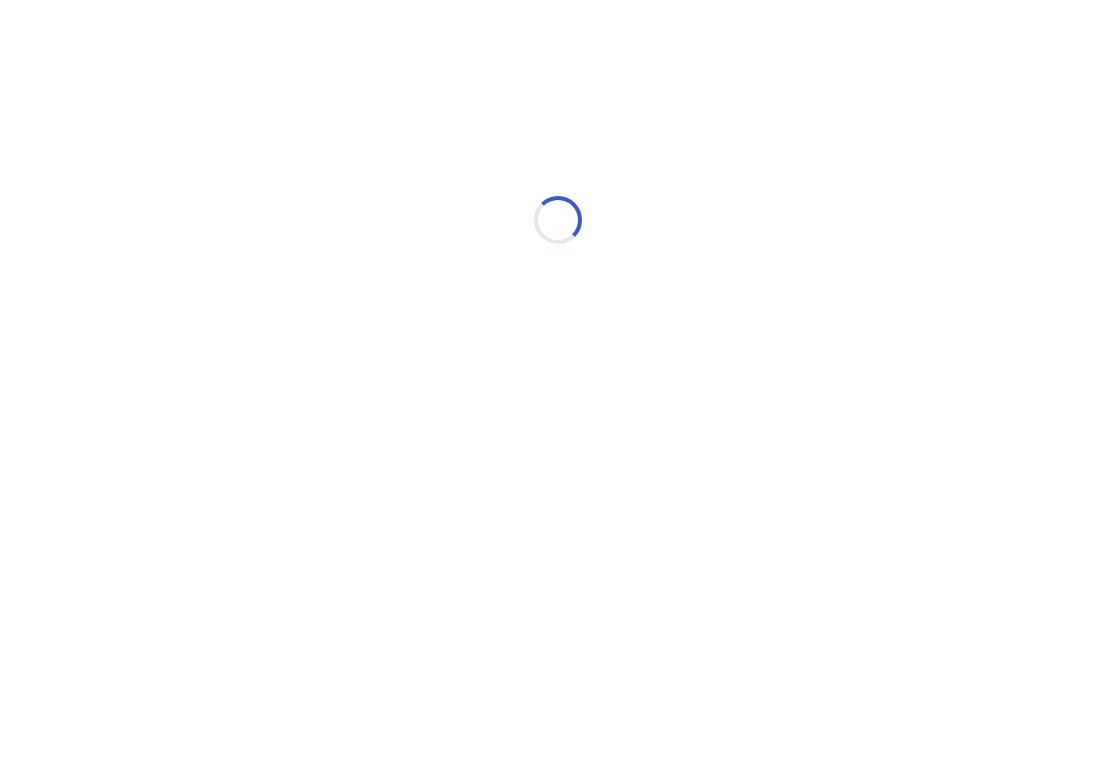 select on "*" 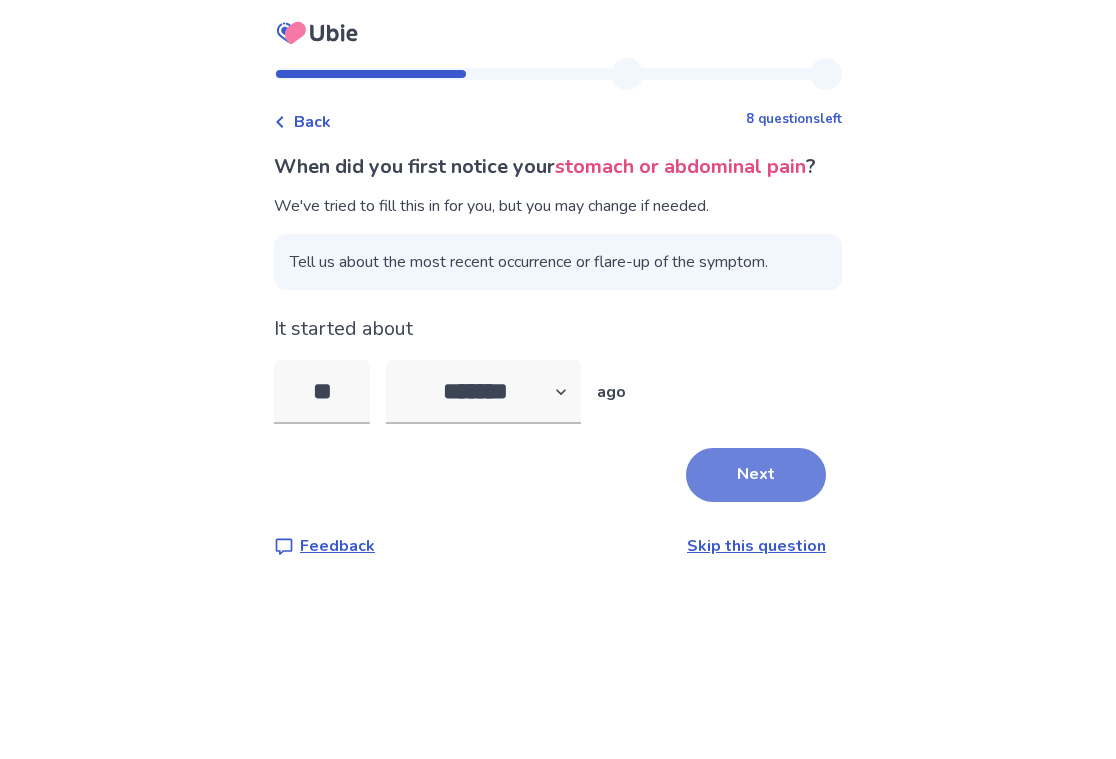 click on "Next" at bounding box center (756, 475) 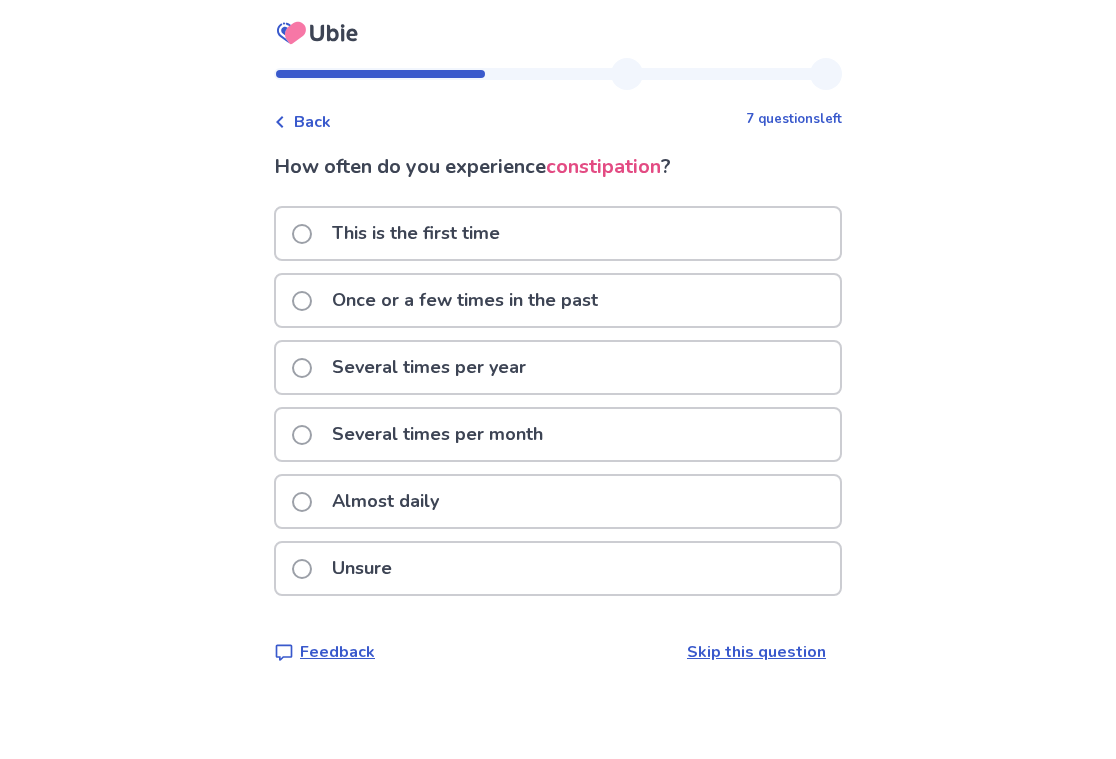 click at bounding box center [302, 502] 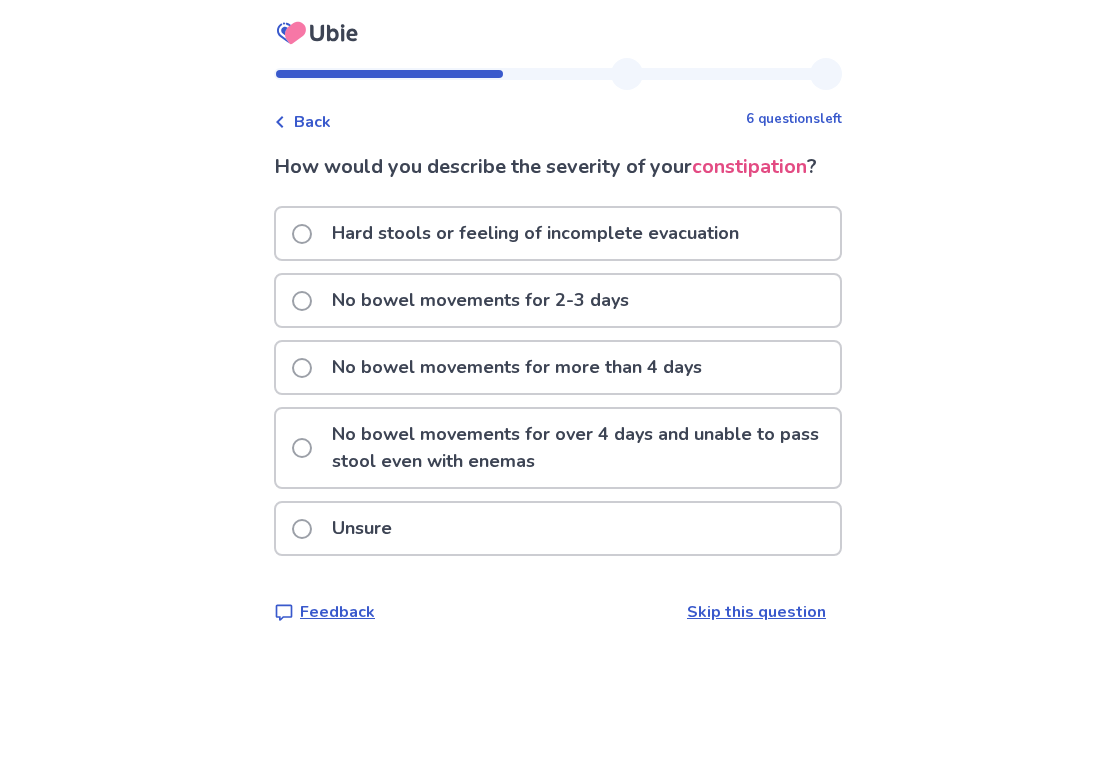 click at bounding box center (302, 368) 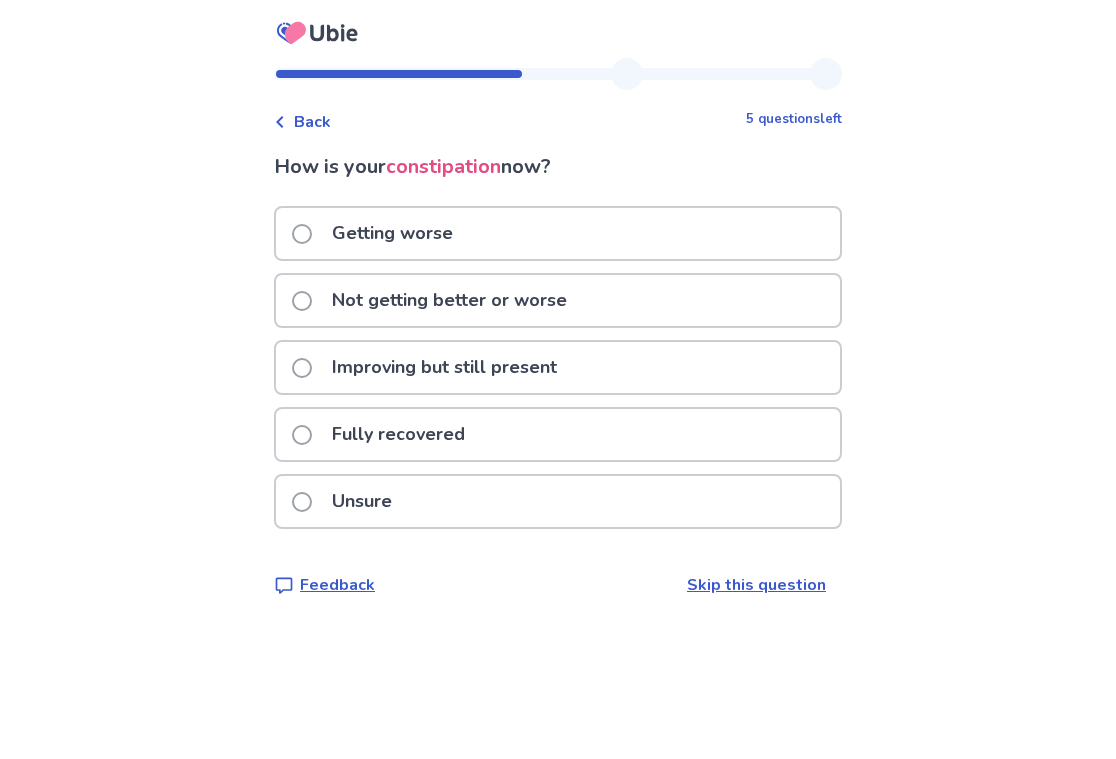 click at bounding box center (302, 301) 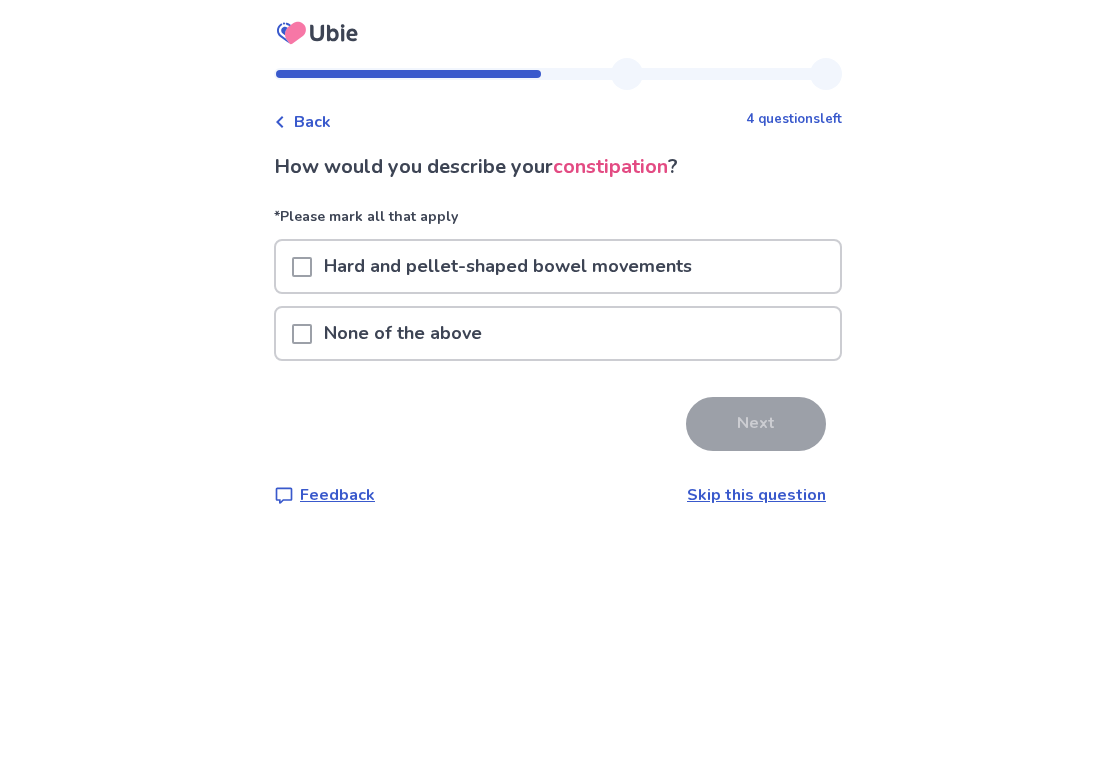 click at bounding box center (302, 334) 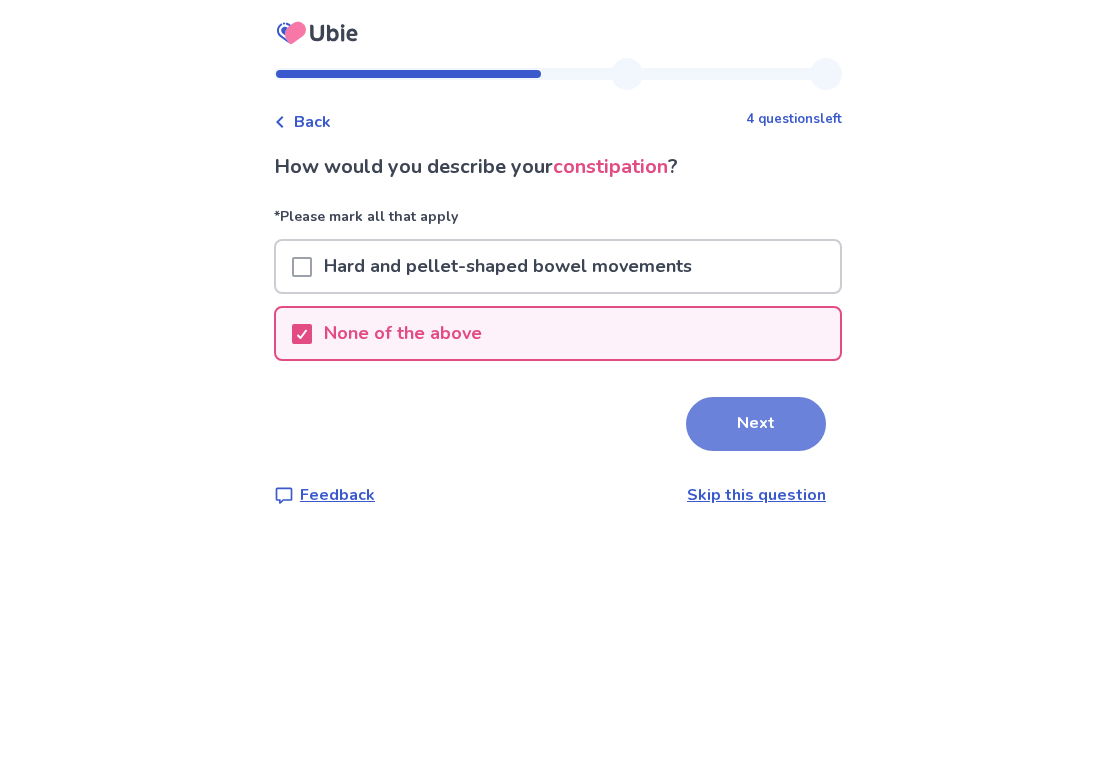 click on "Next" at bounding box center (756, 424) 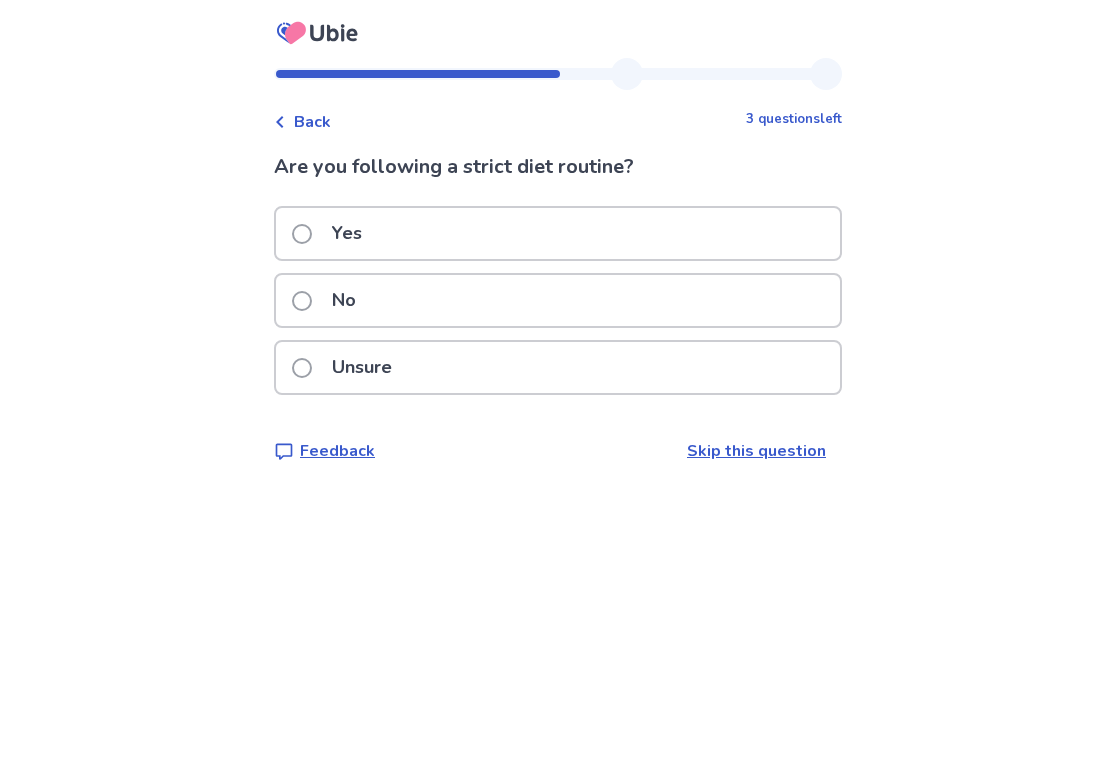 click at bounding box center (302, 301) 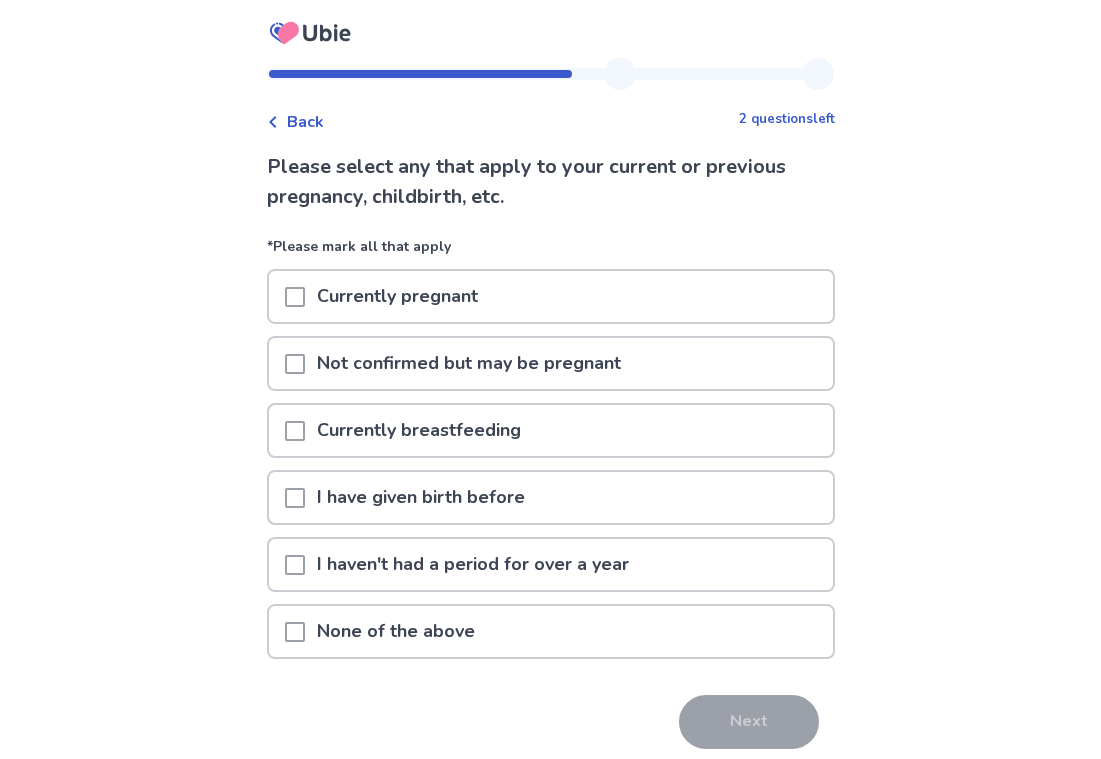 click at bounding box center [295, 498] 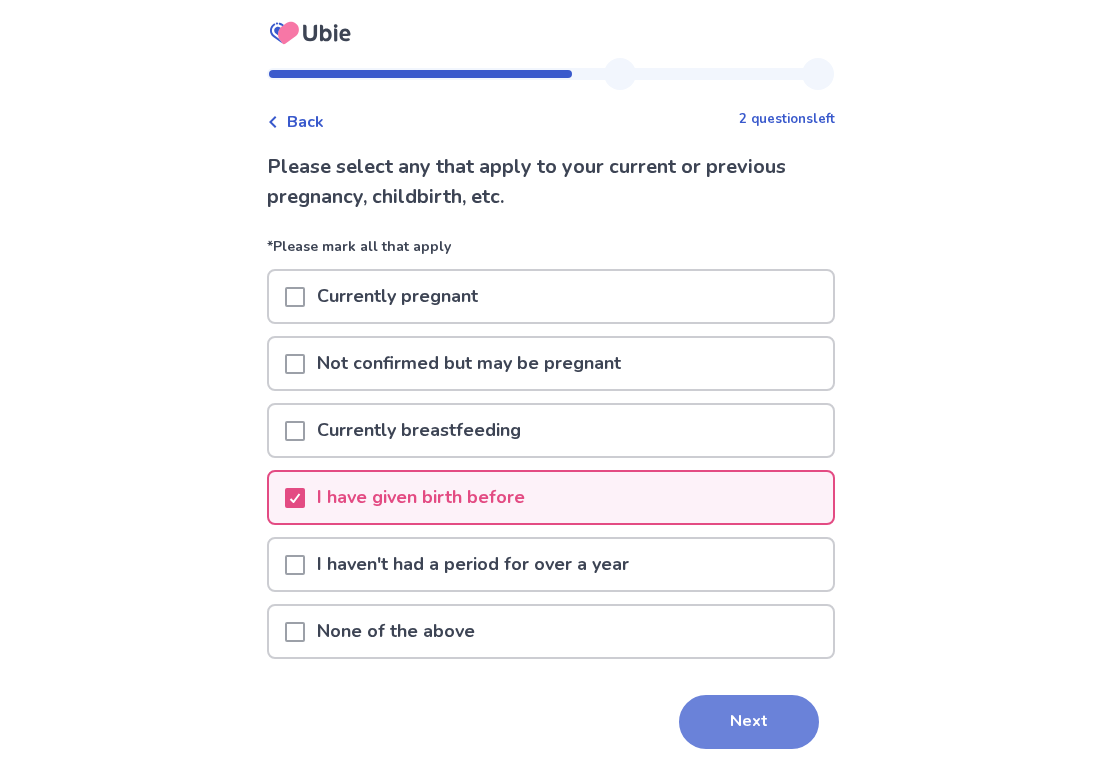 click on "Next" at bounding box center [749, 722] 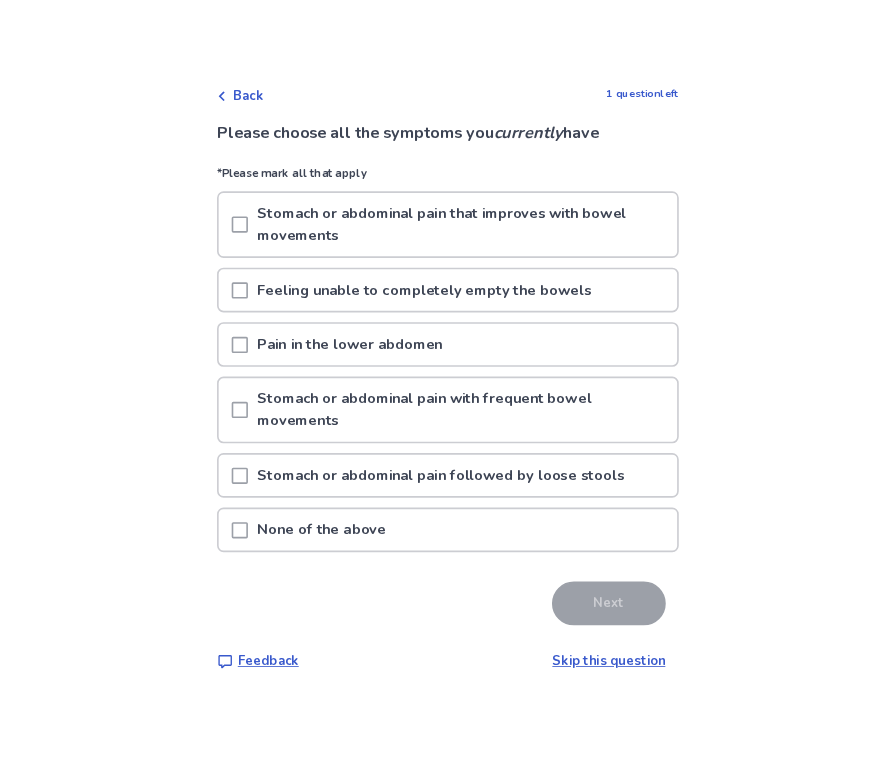 scroll, scrollTop: 0, scrollLeft: 0, axis: both 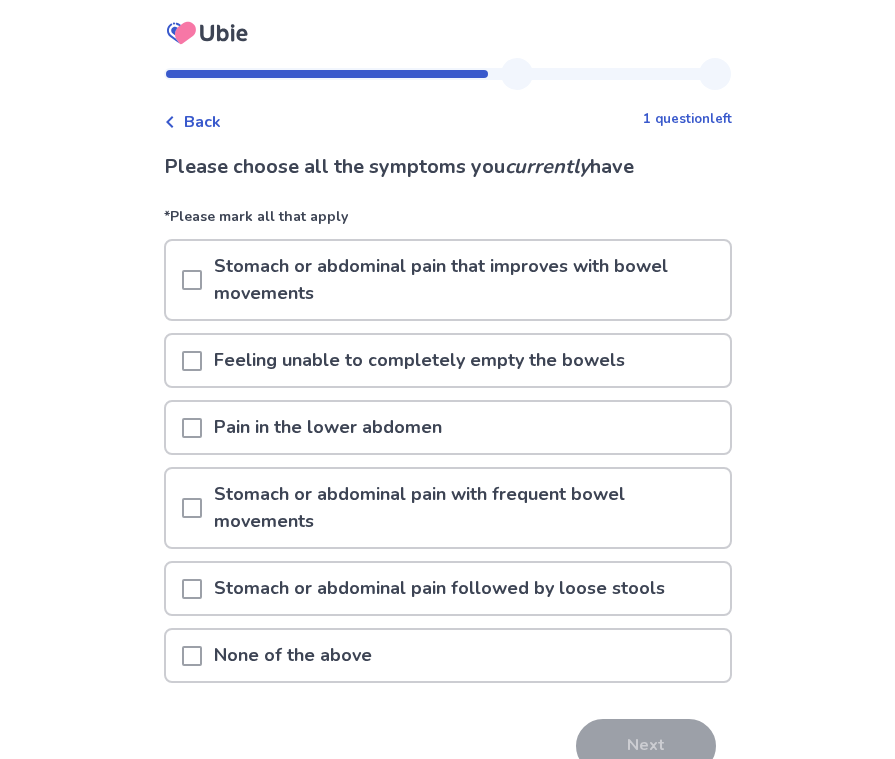 click at bounding box center (192, 428) 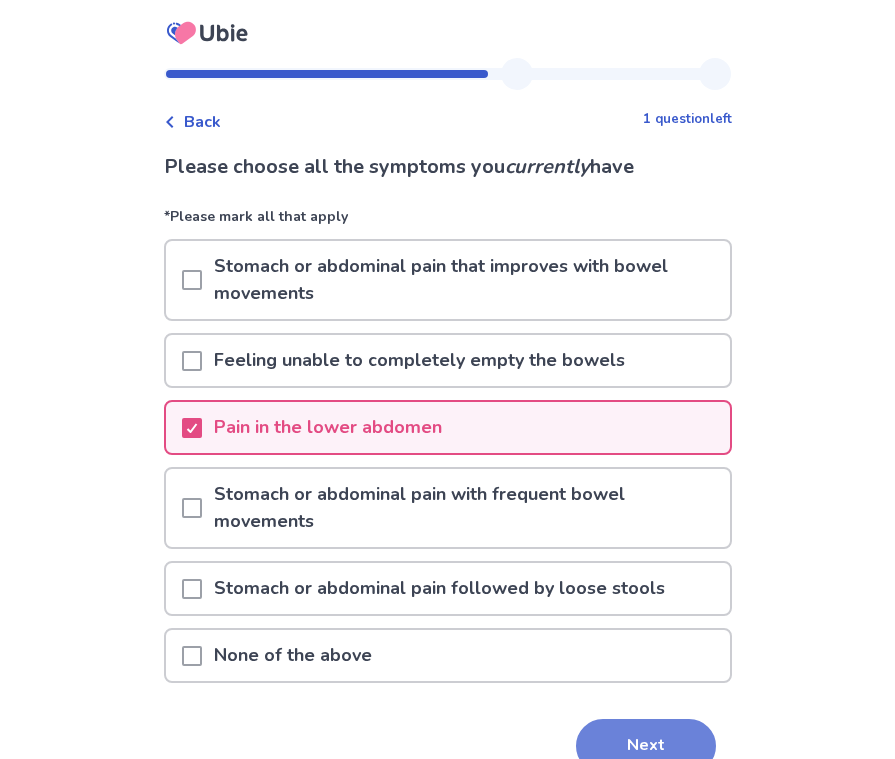 click on "Next" at bounding box center [646, 746] 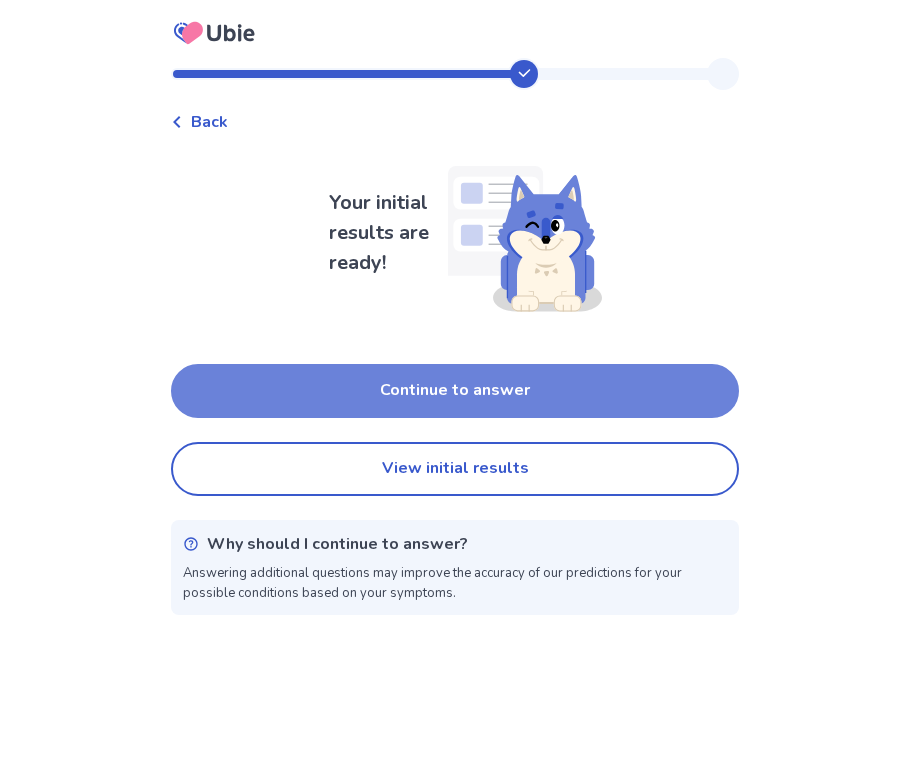 click on "Continue to answer" at bounding box center (455, 391) 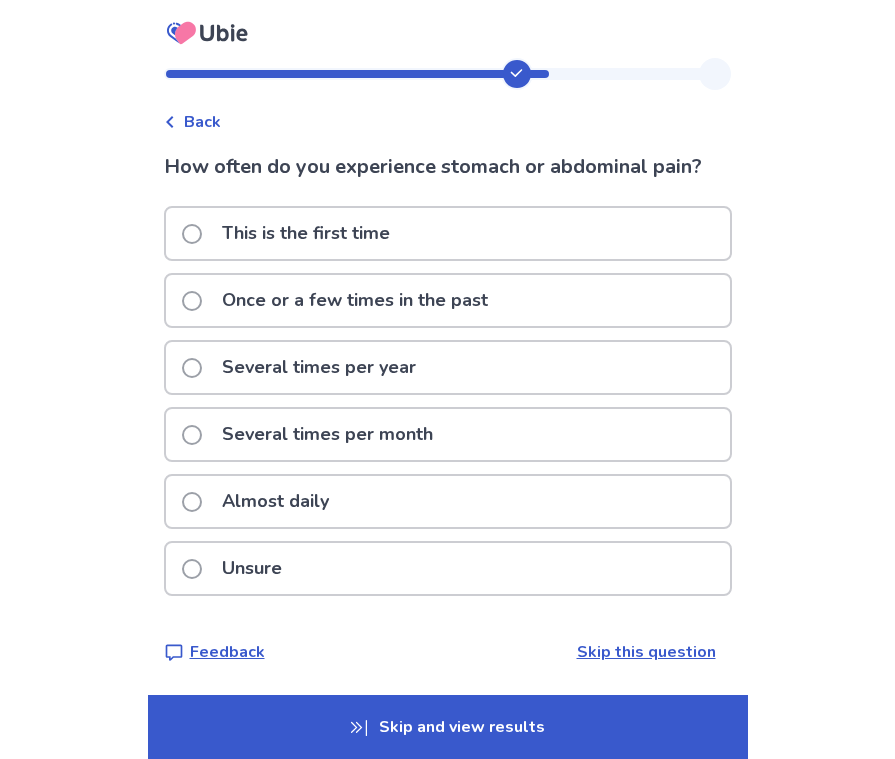click on "Almost daily" at bounding box center [275, 501] 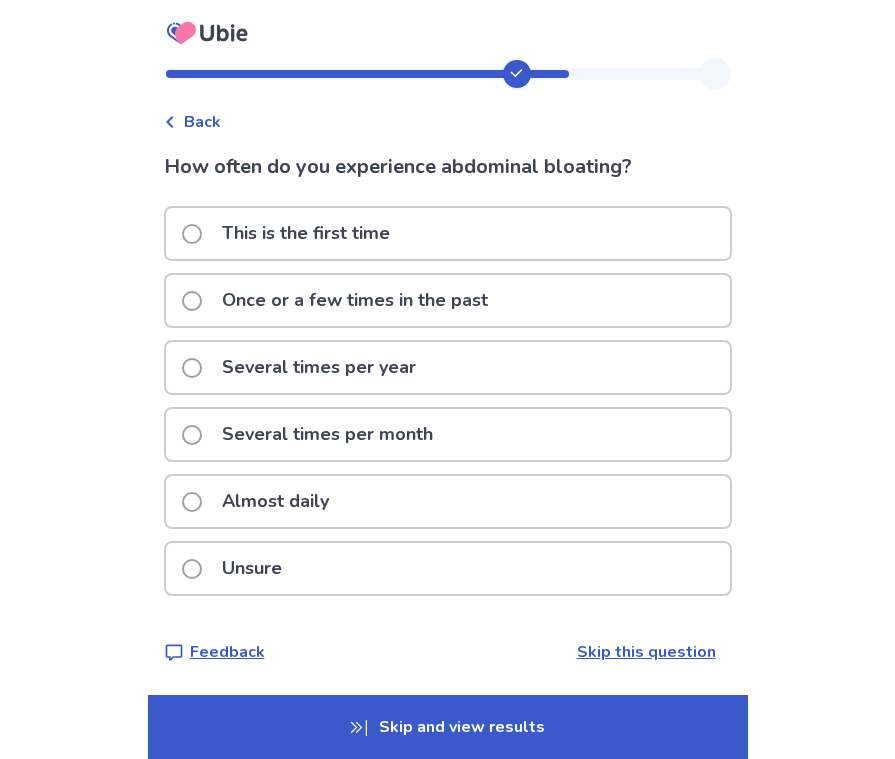 click on "Almost daily" at bounding box center (261, 501) 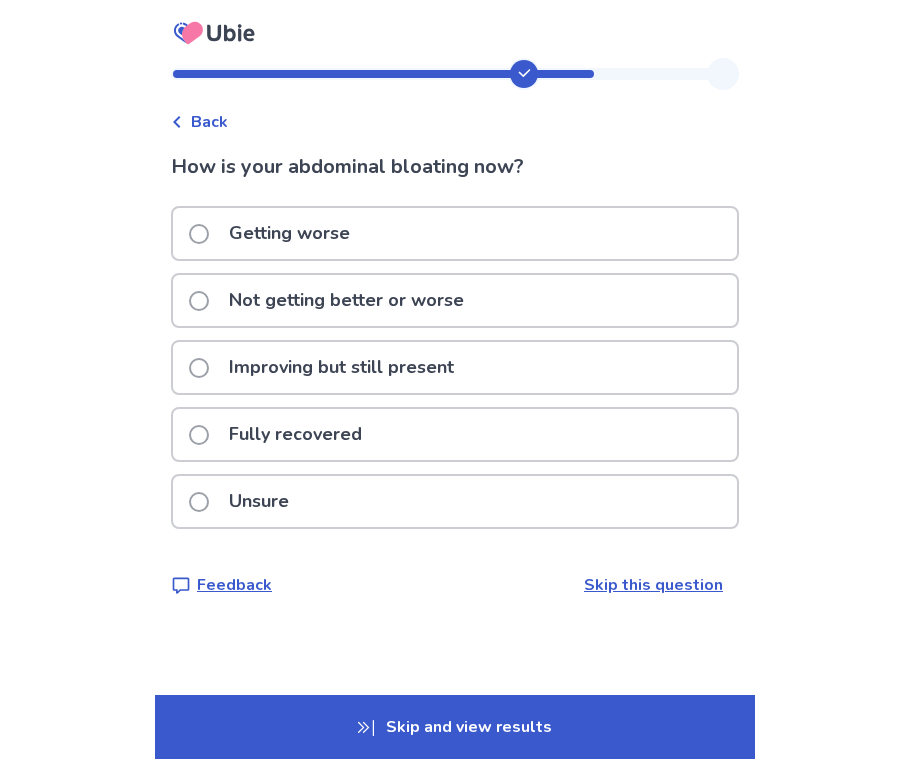 click on "Not getting better or worse" at bounding box center (346, 300) 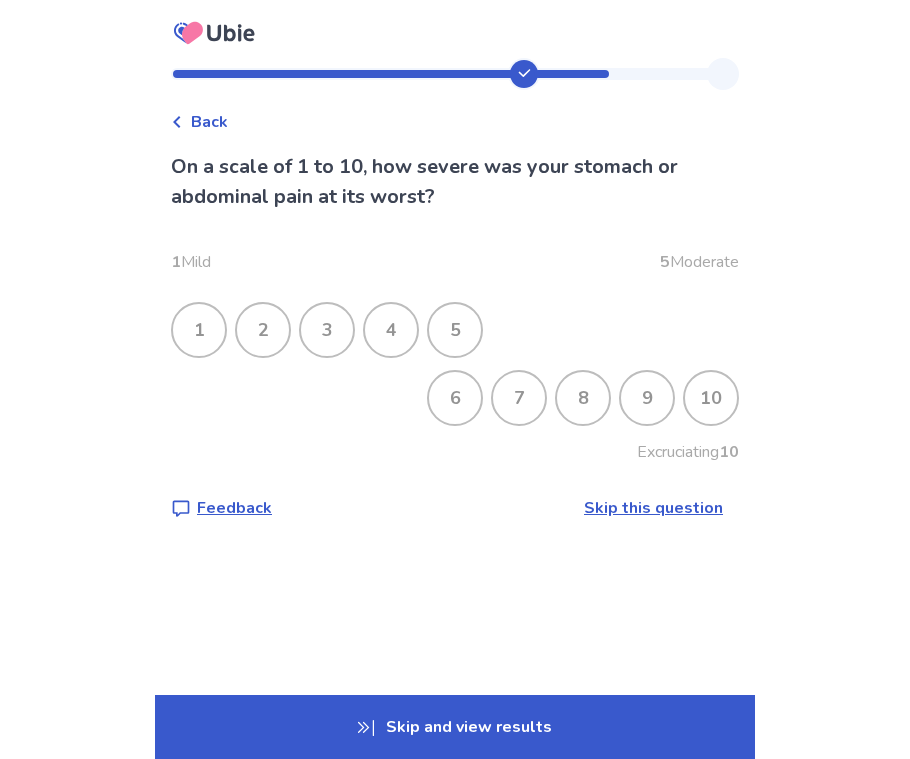click on "3" at bounding box center [327, 330] 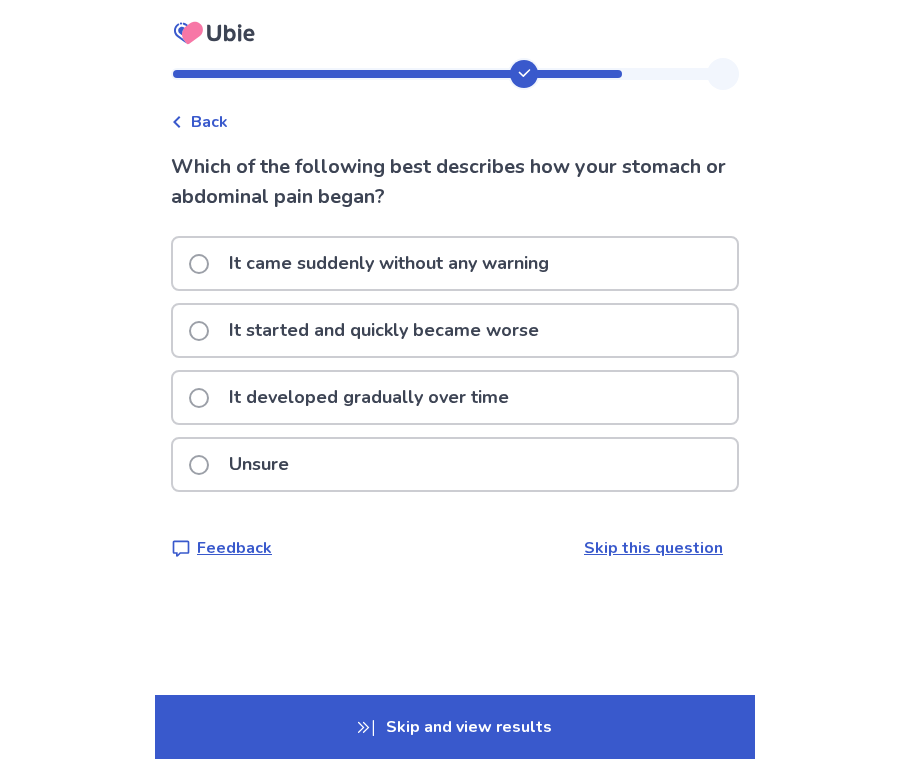 click on "Skip this question" at bounding box center (653, 548) 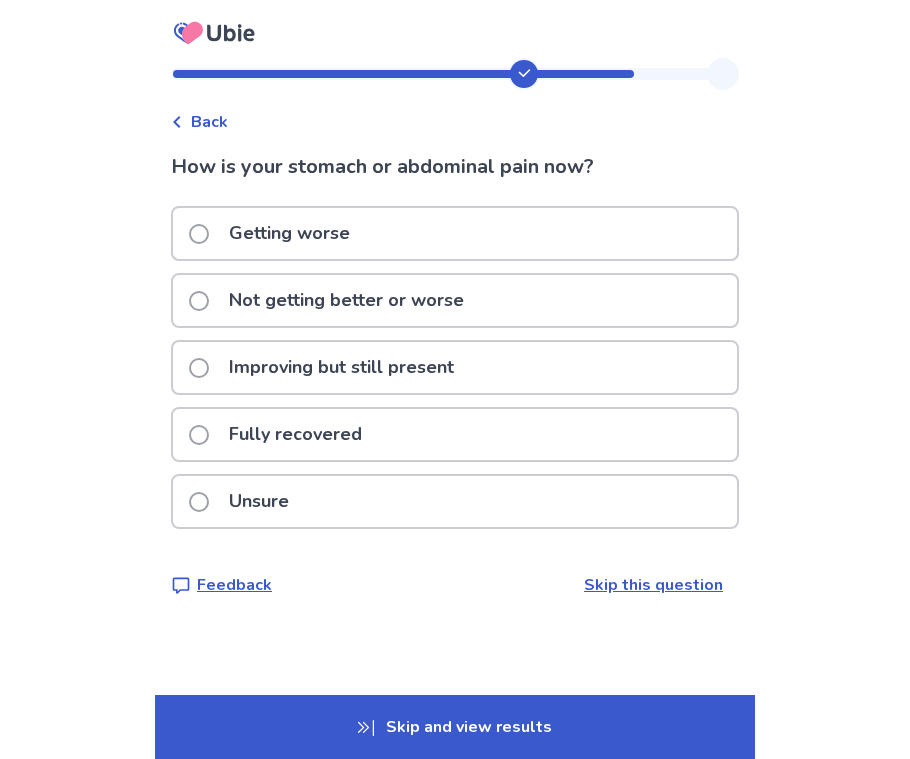 click at bounding box center (199, 301) 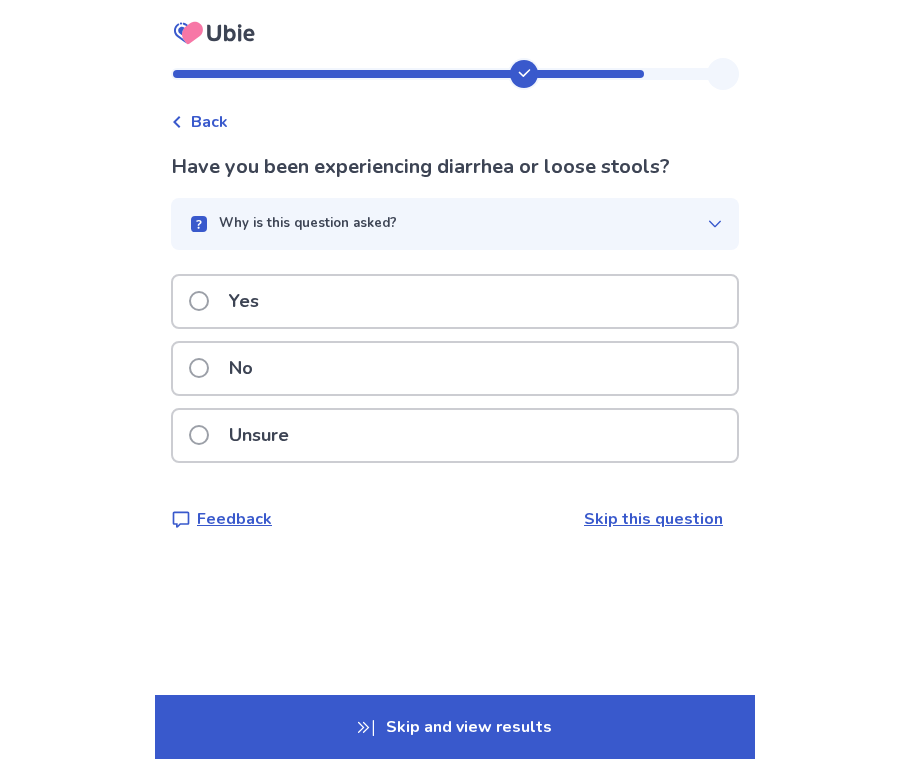 click at bounding box center (199, 368) 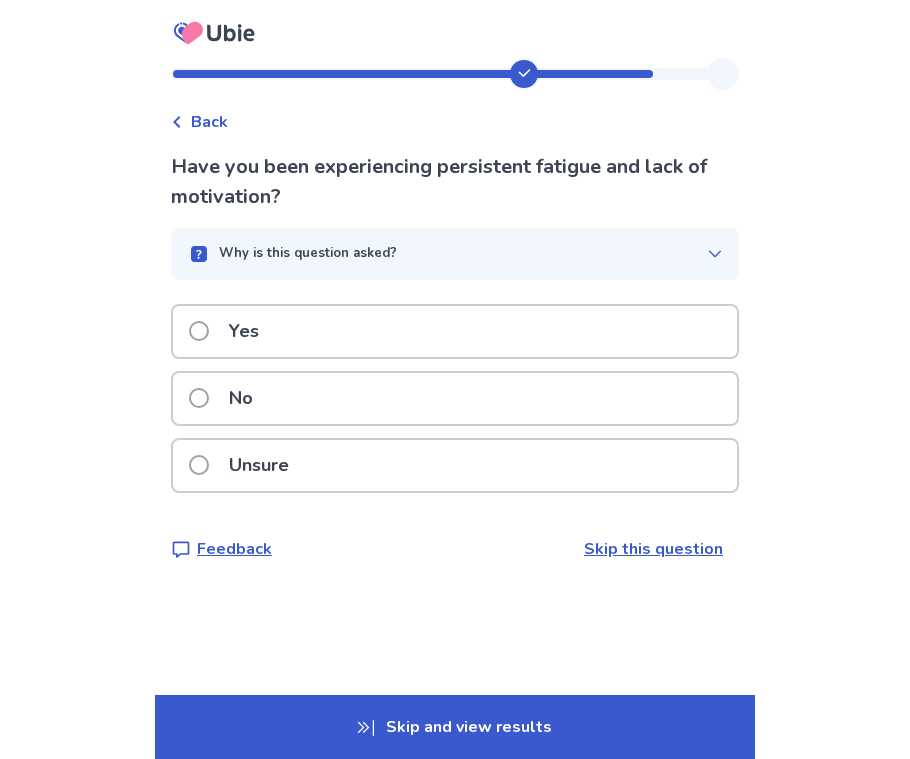 click at bounding box center [199, 331] 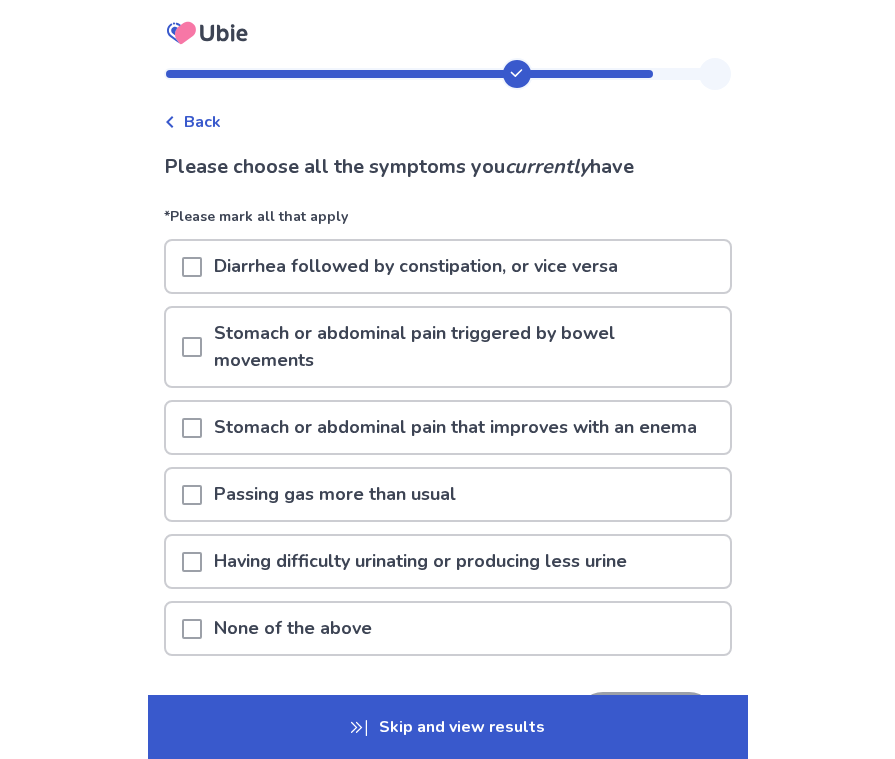 click at bounding box center (192, 428) 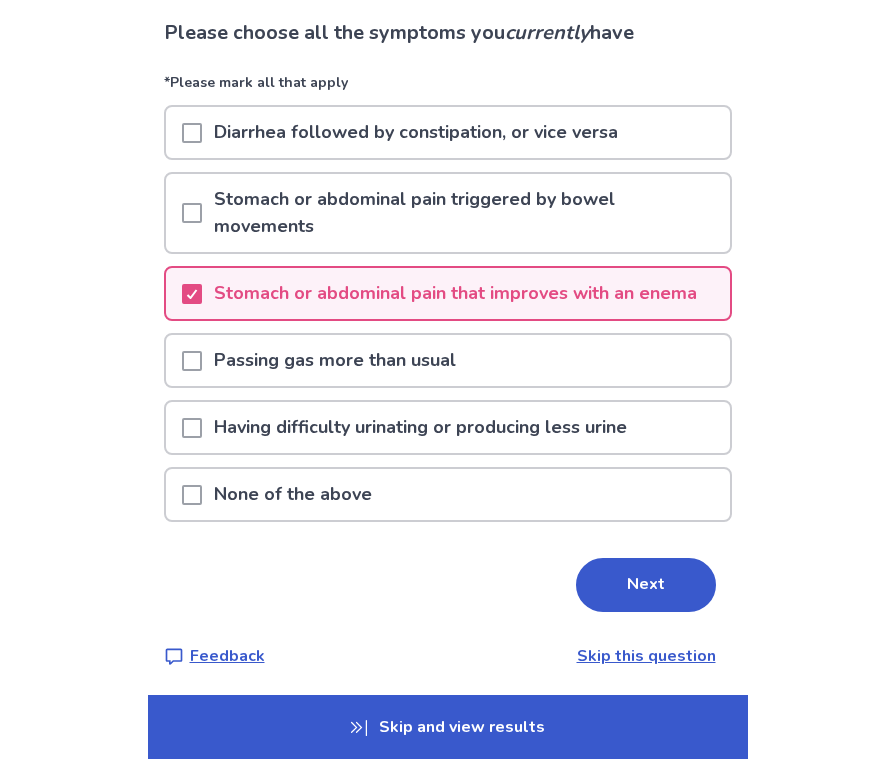 scroll, scrollTop: 139, scrollLeft: 0, axis: vertical 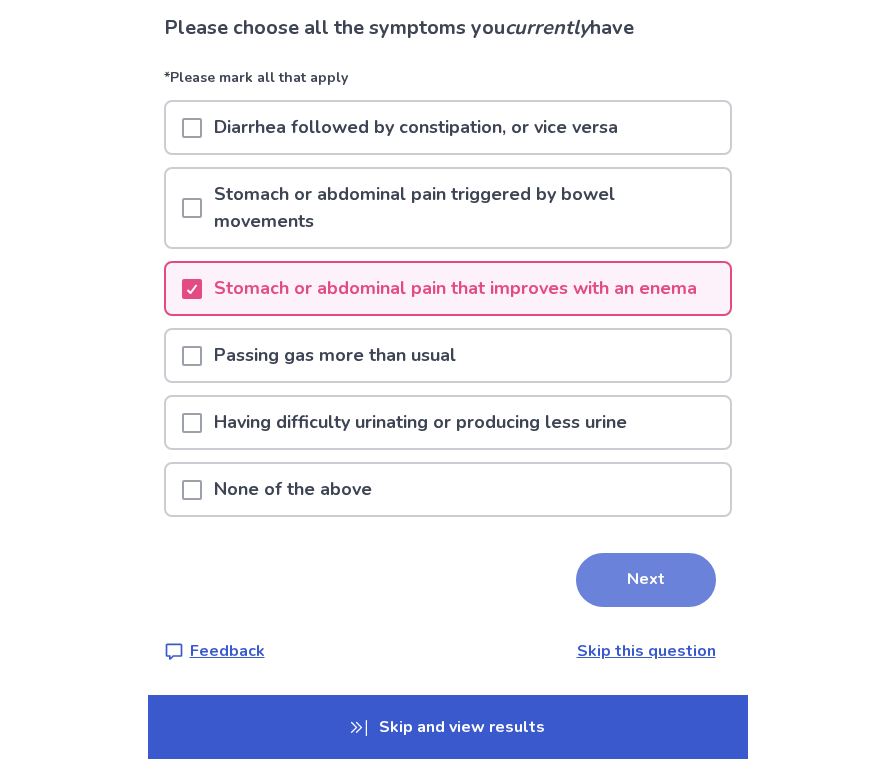 click on "Next" at bounding box center [646, 580] 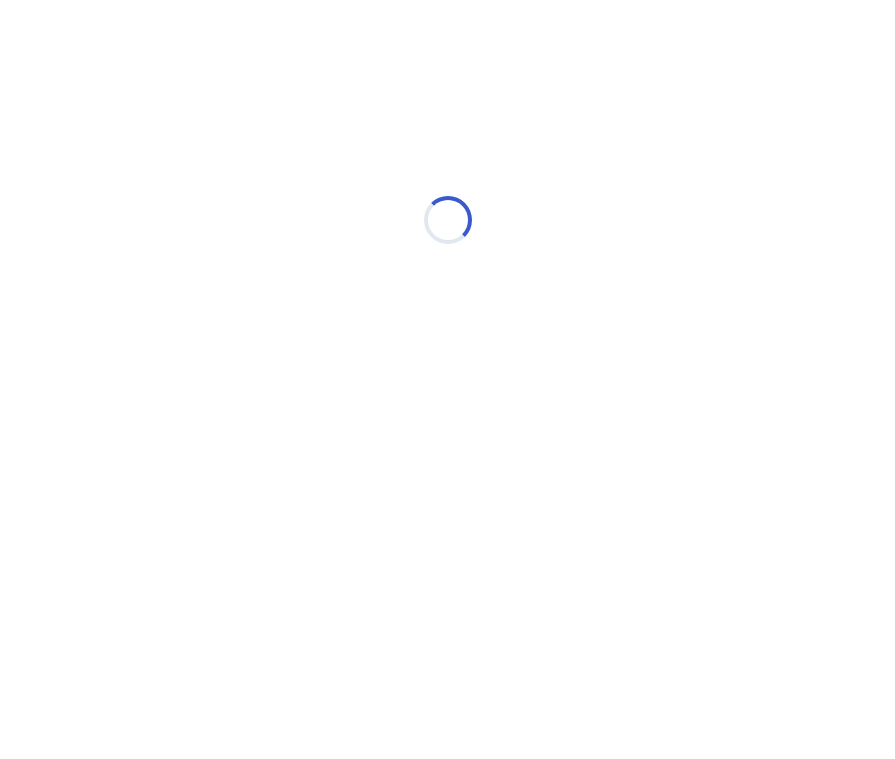 scroll, scrollTop: 0, scrollLeft: 0, axis: both 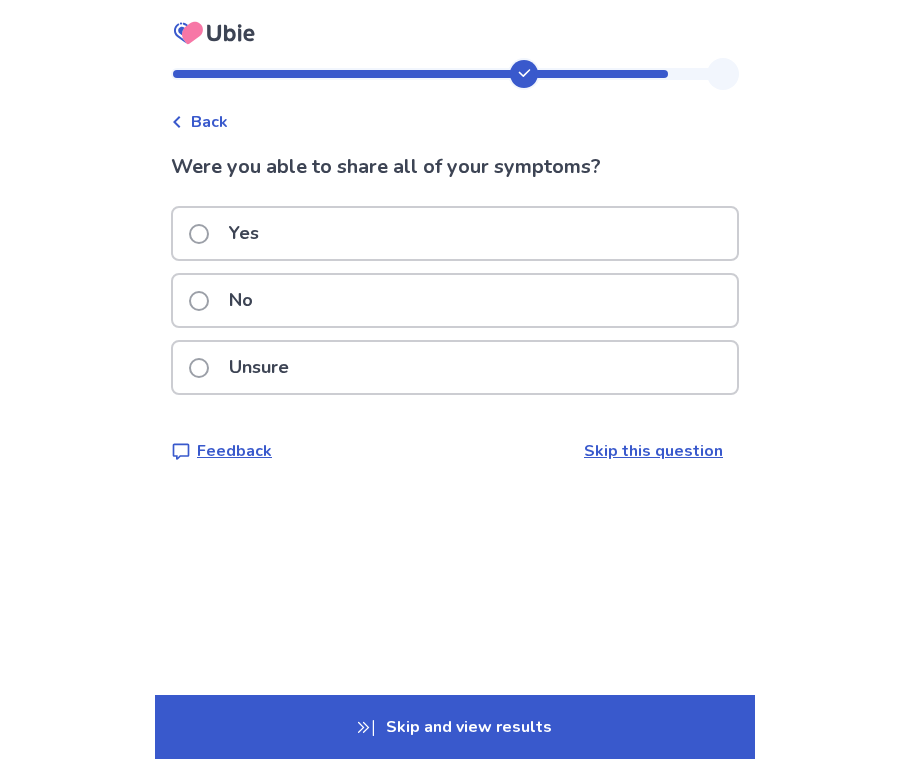 click at bounding box center (199, 234) 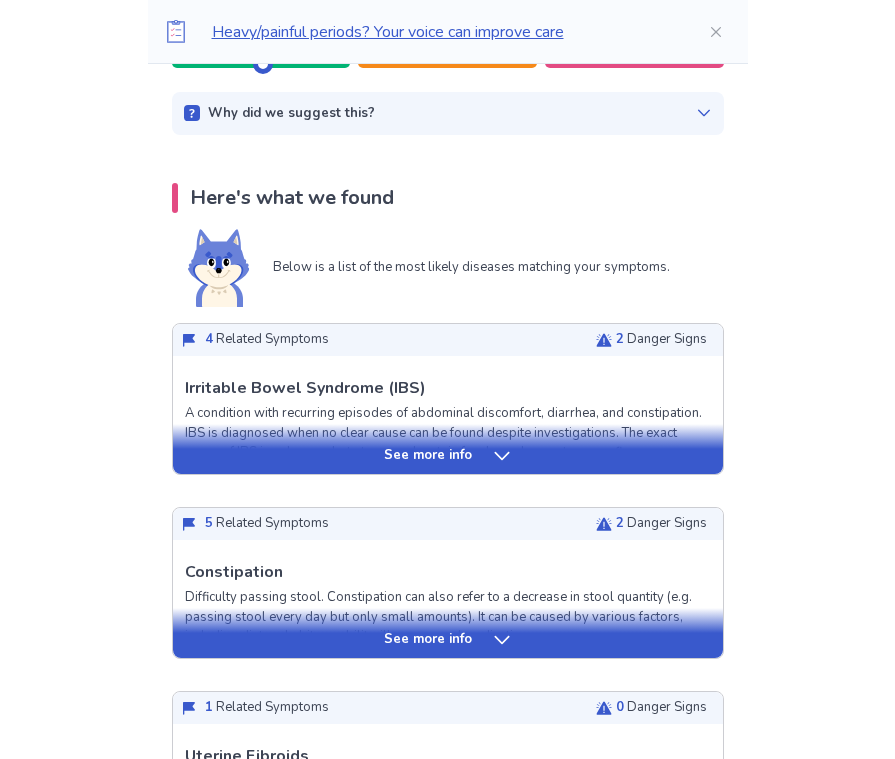scroll, scrollTop: 321, scrollLeft: 0, axis: vertical 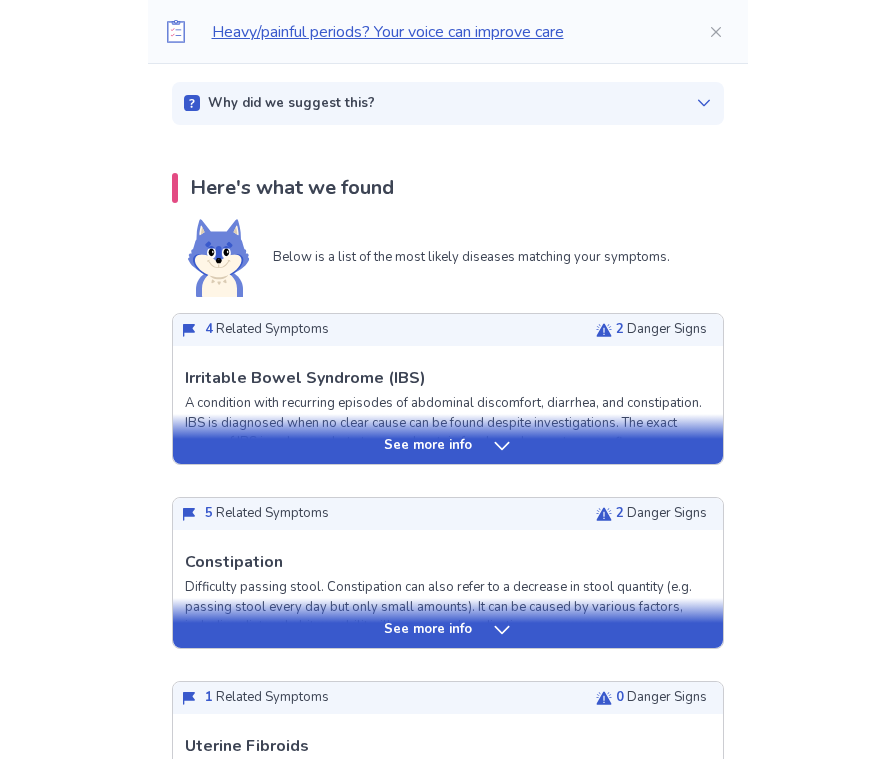 click 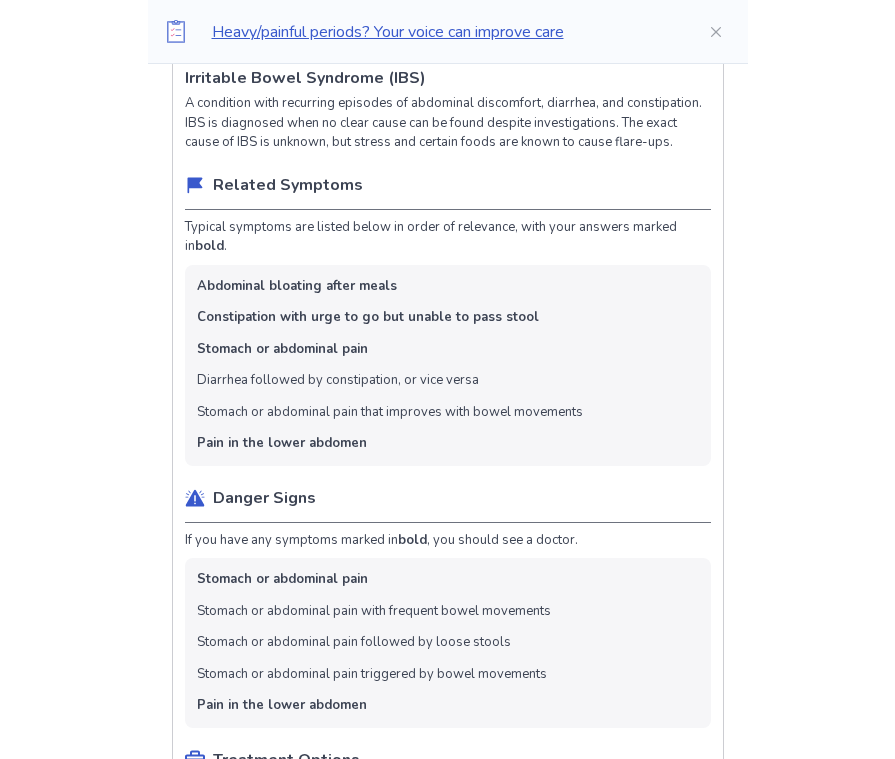 scroll, scrollTop: 521, scrollLeft: 0, axis: vertical 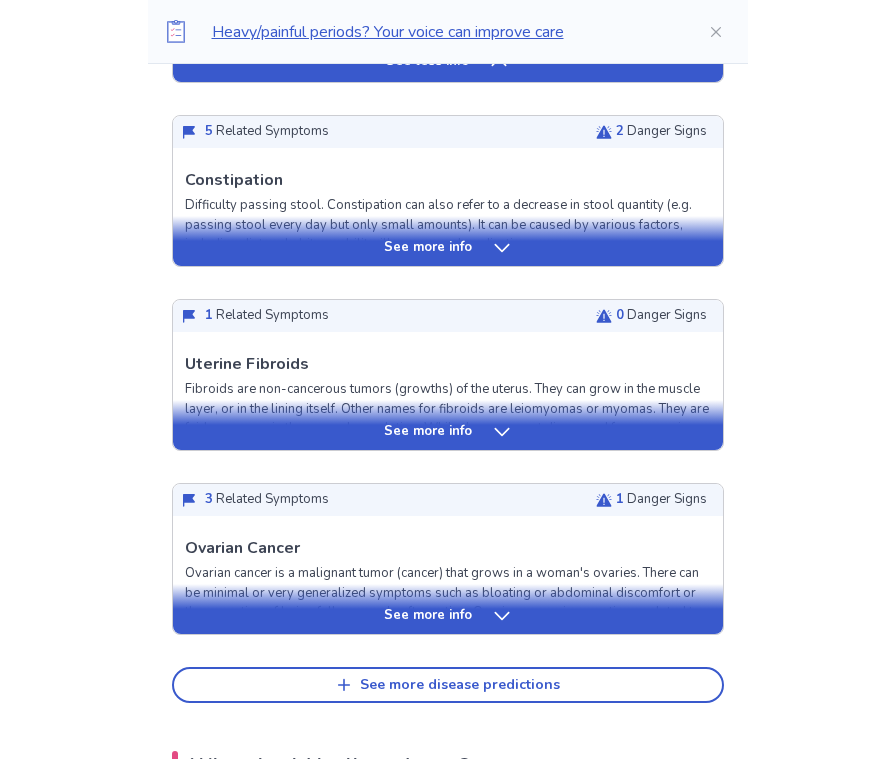 click 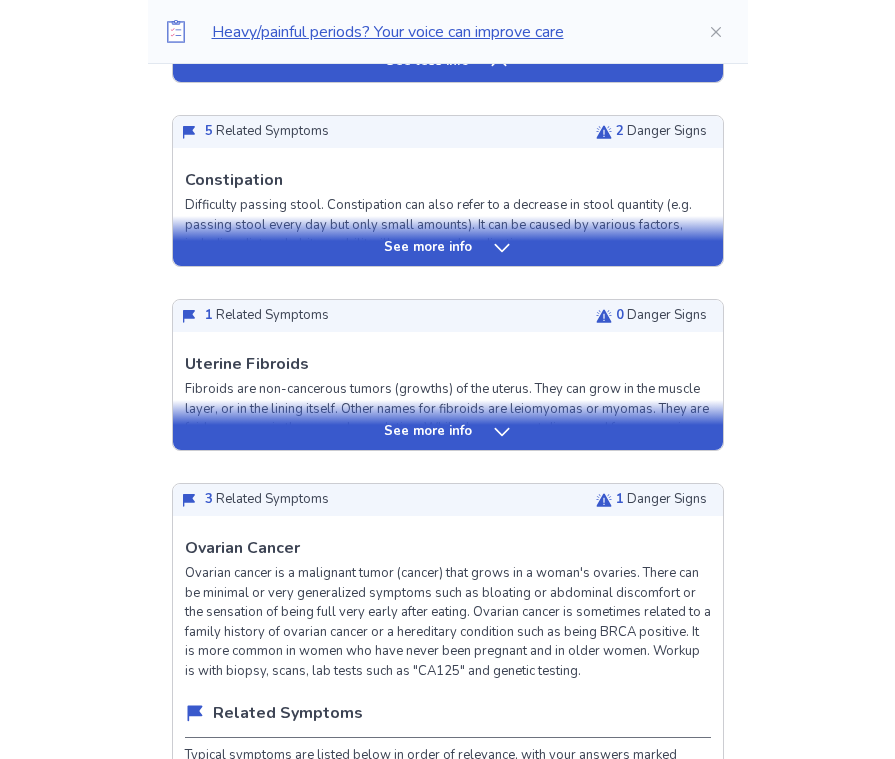 scroll, scrollTop: 2461, scrollLeft: 0, axis: vertical 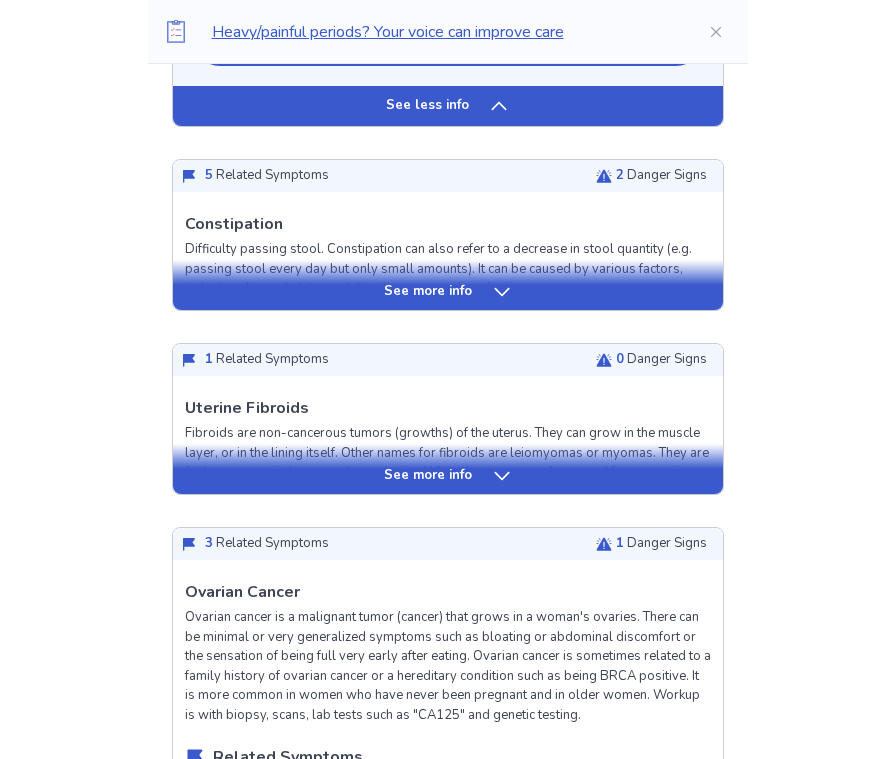 click 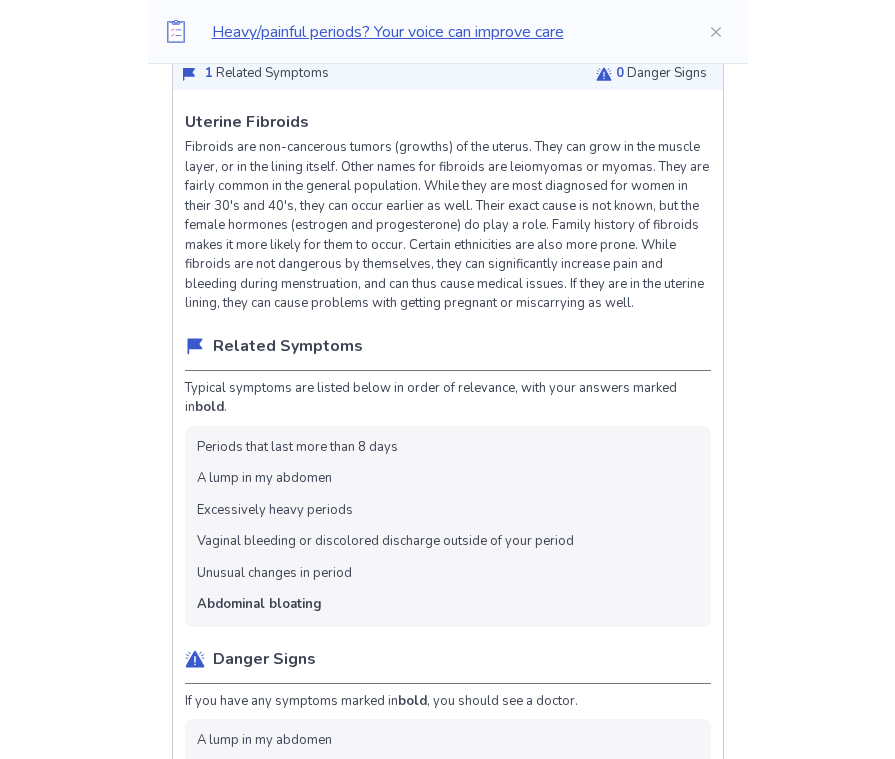 scroll, scrollTop: 2761, scrollLeft: 0, axis: vertical 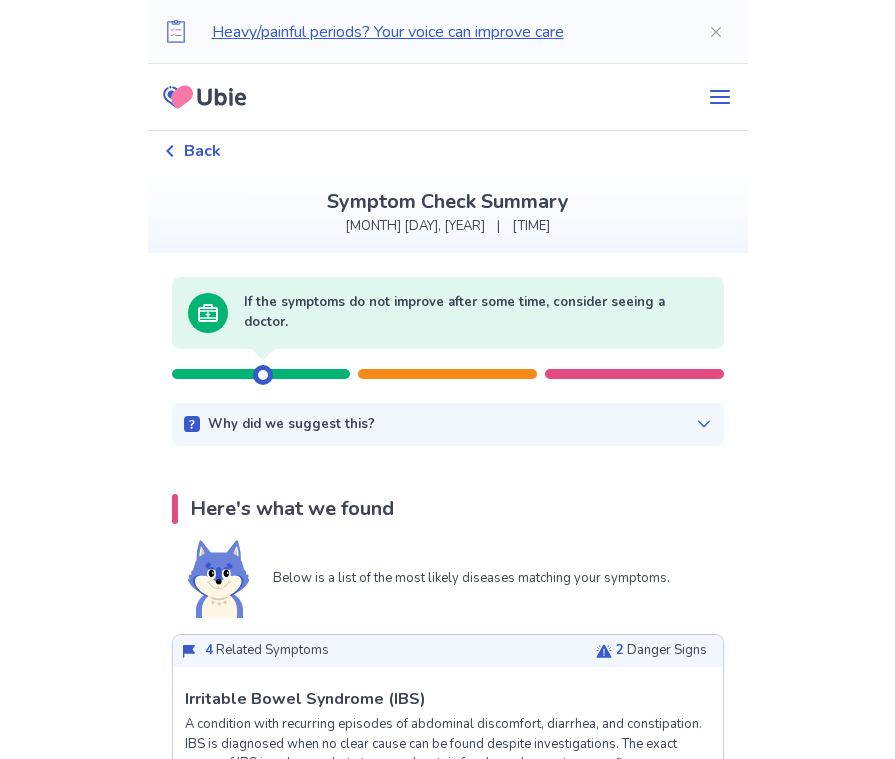 click 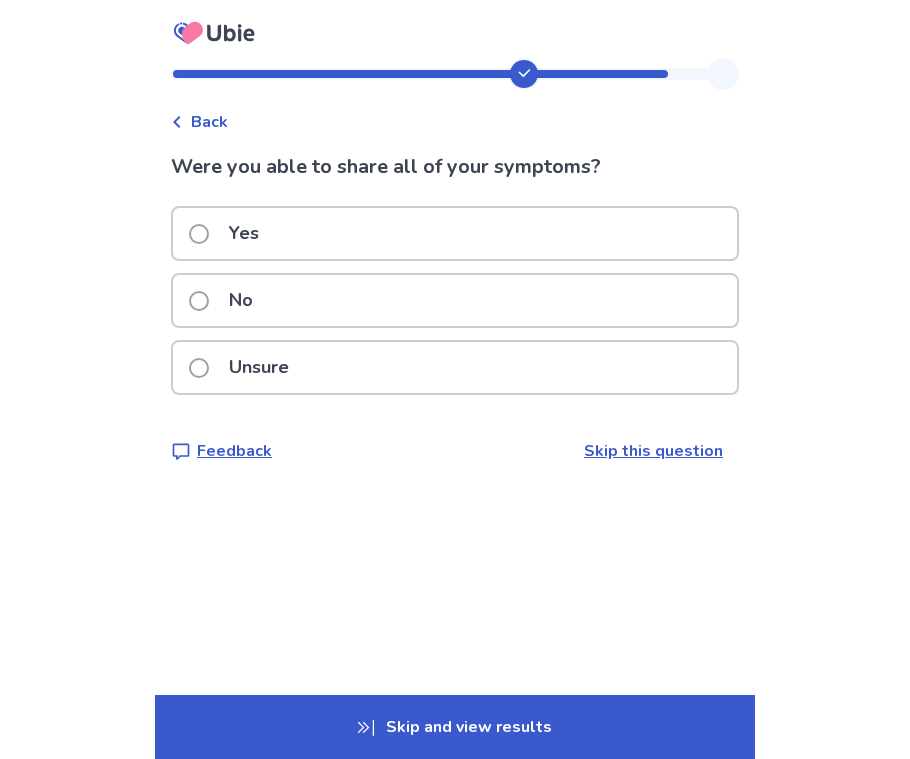 click 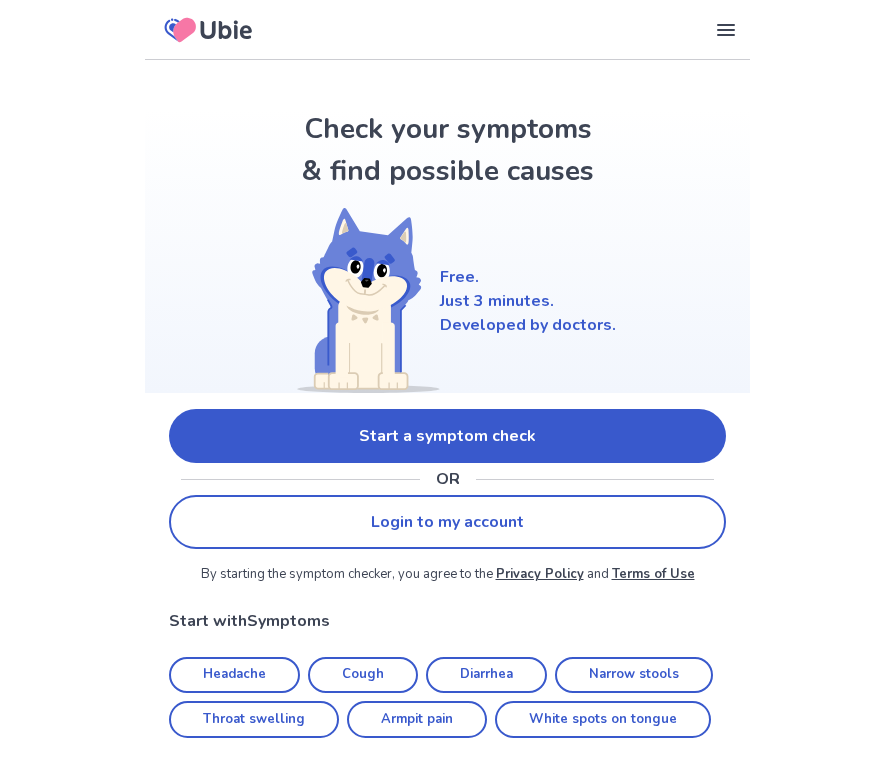 scroll, scrollTop: 0, scrollLeft: 0, axis: both 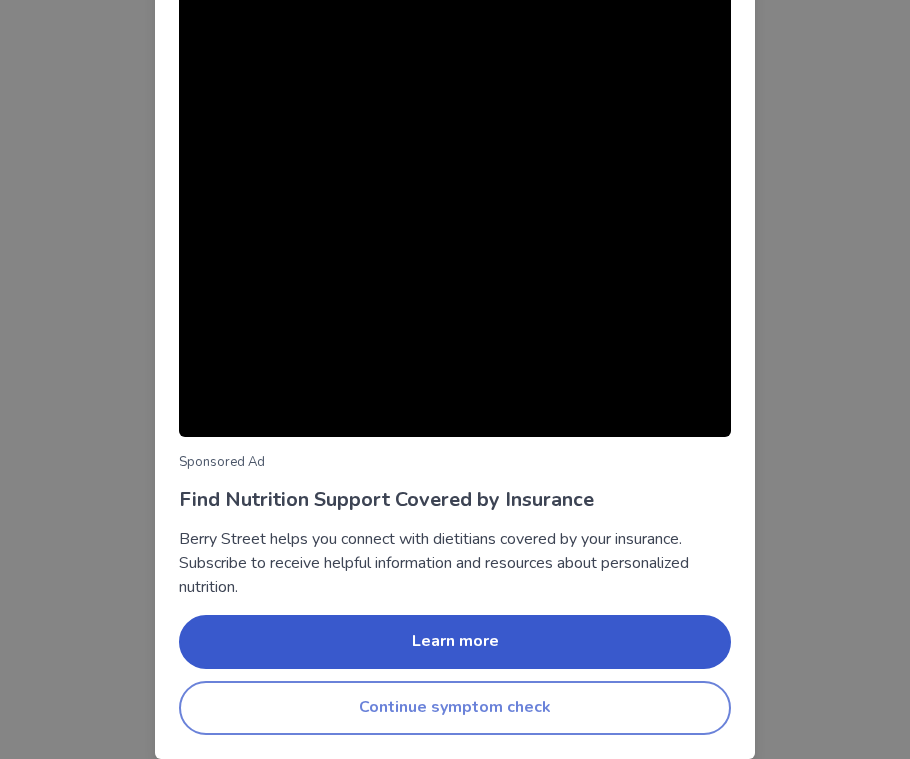 click on "Continue symptom check" at bounding box center (455, 708) 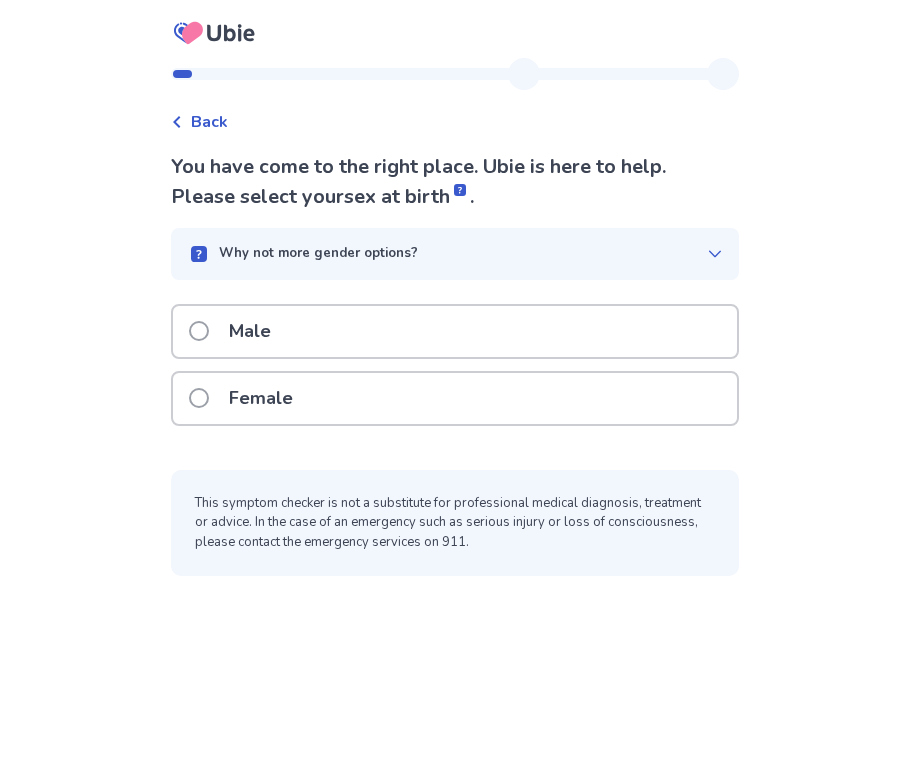 click at bounding box center (199, 398) 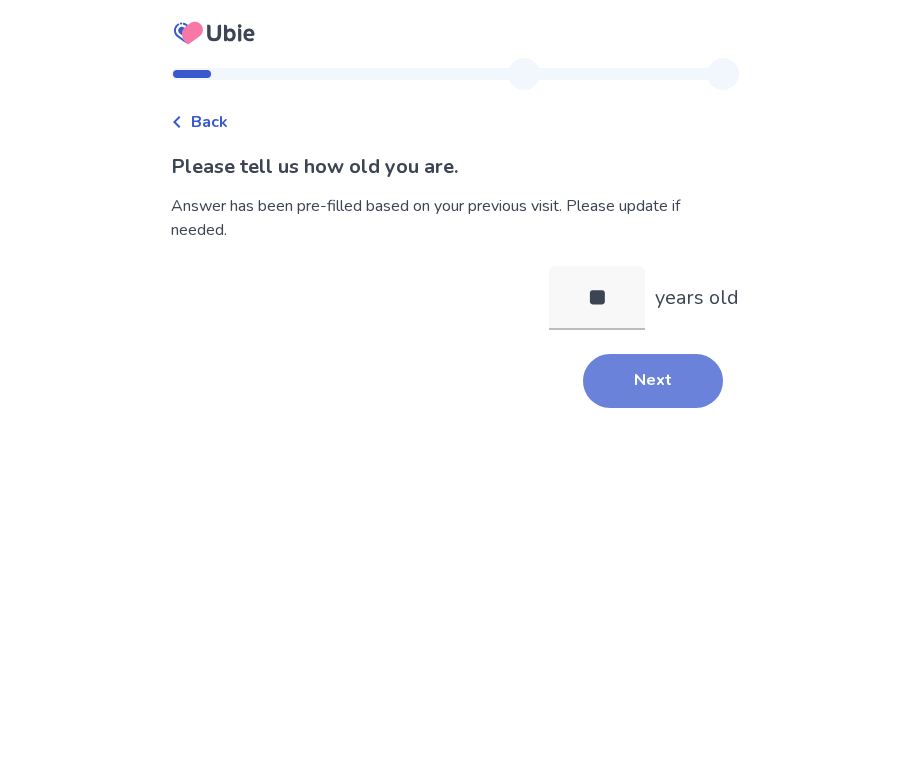 click on "Next" at bounding box center [653, 381] 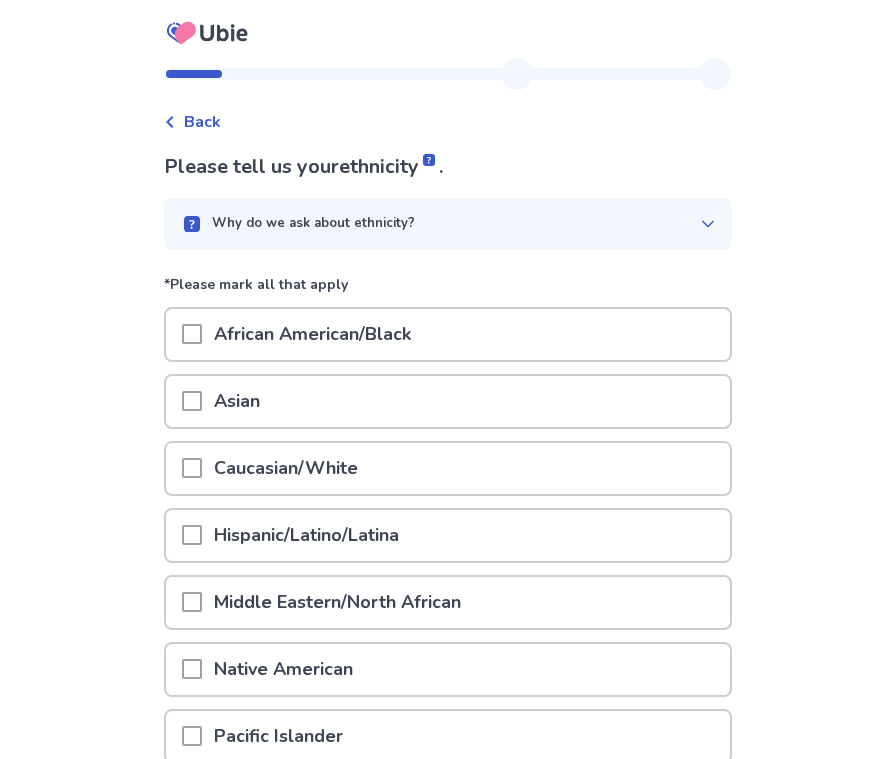 click on "Caucasian/White" at bounding box center [286, 468] 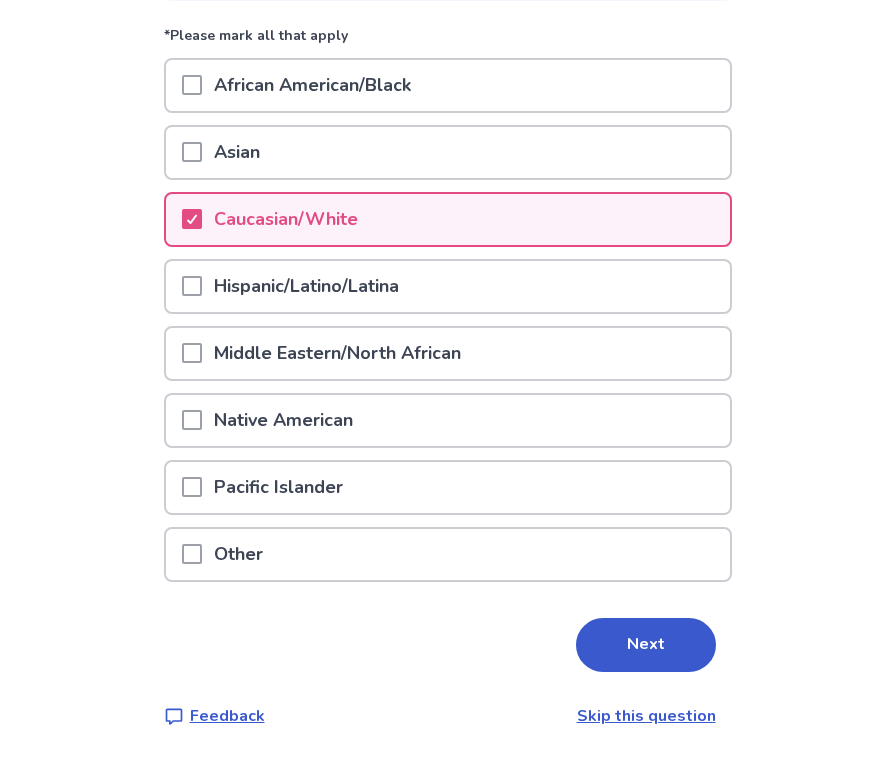 scroll, scrollTop: 250, scrollLeft: 0, axis: vertical 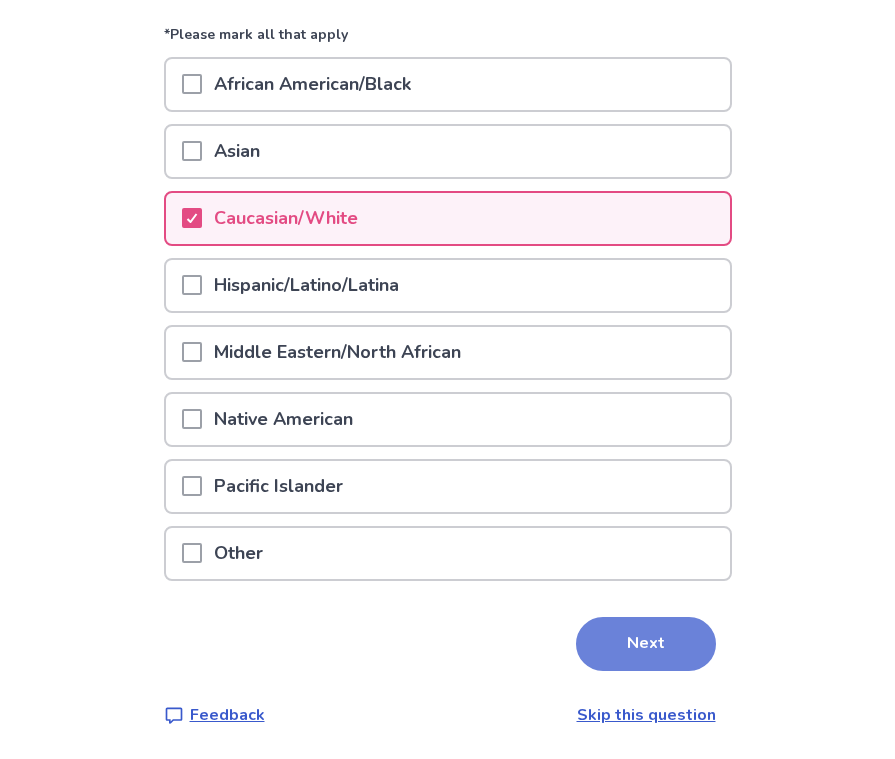 click on "Next" at bounding box center (646, 644) 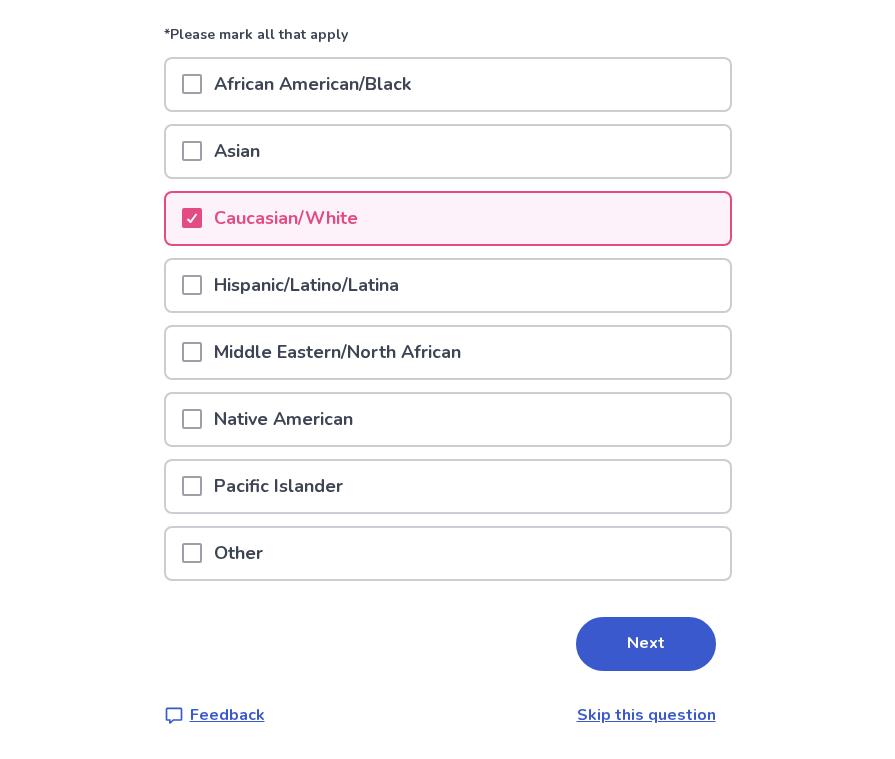 scroll, scrollTop: 0, scrollLeft: 0, axis: both 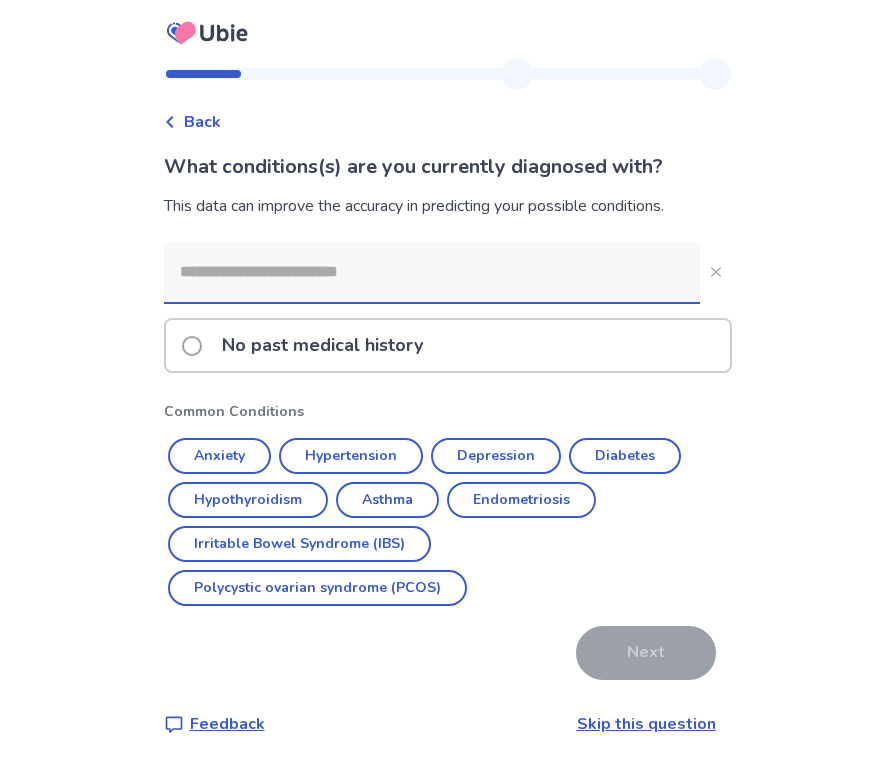 click at bounding box center (432, 272) 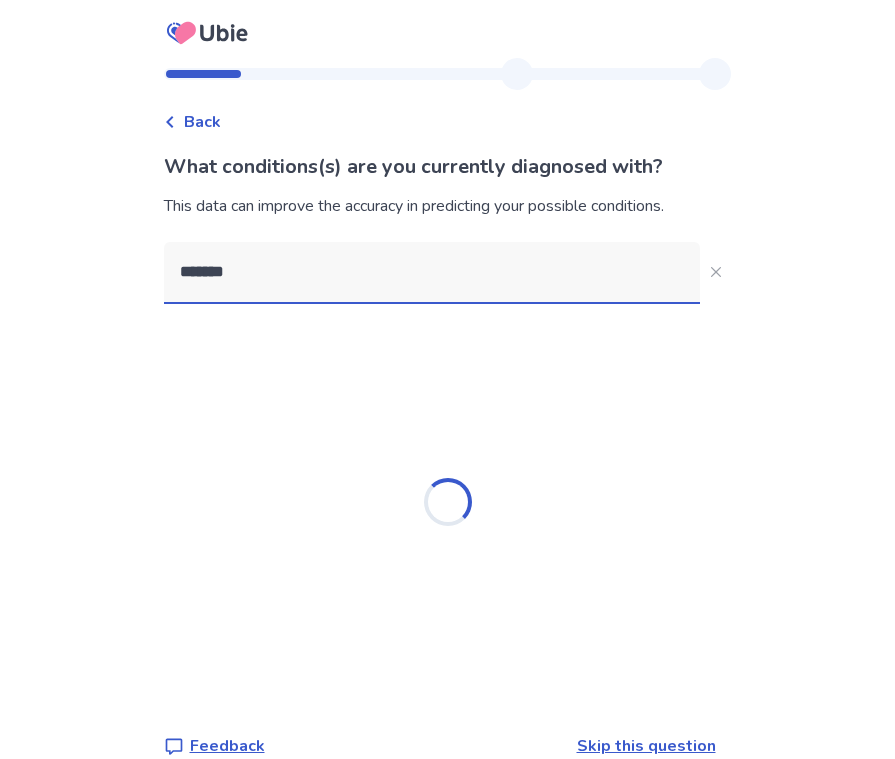 type on "********" 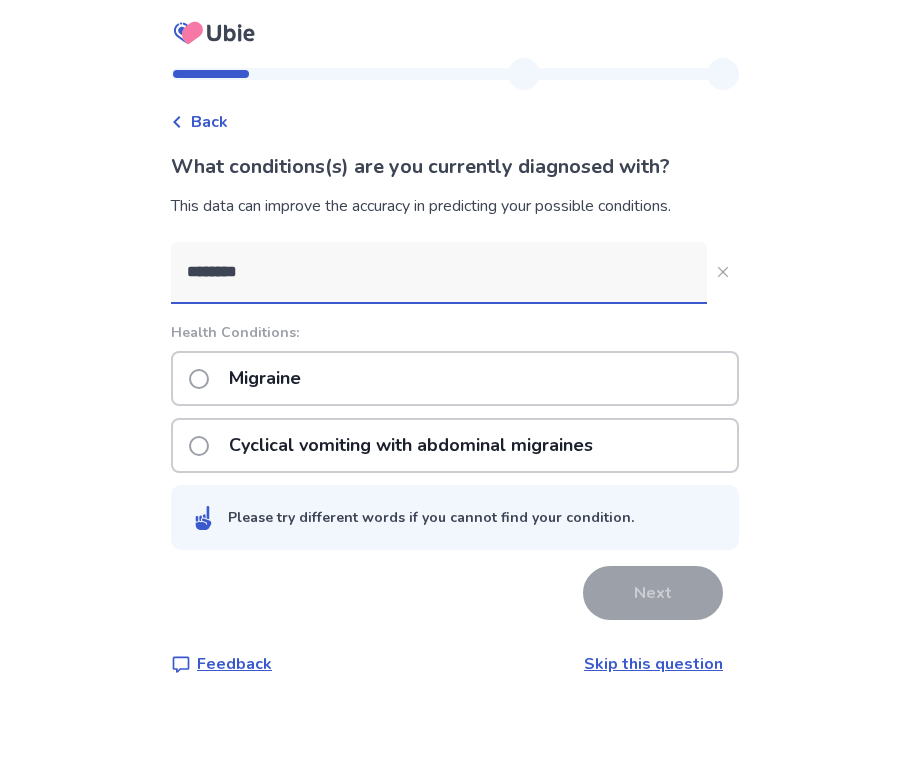 click on "Migraine" at bounding box center [265, 378] 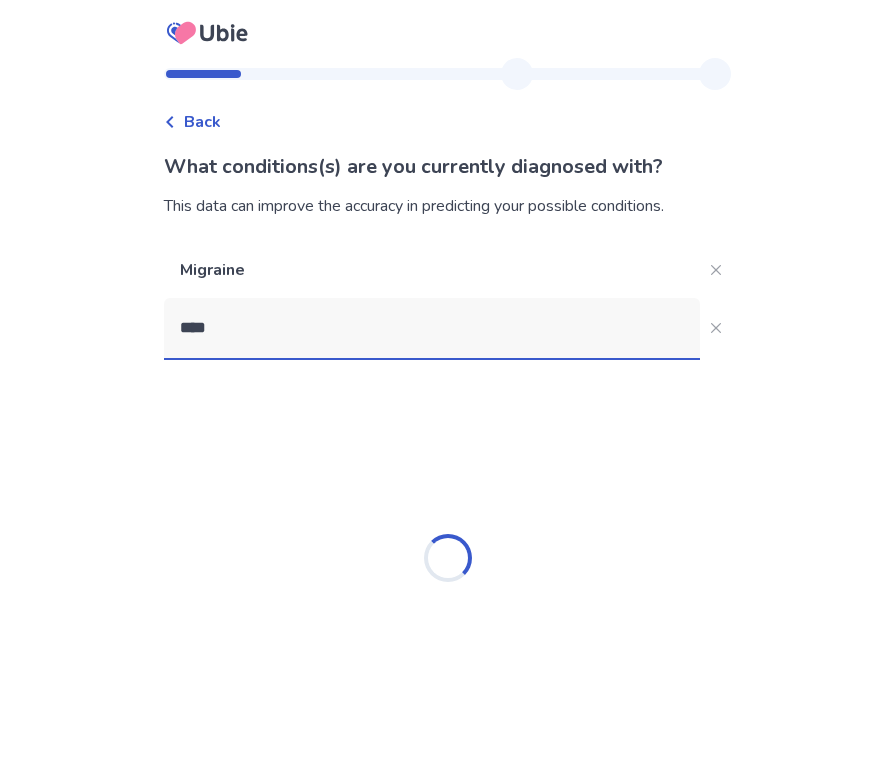 type on "*****" 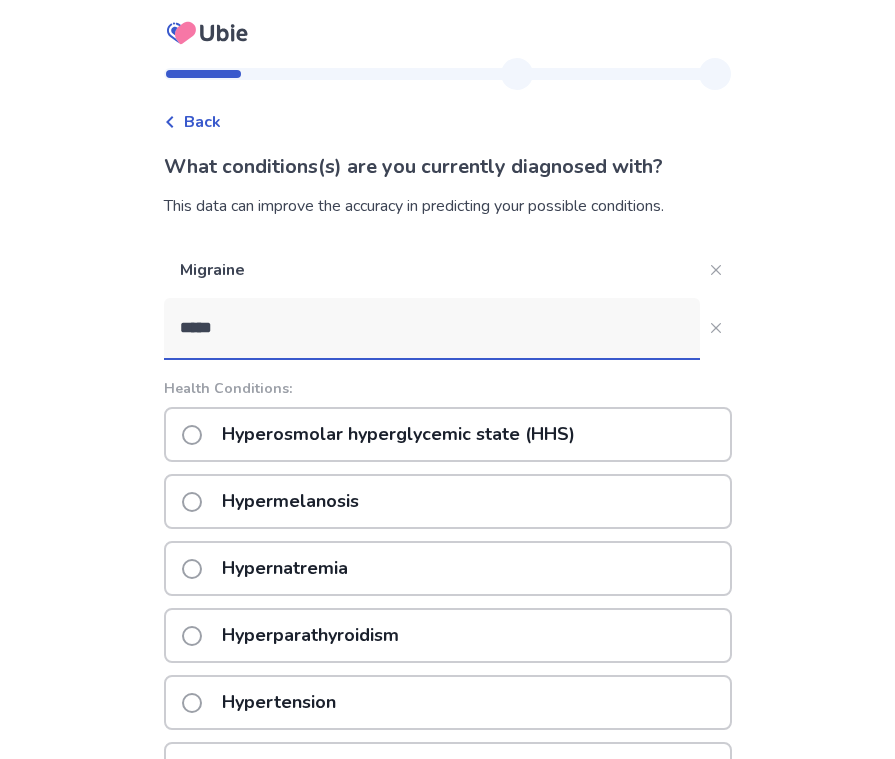 click on "Hypertension" at bounding box center [279, 702] 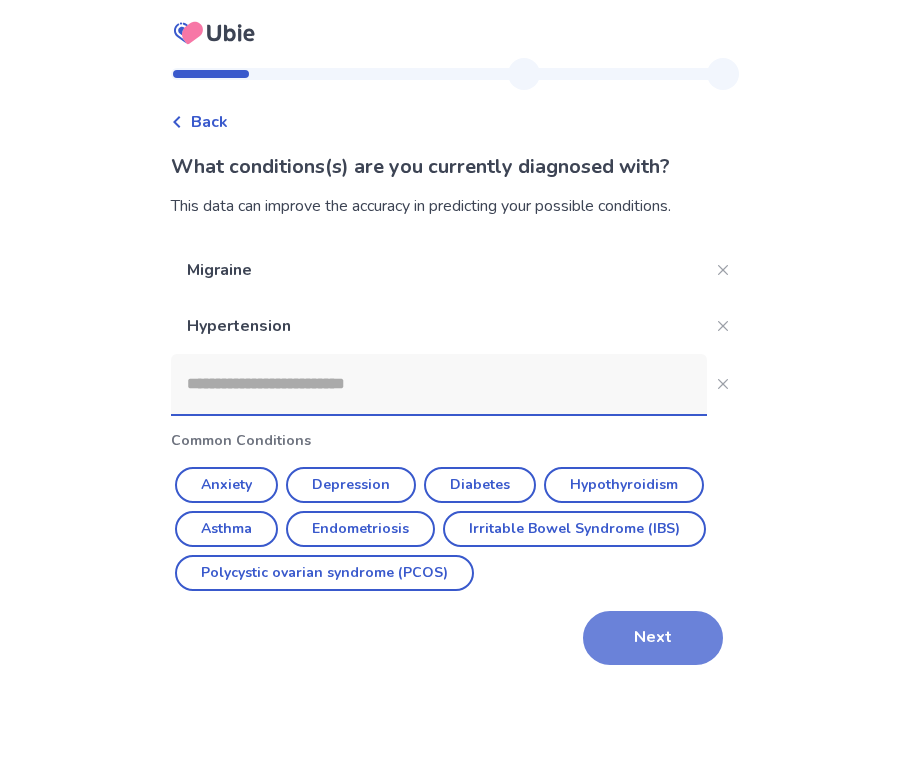 click on "Next" at bounding box center [653, 638] 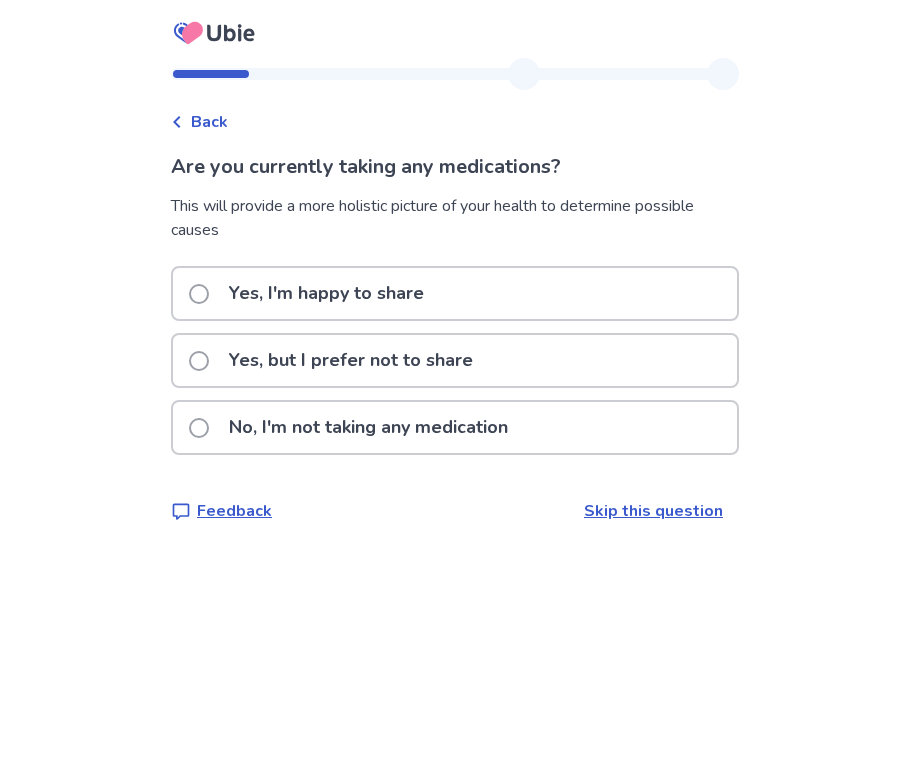 click at bounding box center [199, 294] 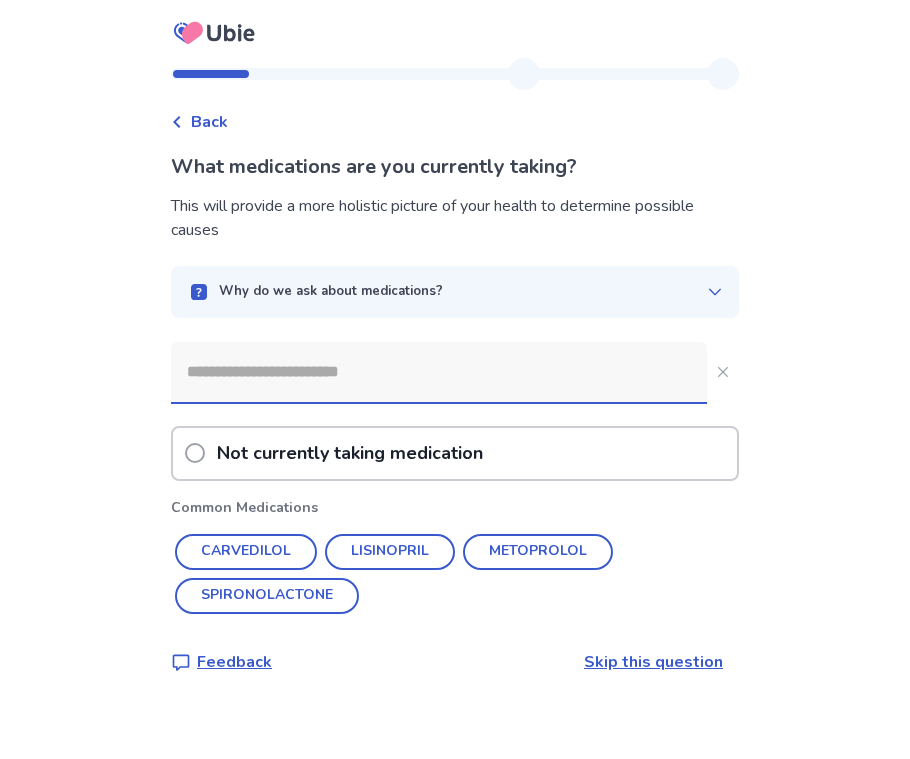 click at bounding box center (439, 372) 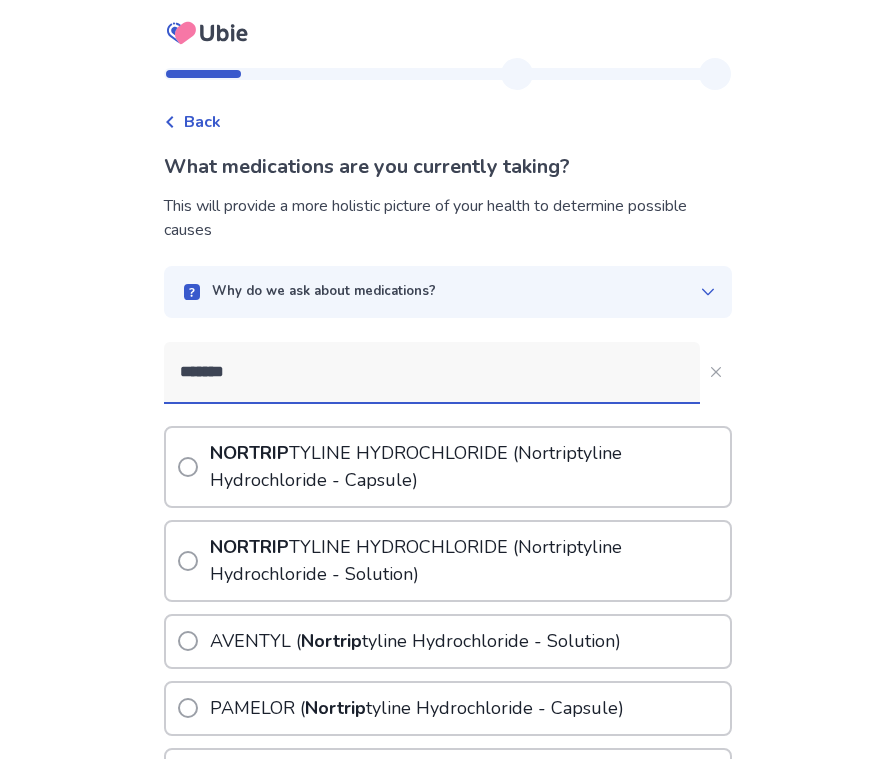 type on "*******" 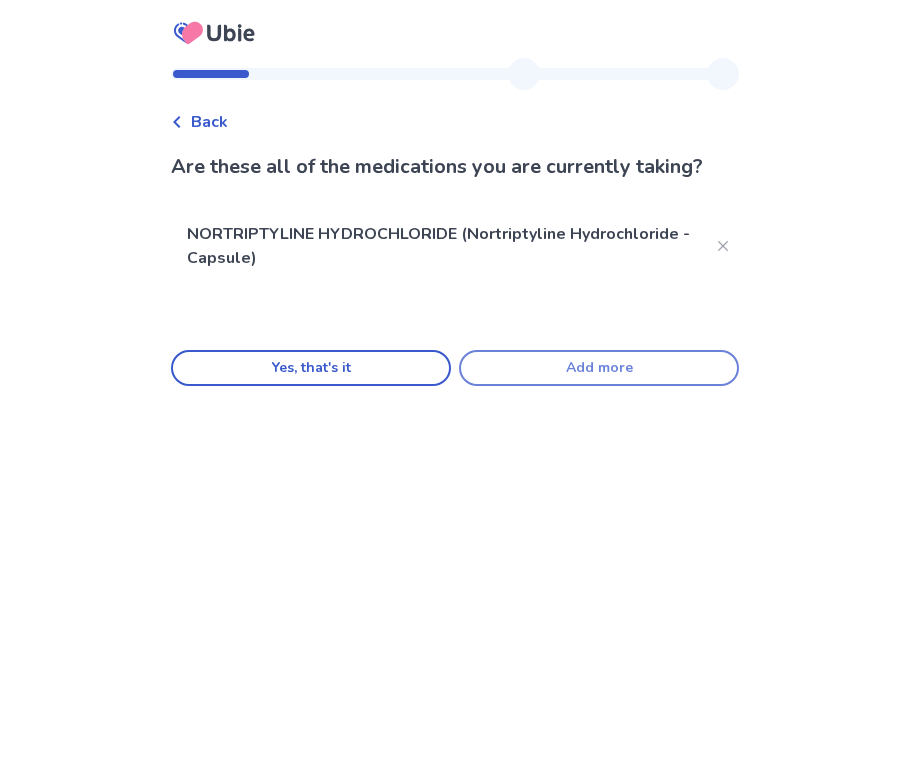 click on "Add more" at bounding box center [599, 368] 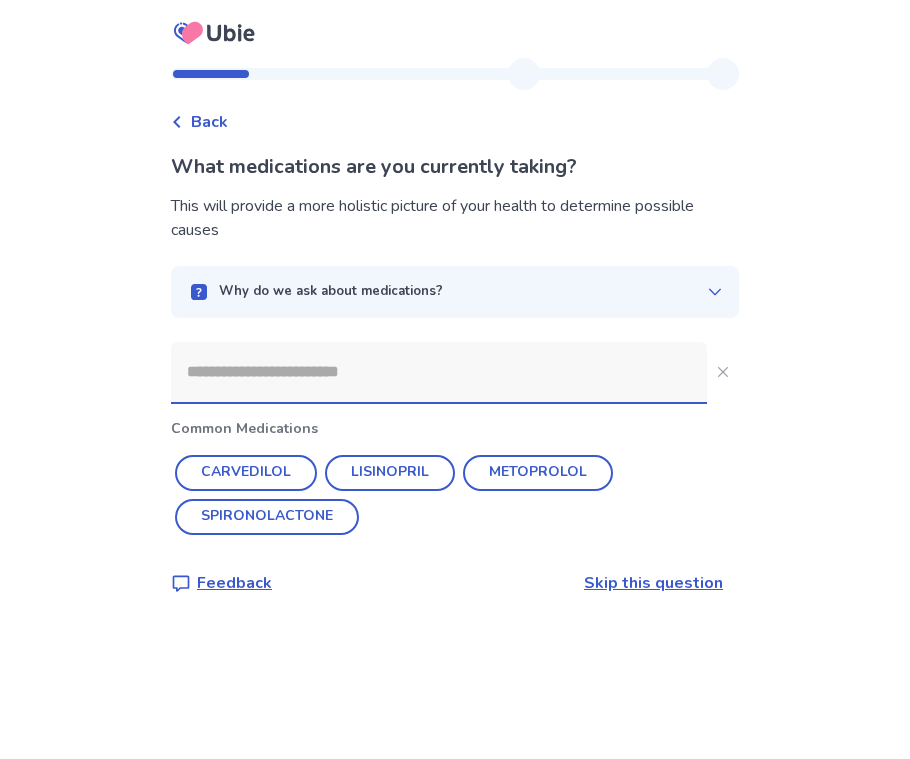 click at bounding box center (439, 372) 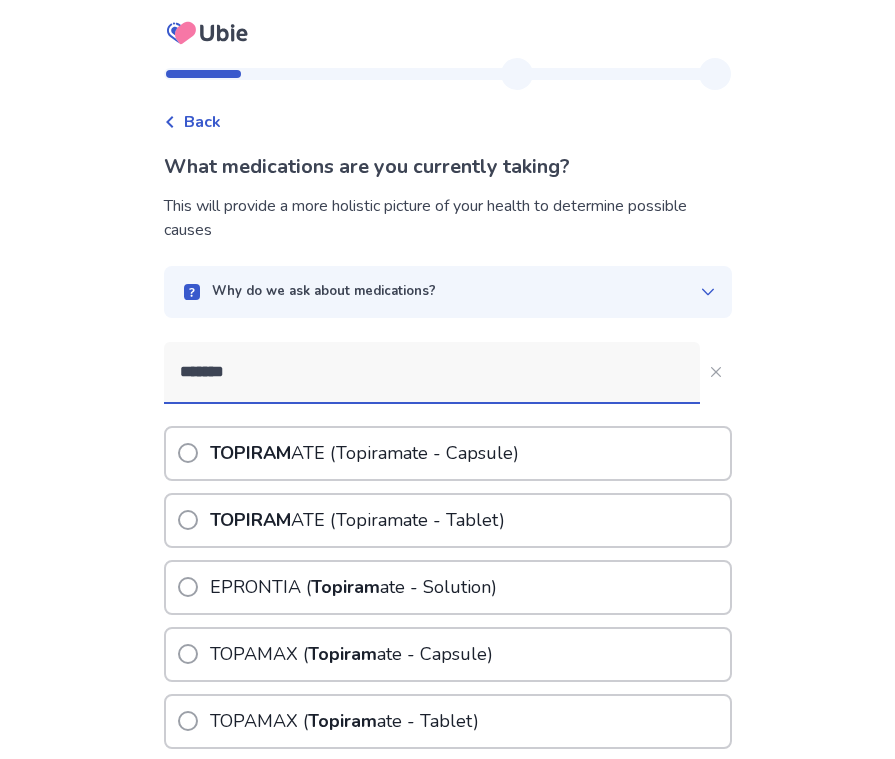 type on "*******" 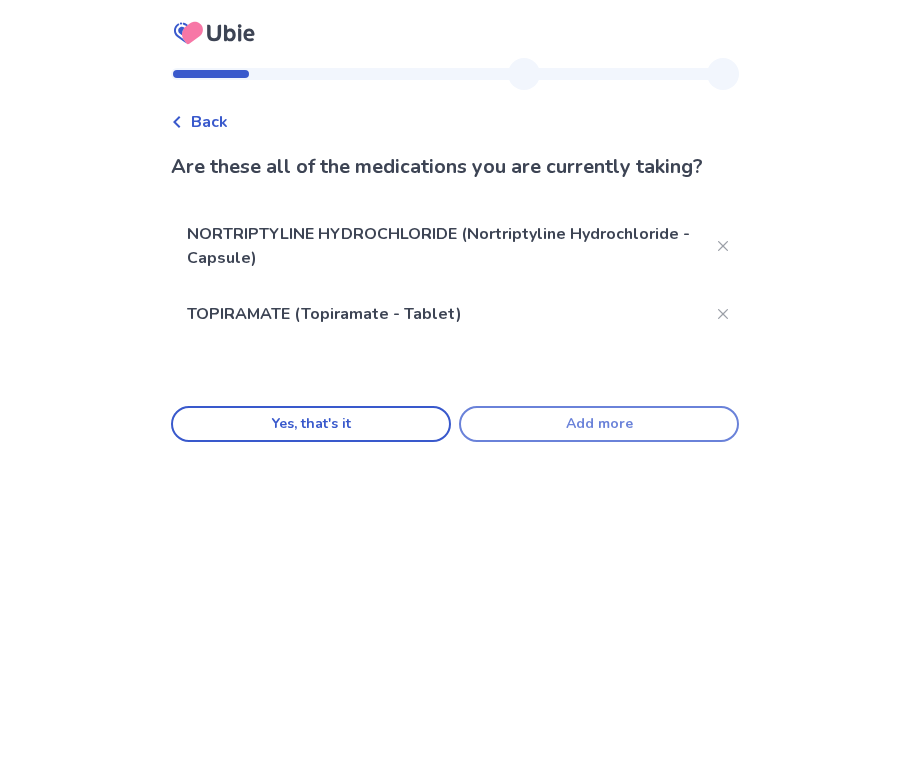 click on "Add more" at bounding box center [599, 424] 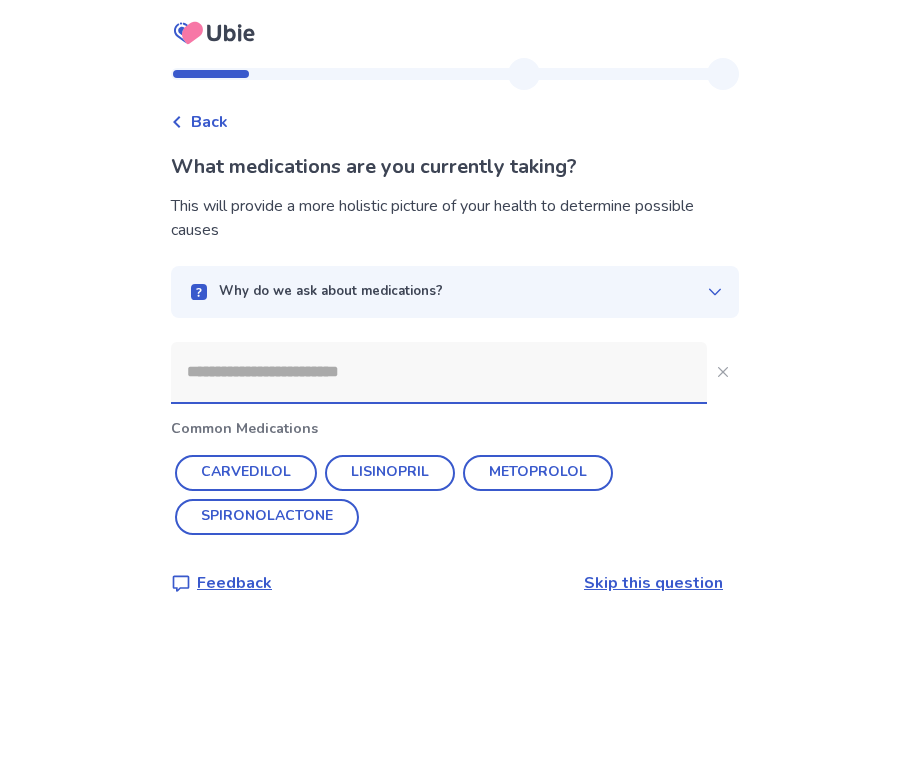 click at bounding box center [439, 372] 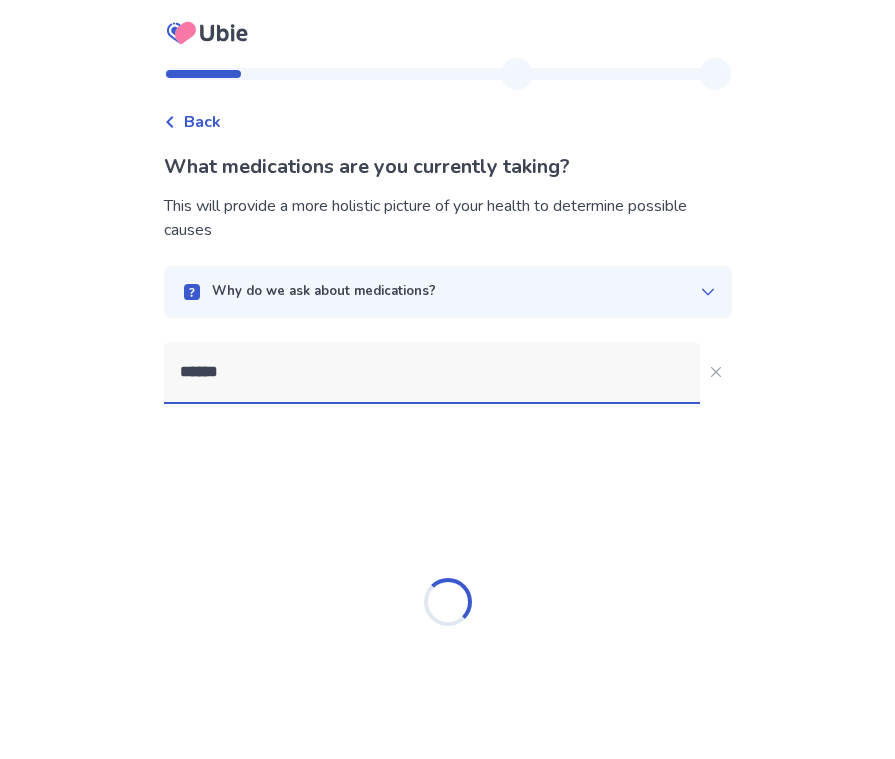 type on "*******" 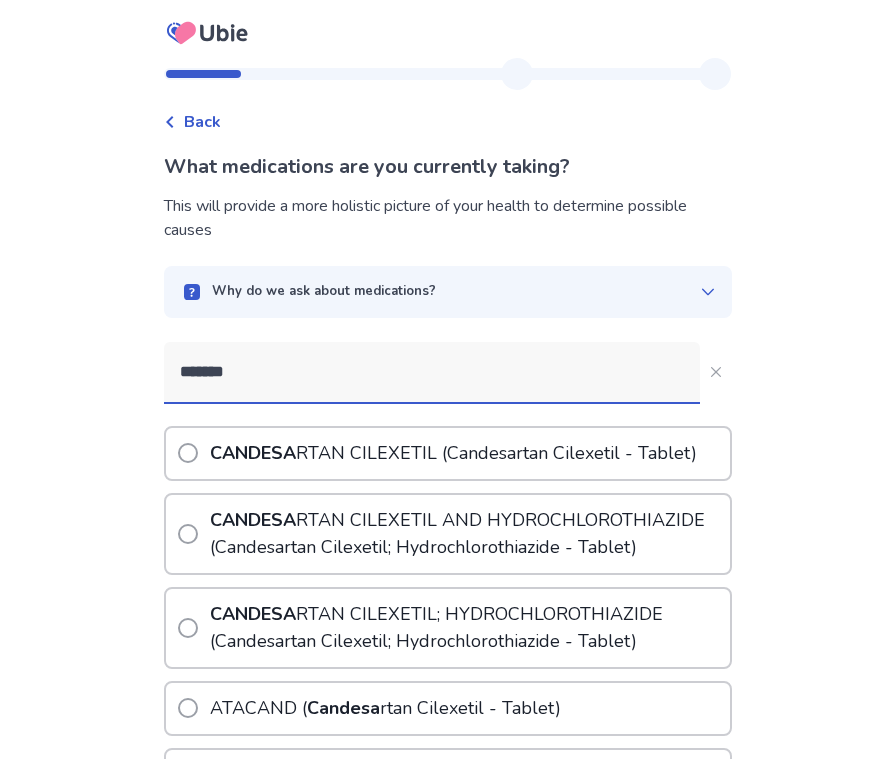 click on "CANDESA RTAN CILEXETIL ( Candesa rtan Cilexetil - Tablet)" at bounding box center (453, 453) 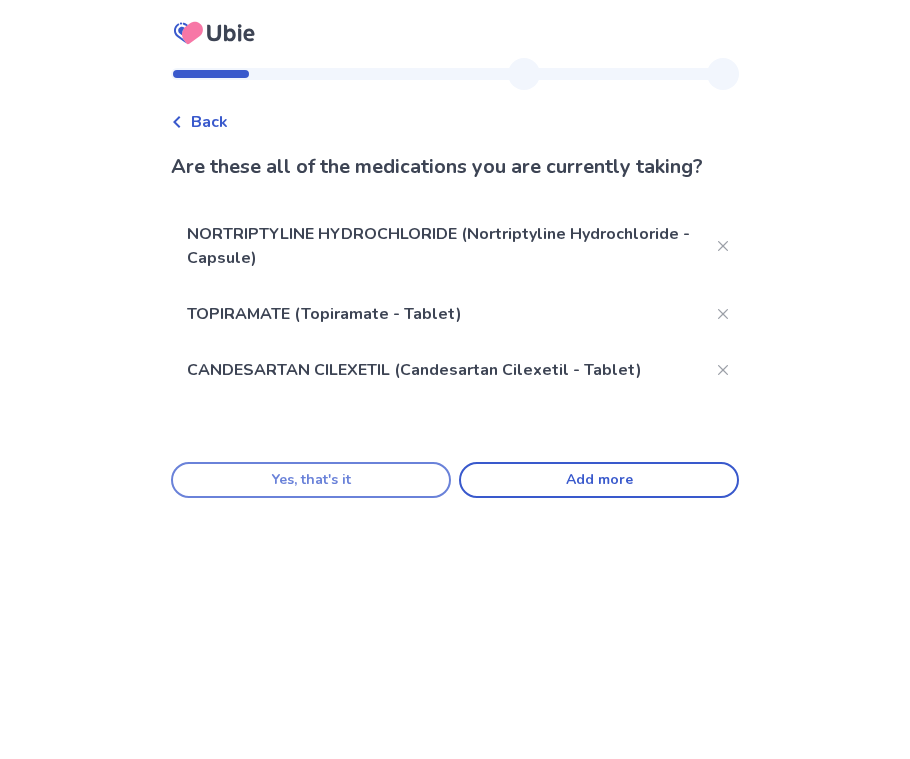 click on "Yes, that's it" at bounding box center (311, 480) 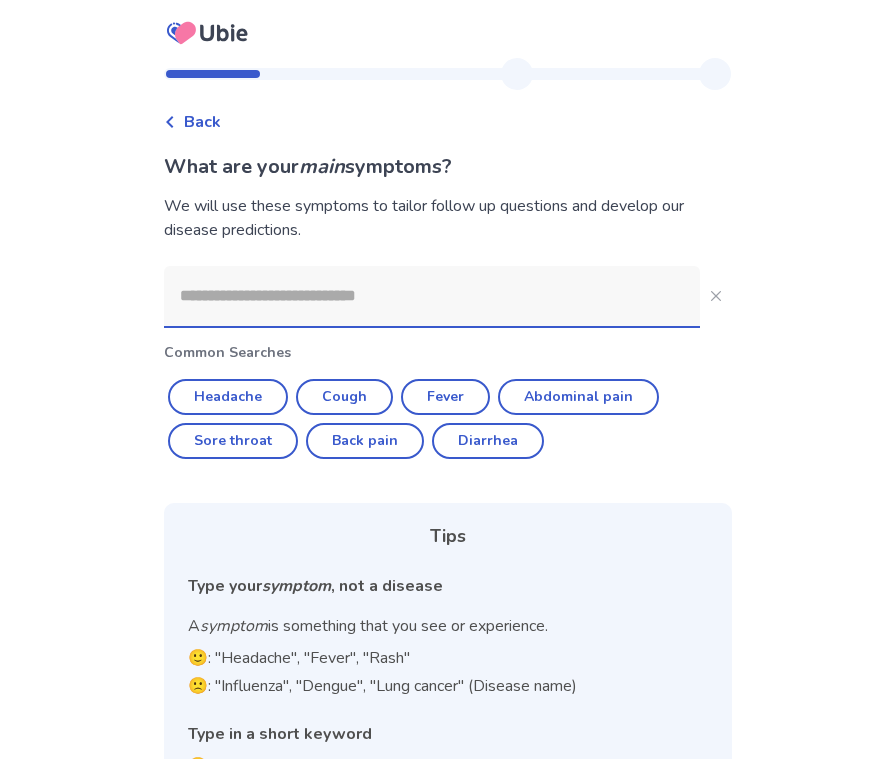 click 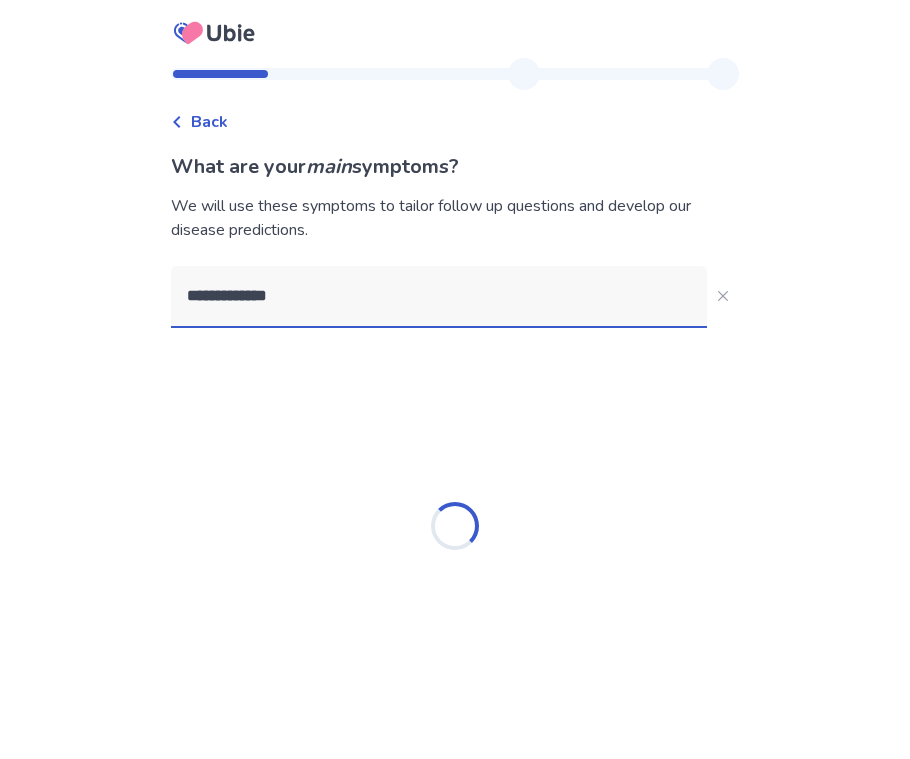 type on "**********" 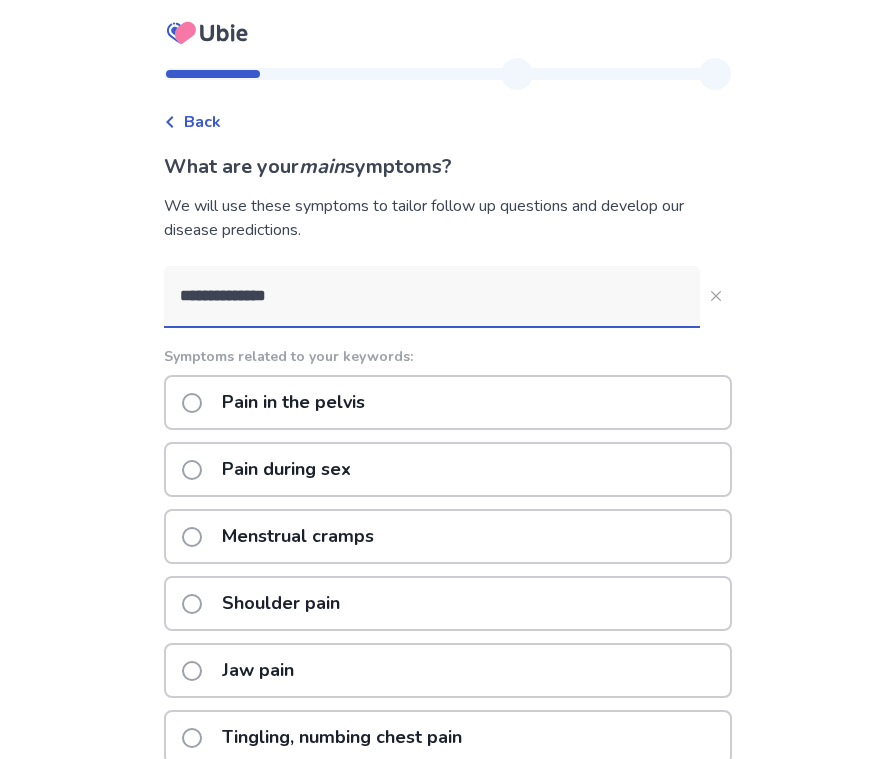 click on "Pain in the pelvis" 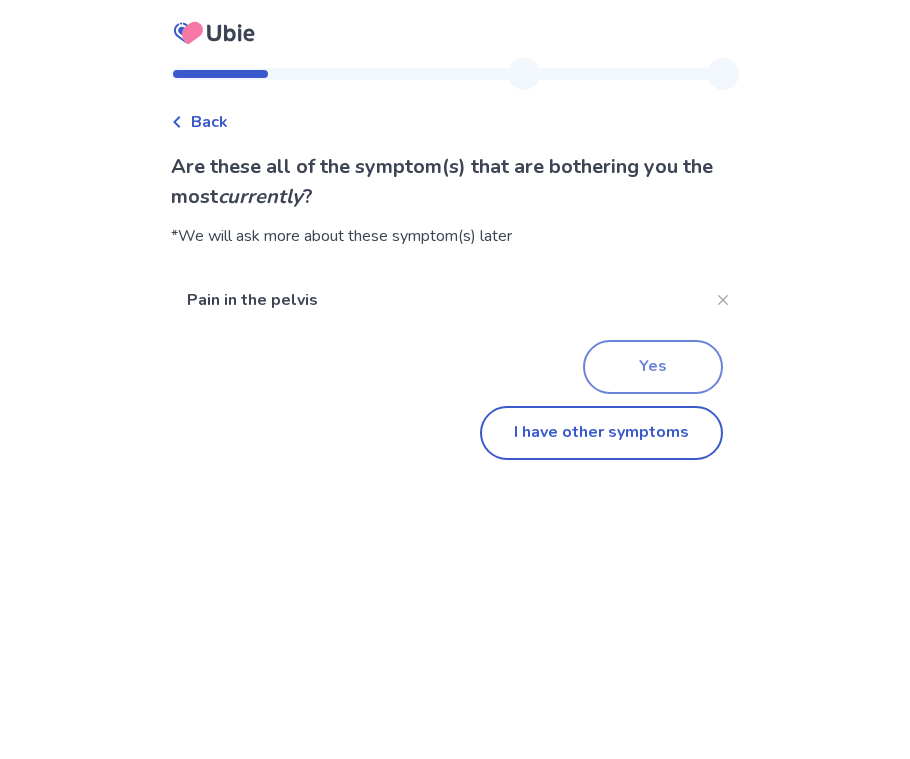 click on "Yes" 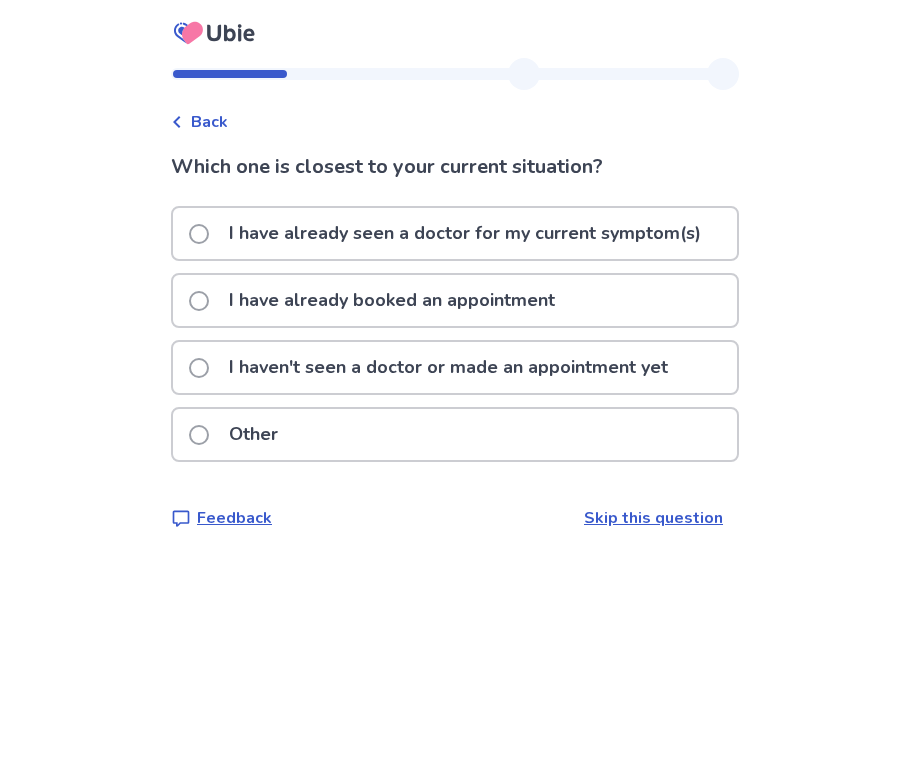 click on "I haven't seen a doctor or made an appointment yet" at bounding box center (448, 367) 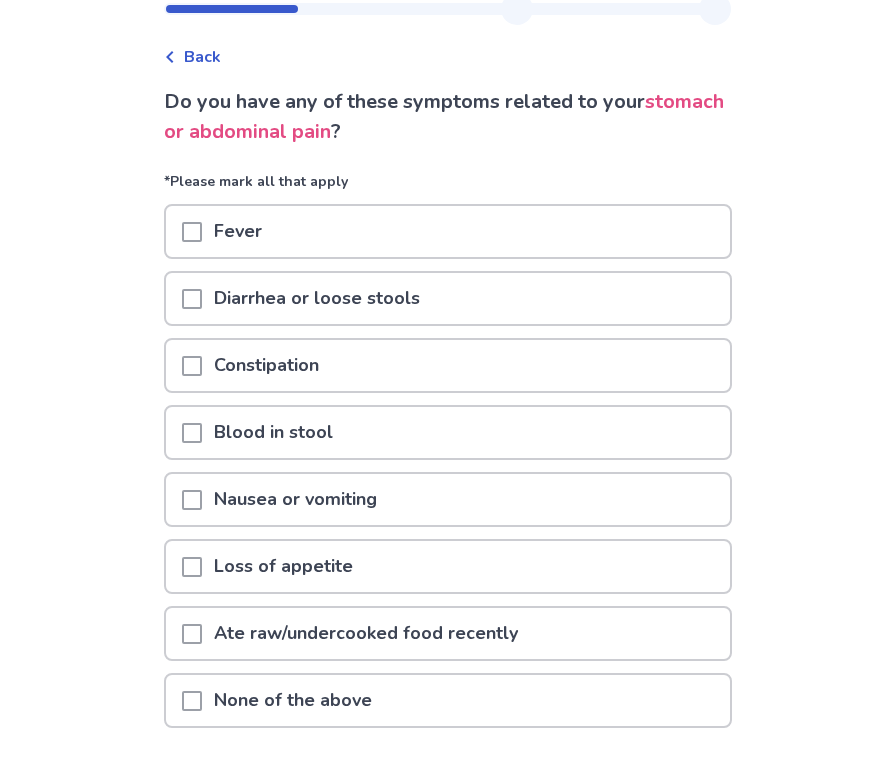 scroll, scrollTop: 100, scrollLeft: 0, axis: vertical 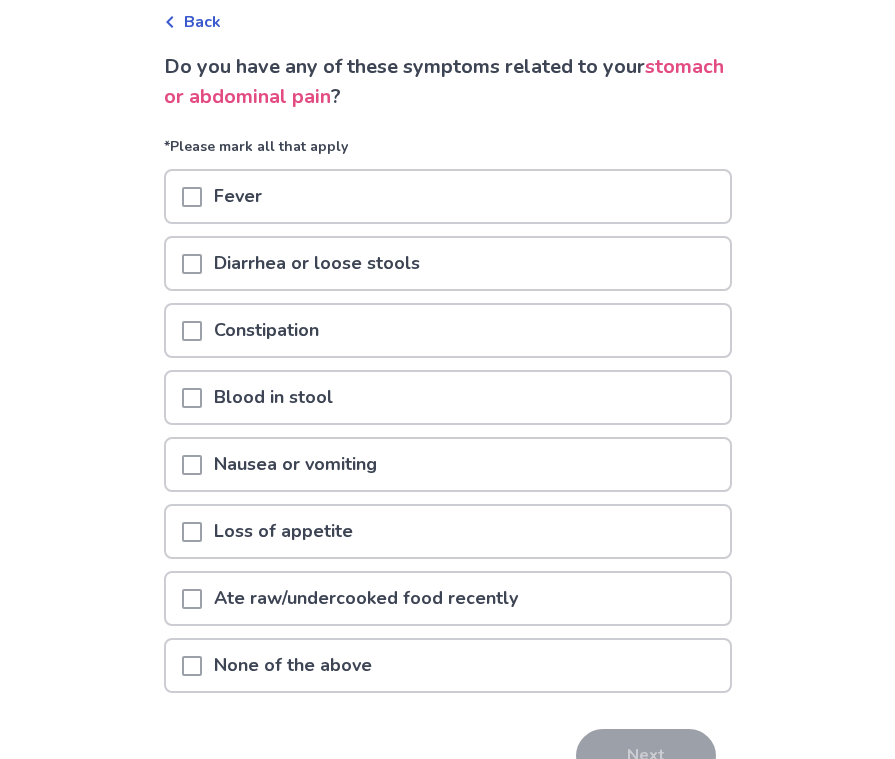 click on "Constipation" at bounding box center (266, 330) 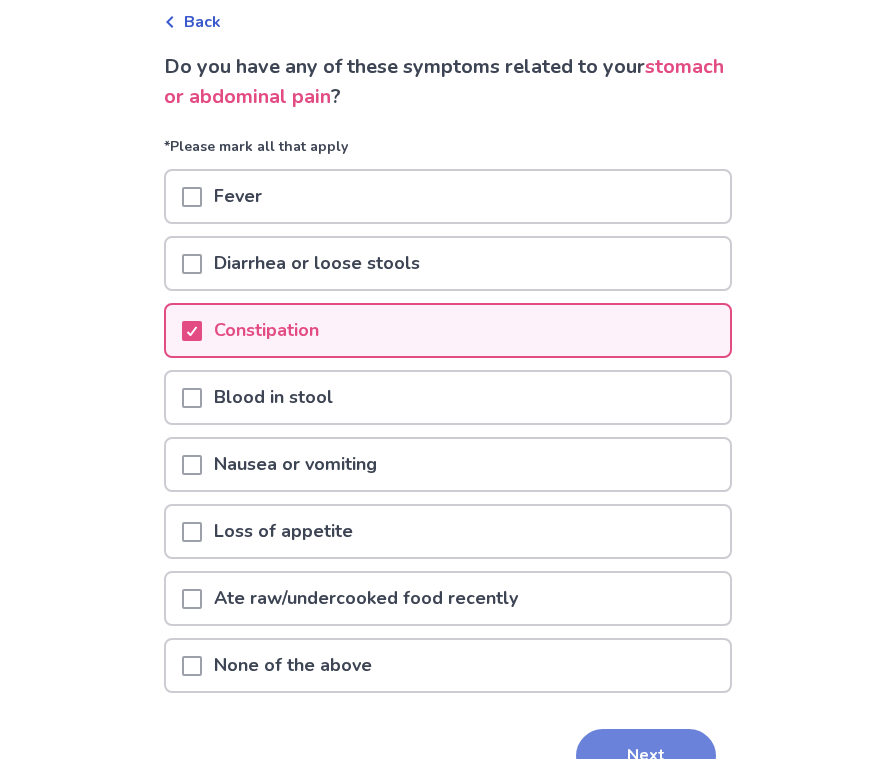 click on "Next" at bounding box center [646, 756] 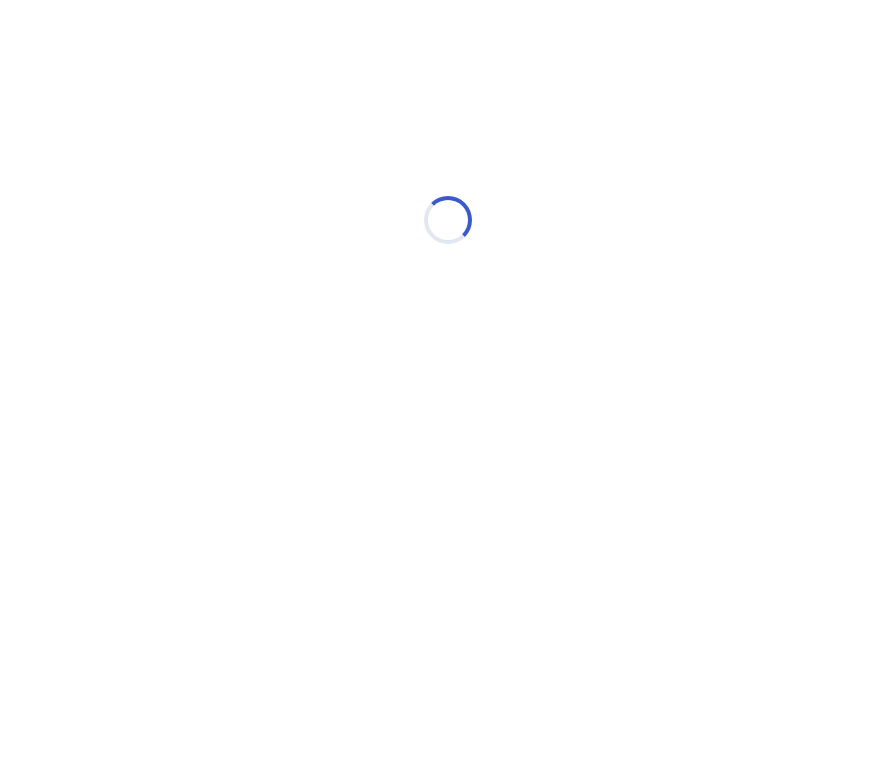 scroll, scrollTop: 0, scrollLeft: 0, axis: both 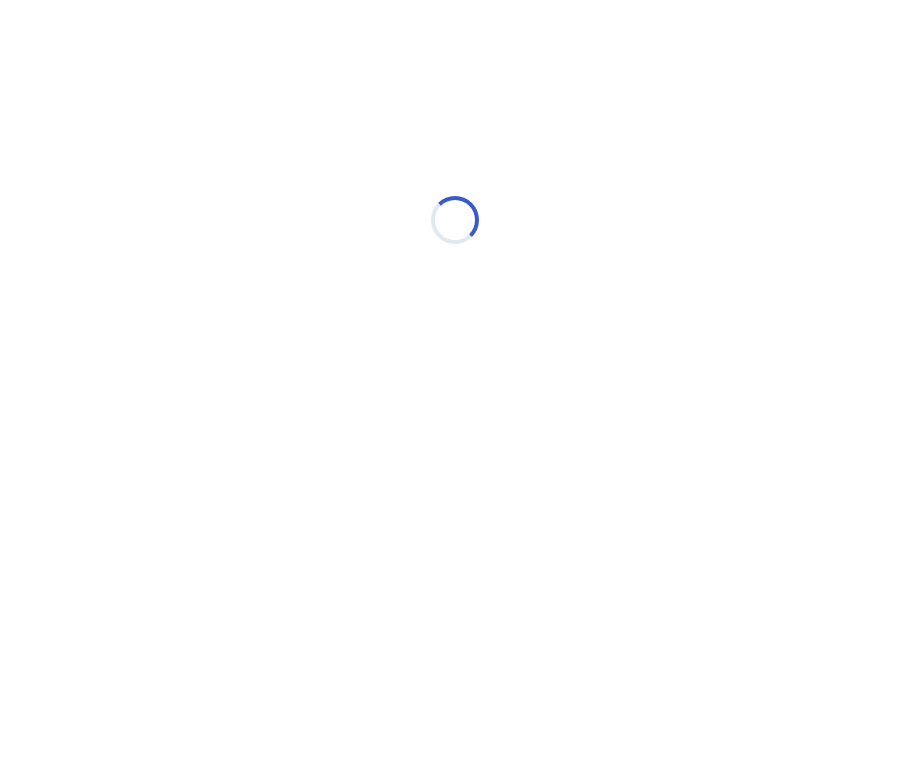 select on "*" 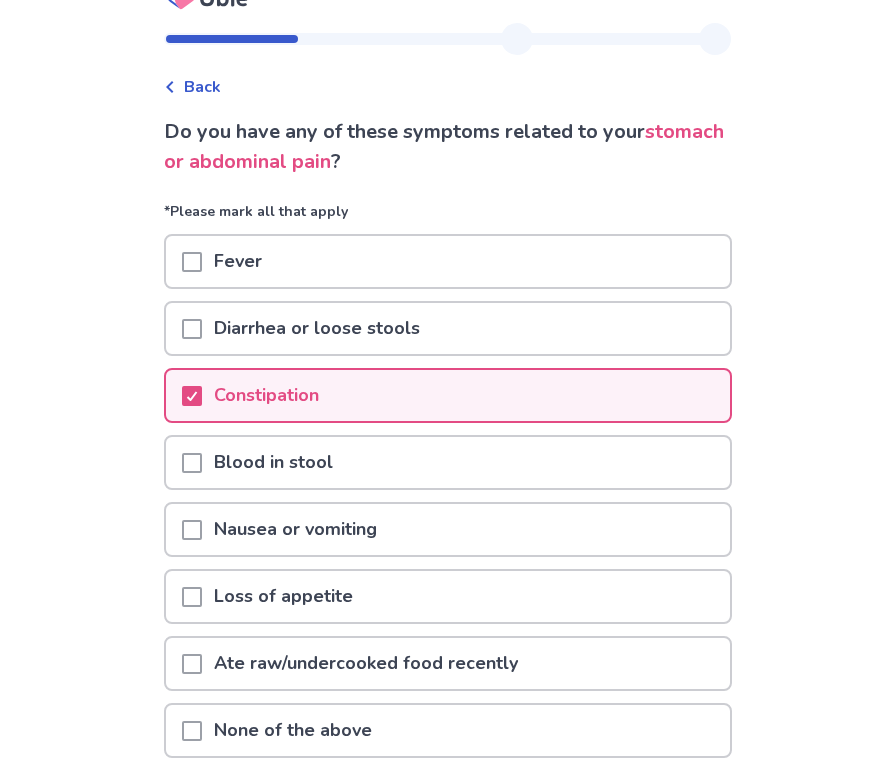 scroll, scrollTop: 0, scrollLeft: 0, axis: both 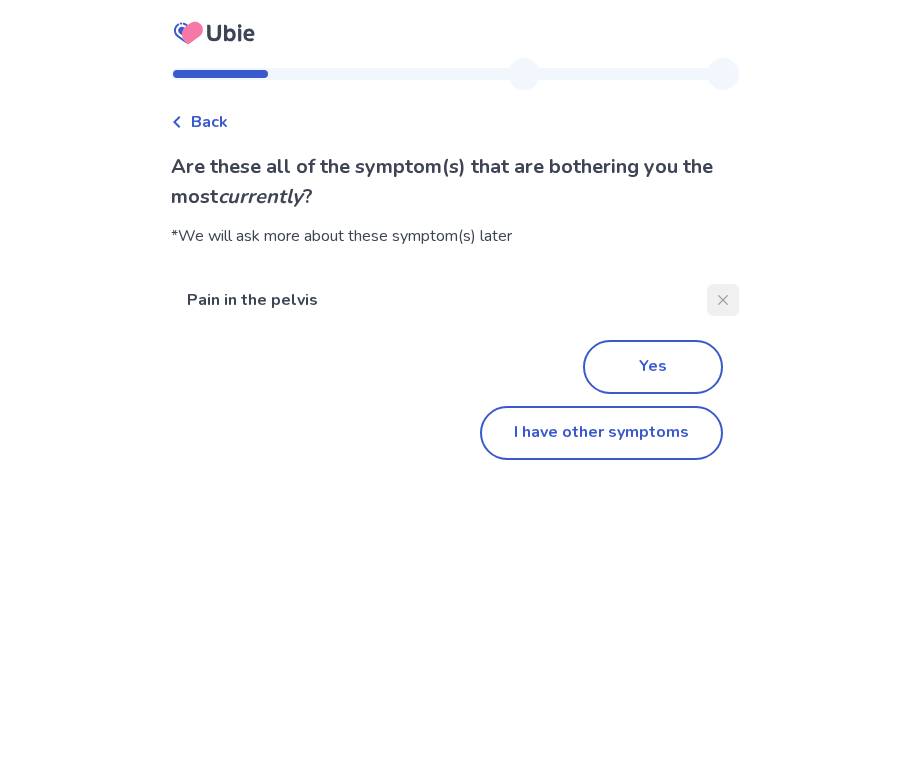 click 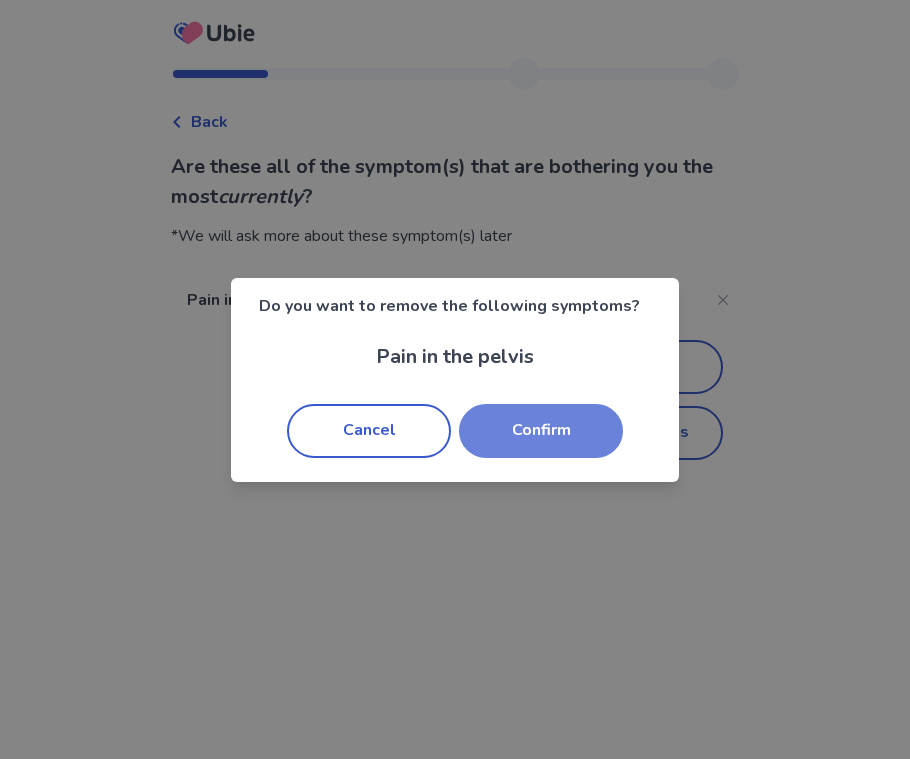 click on "Confirm" at bounding box center (541, 431) 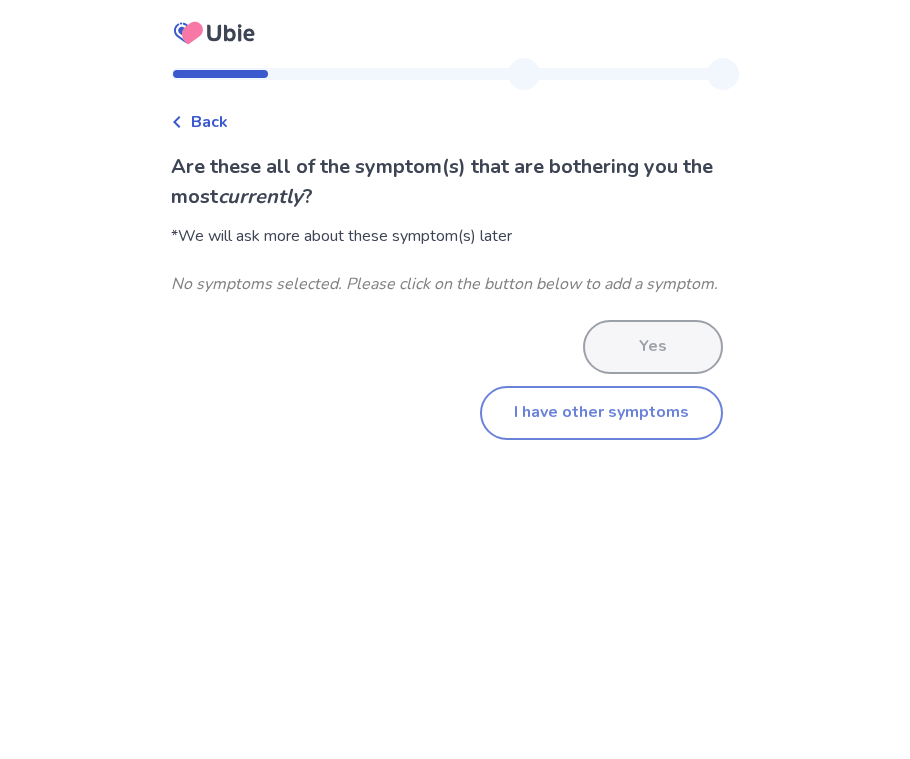 click on "I have other symptoms" 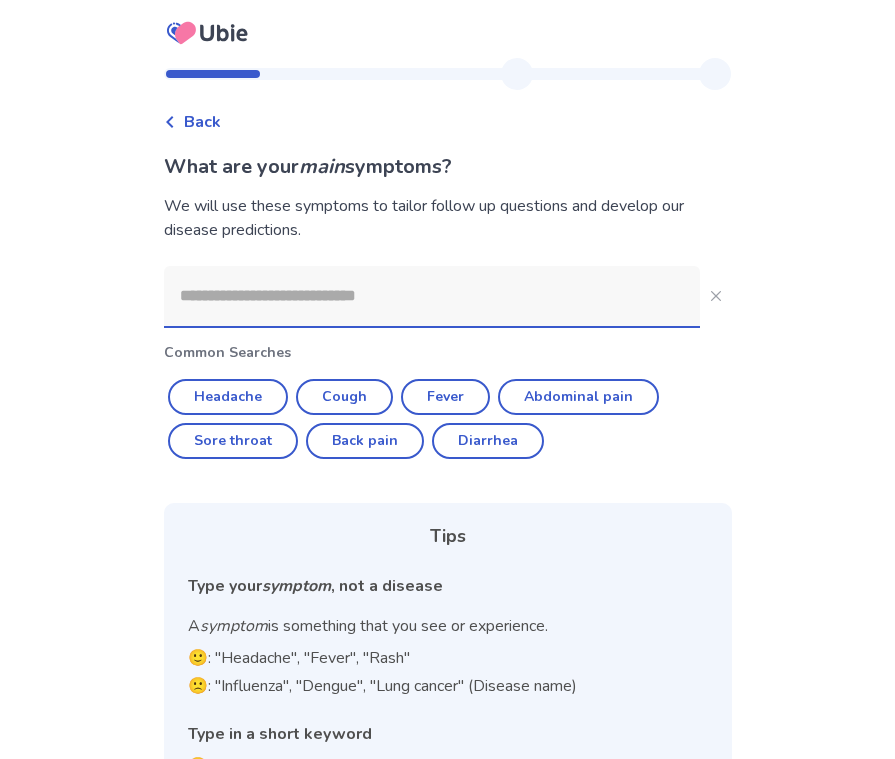 click 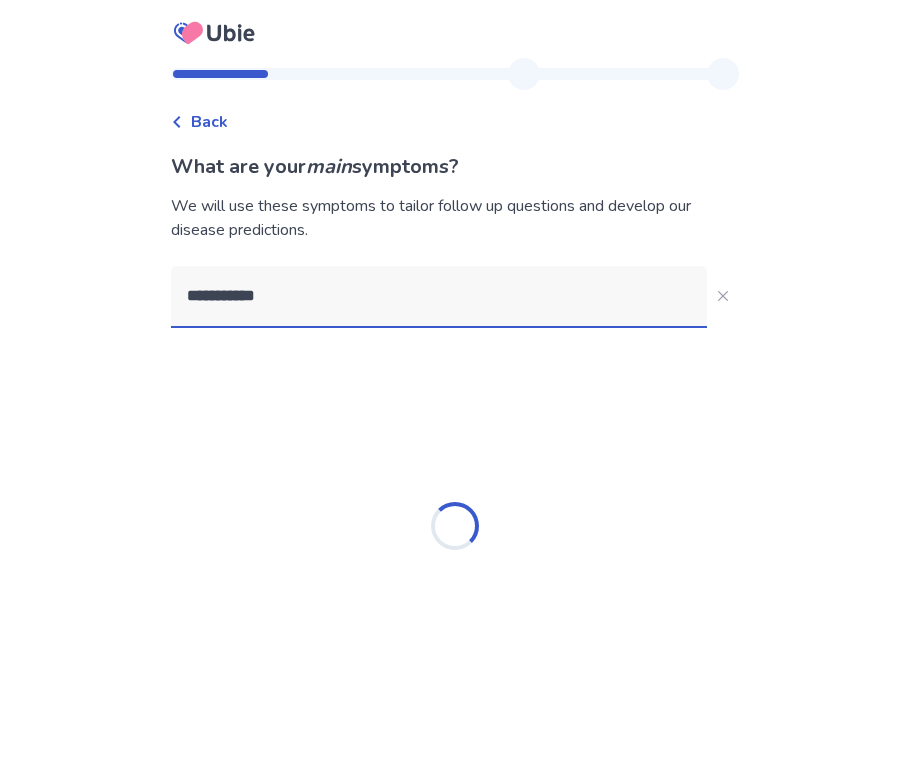 type on "**********" 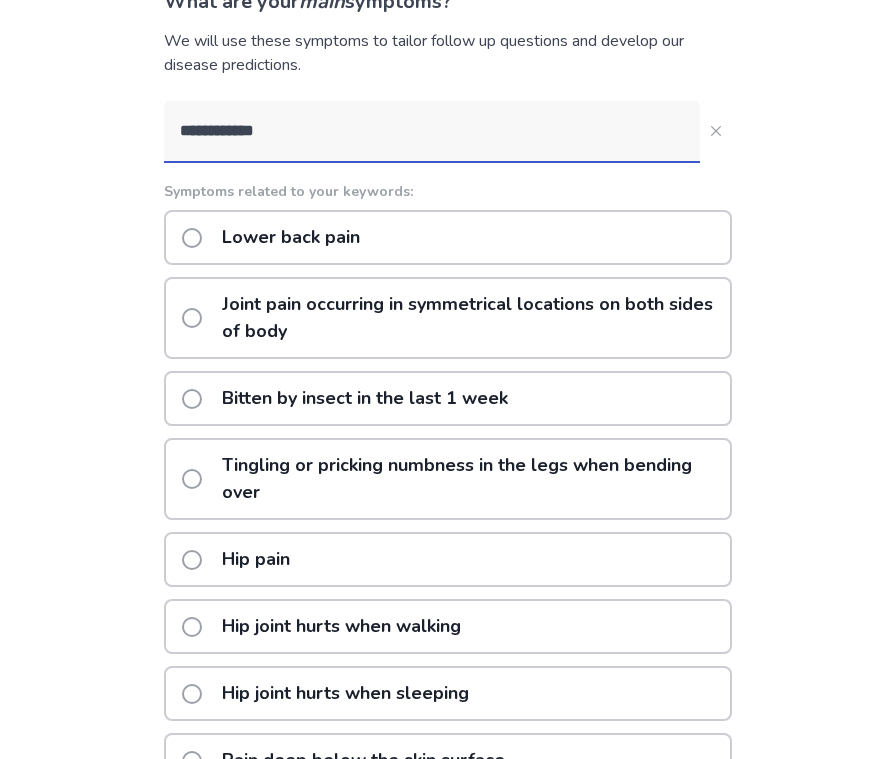 scroll, scrollTop: 200, scrollLeft: 0, axis: vertical 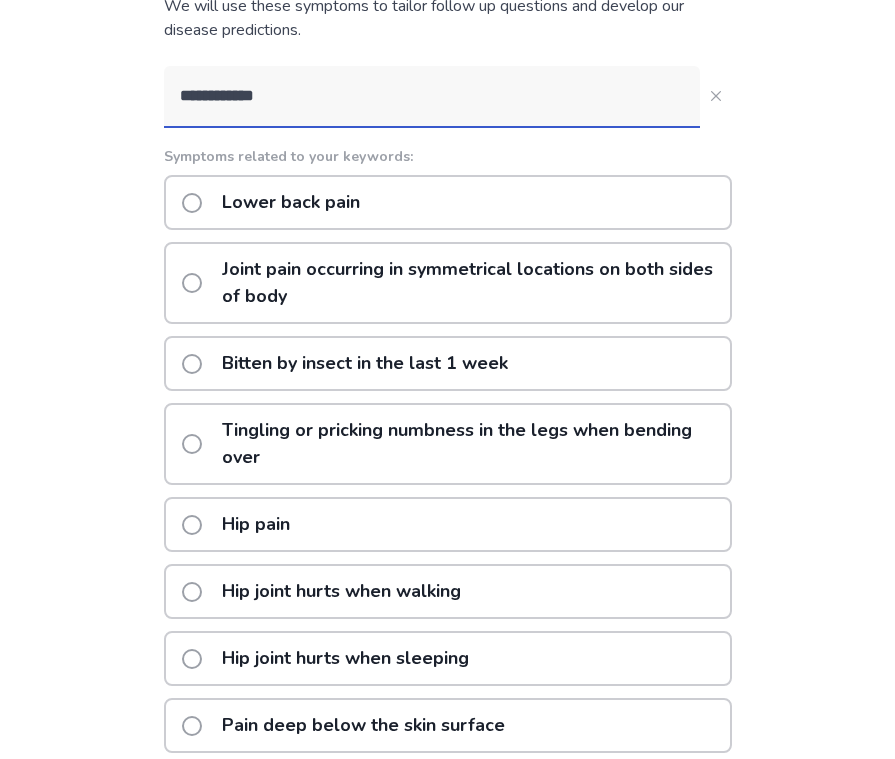 click on "Hip pain" 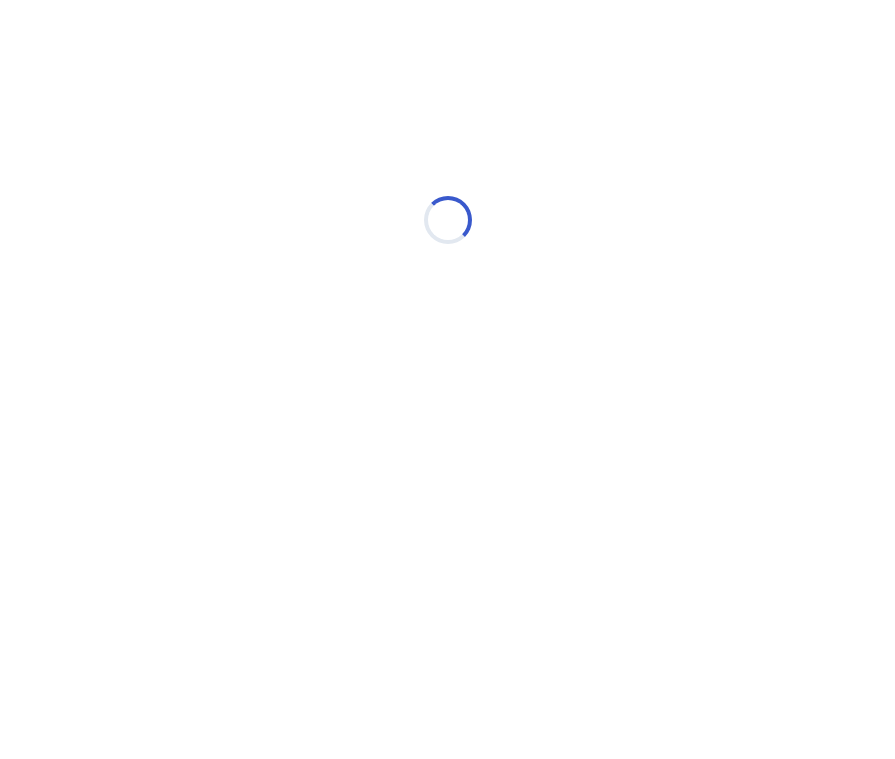 scroll, scrollTop: 0, scrollLeft: 0, axis: both 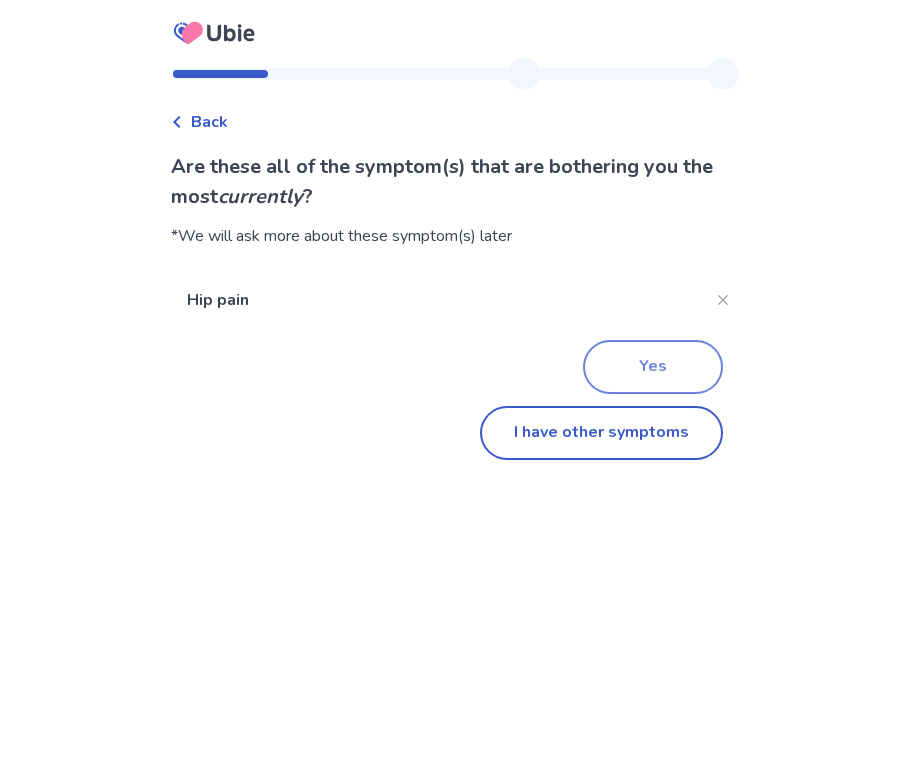 click on "Yes" 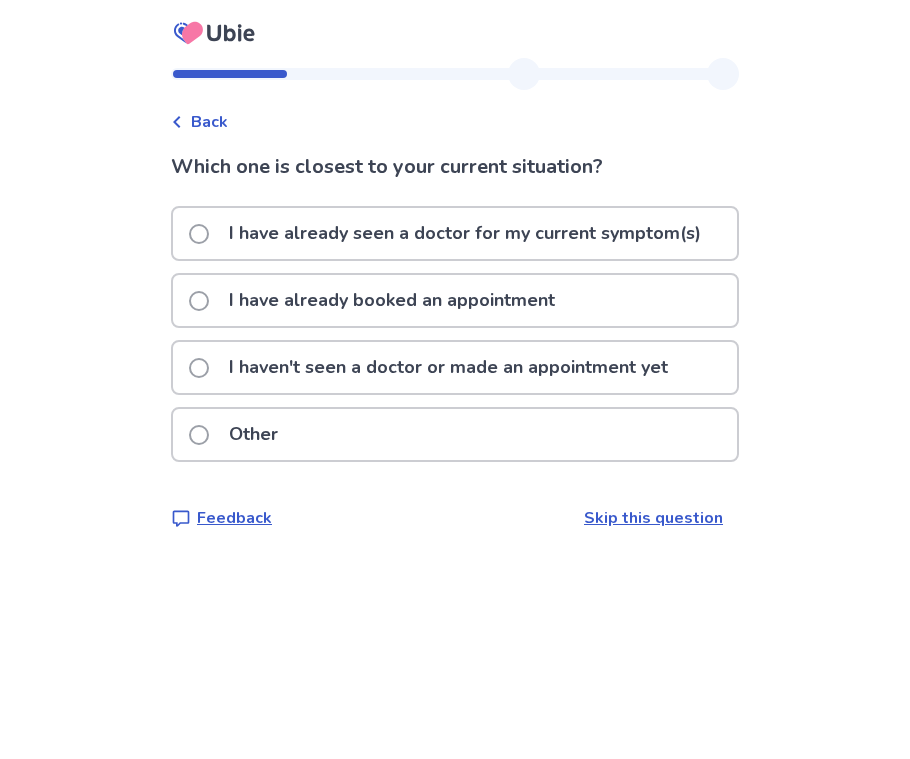 click on "I haven't seen a doctor or made an appointment yet" at bounding box center [448, 367] 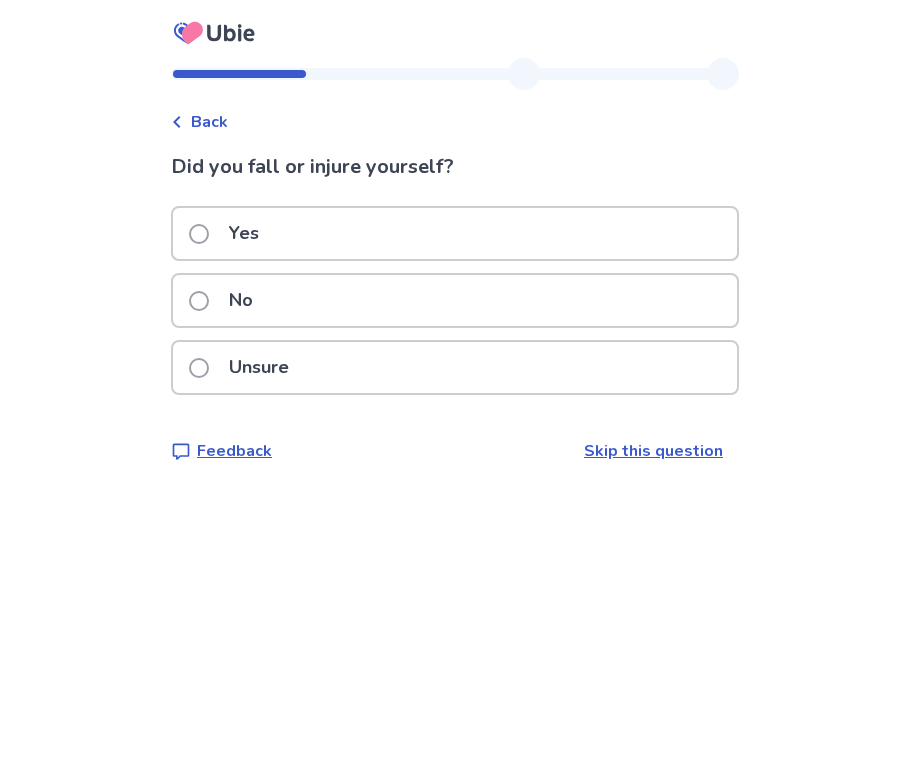 click at bounding box center (199, 301) 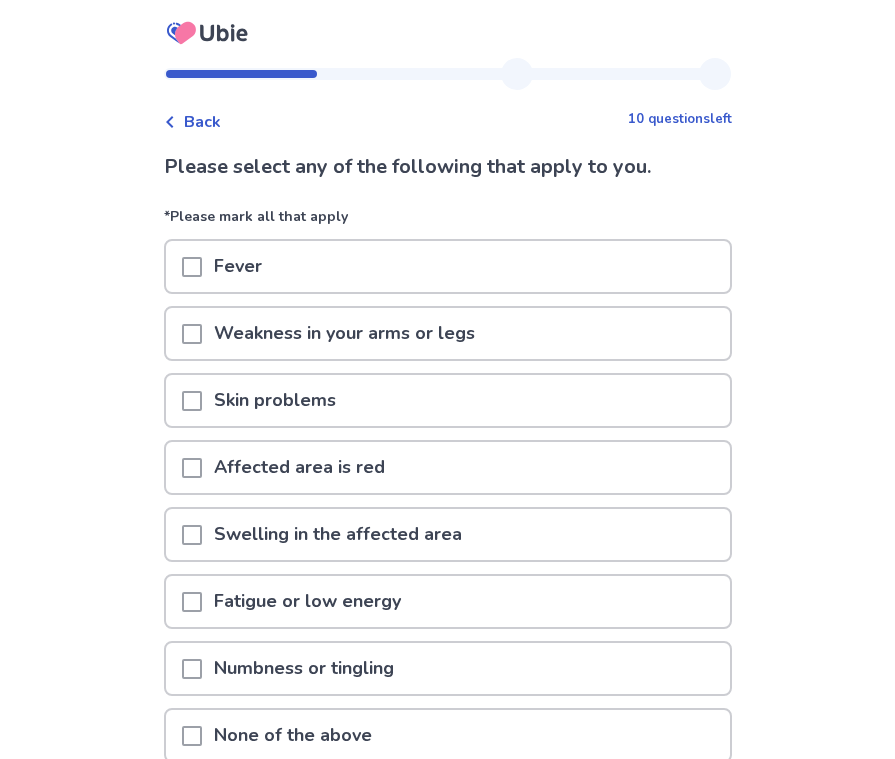 click at bounding box center [192, 602] 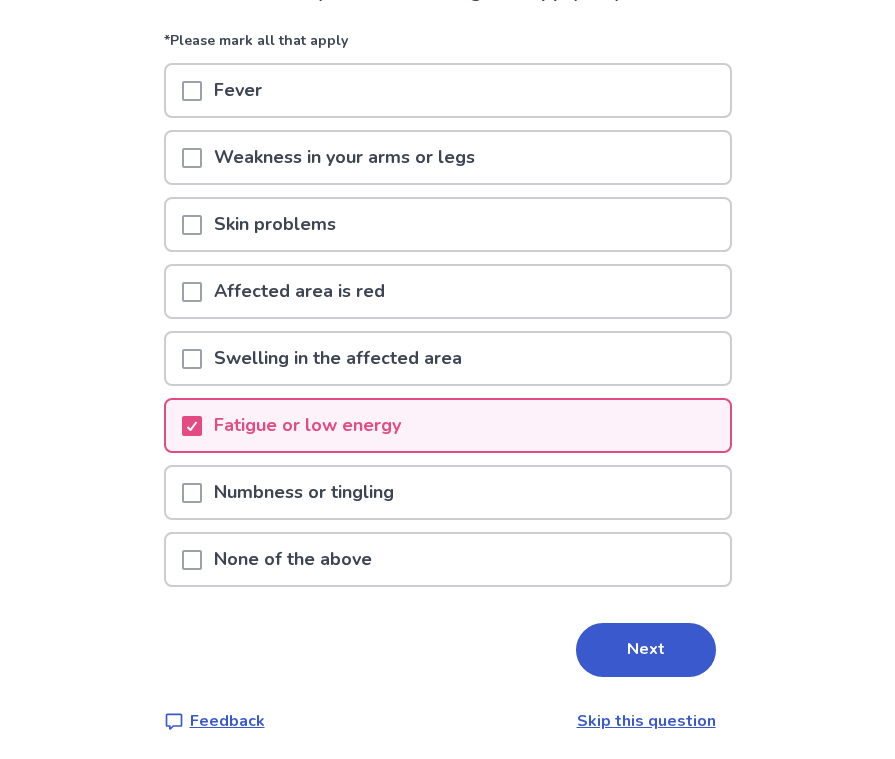 scroll, scrollTop: 182, scrollLeft: 0, axis: vertical 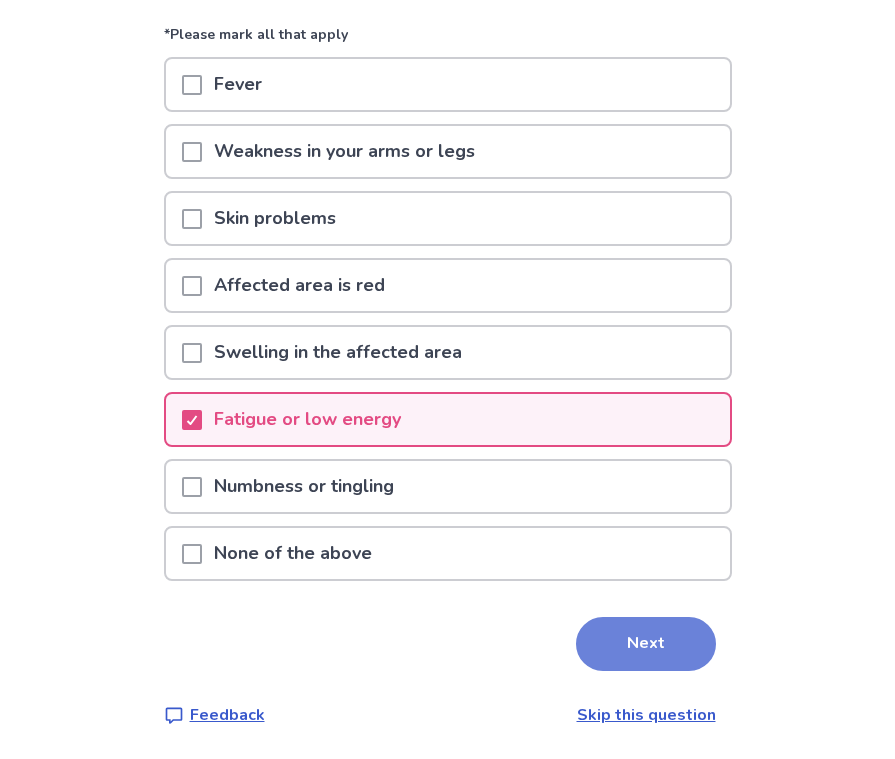 click on "Next" at bounding box center (646, 644) 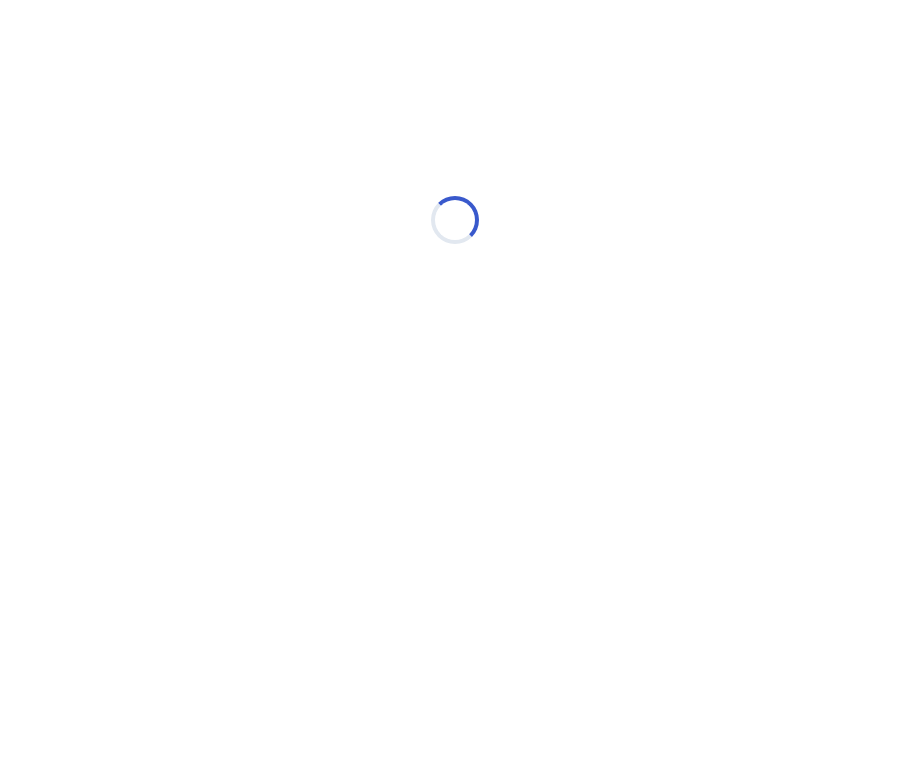 select on "*" 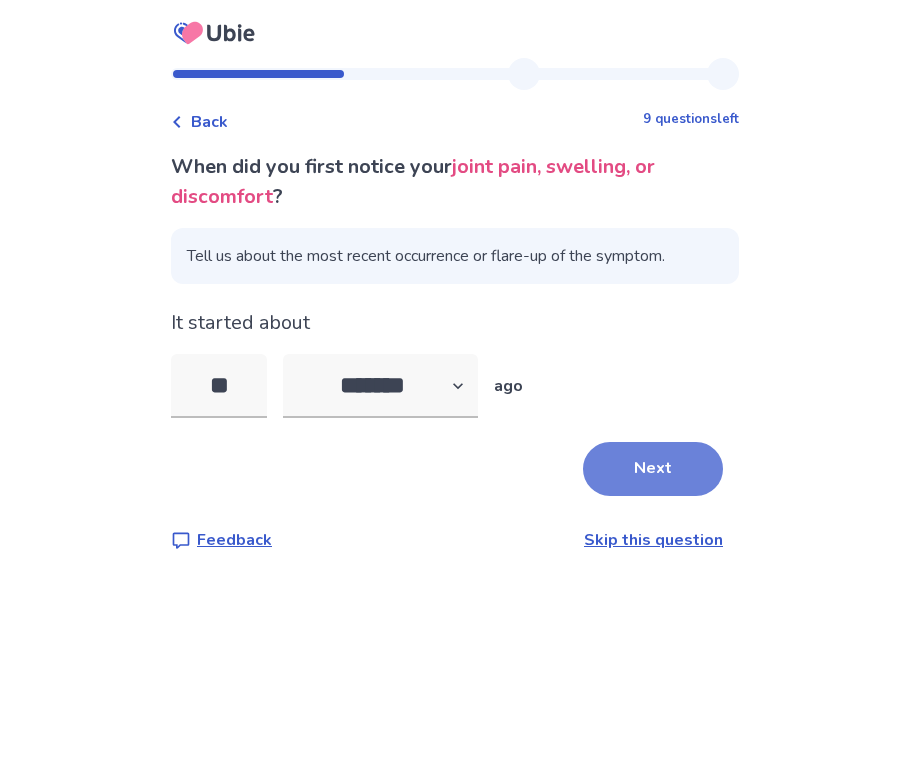 type on "**" 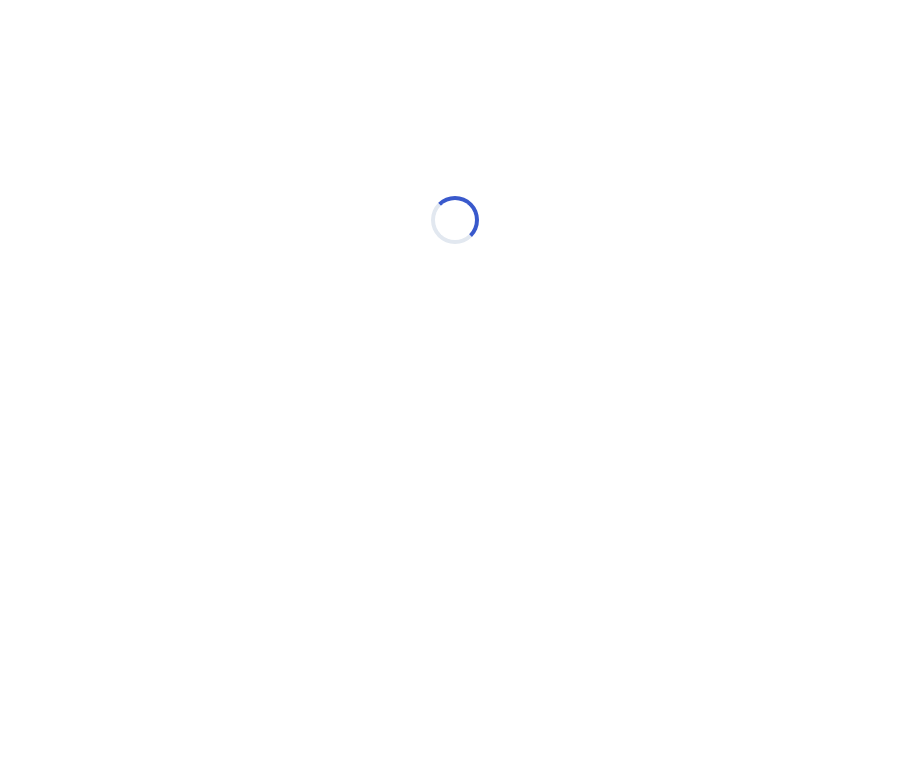 select on "*" 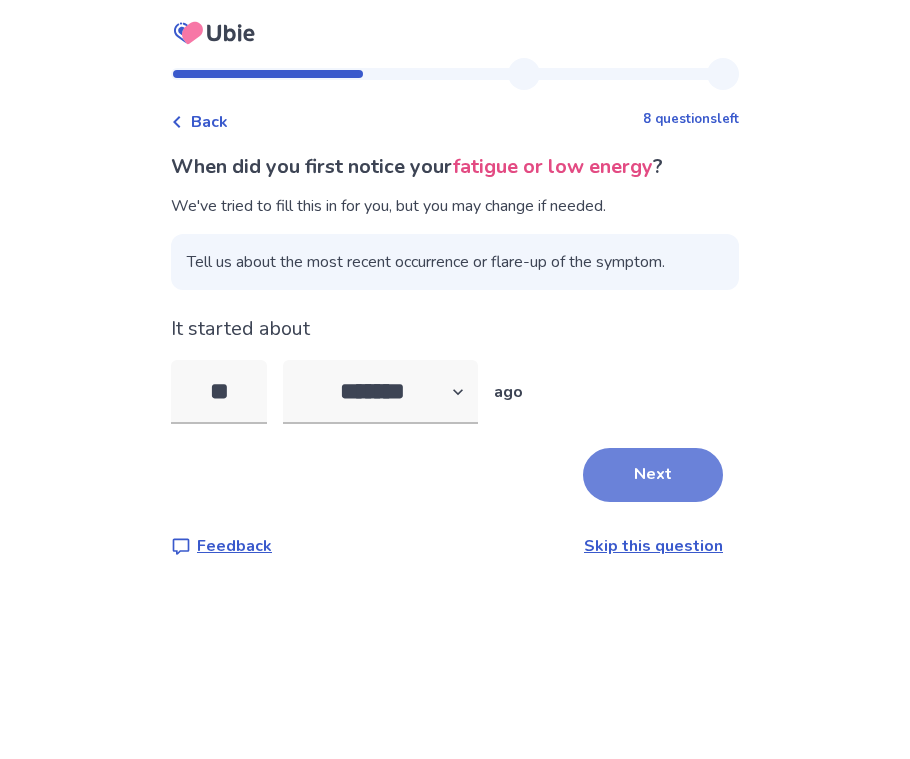 click on "Next" at bounding box center (653, 475) 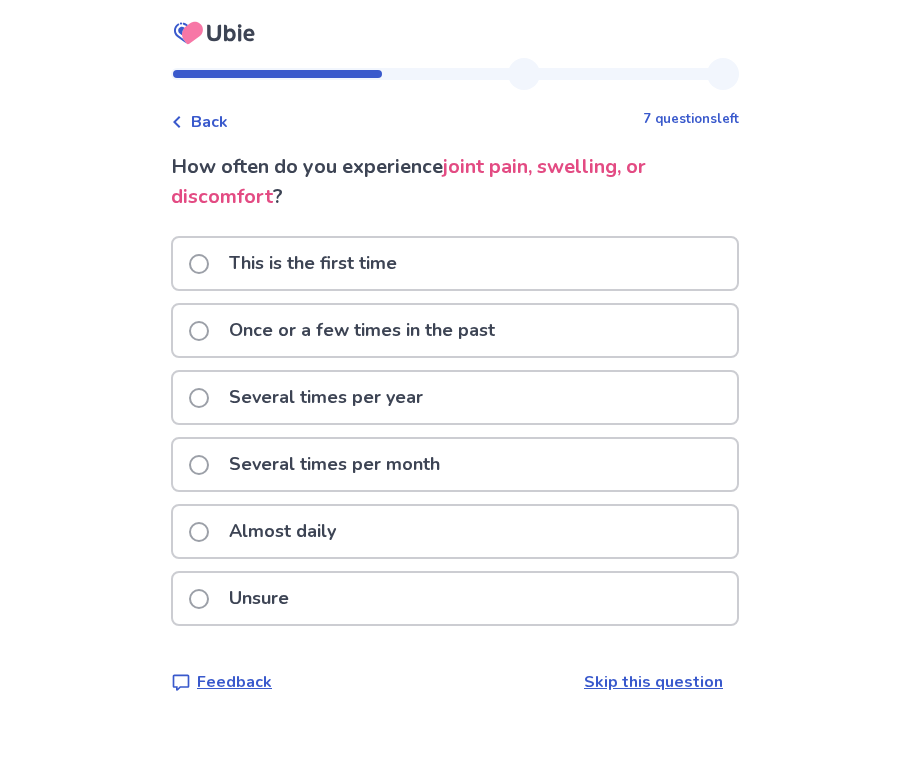 click at bounding box center (199, 532) 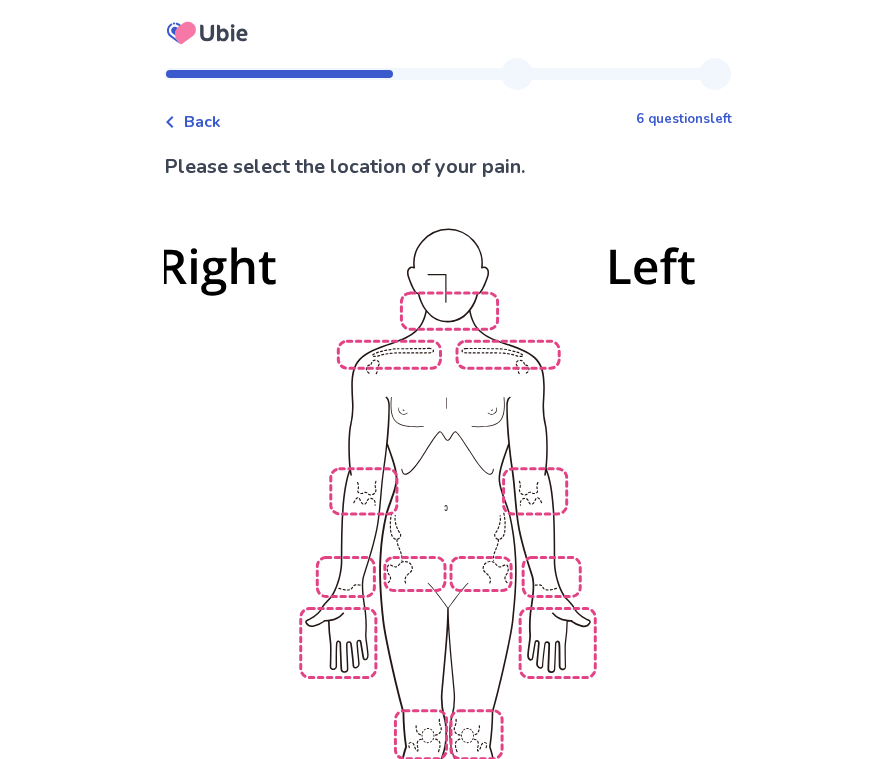 click at bounding box center [448, 590] 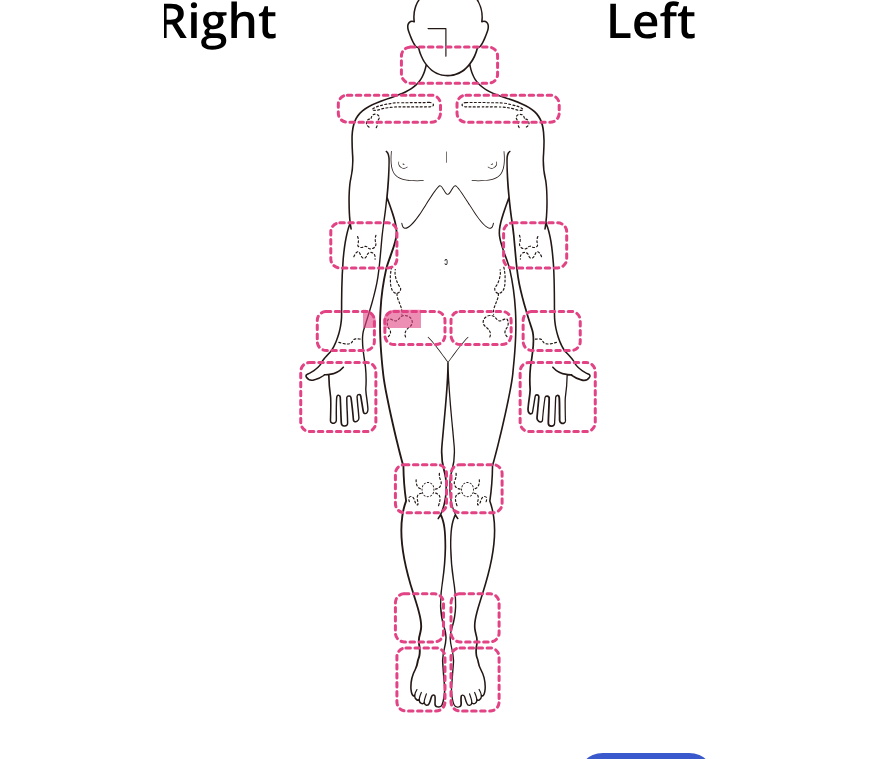 scroll, scrollTop: 350, scrollLeft: 0, axis: vertical 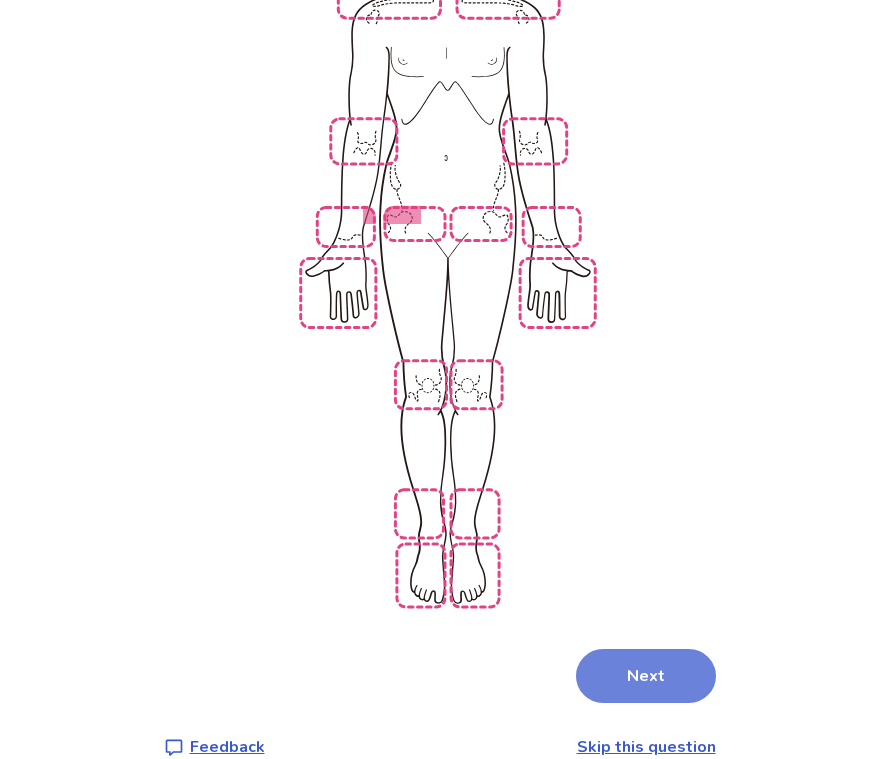 click on "Next" at bounding box center [646, 676] 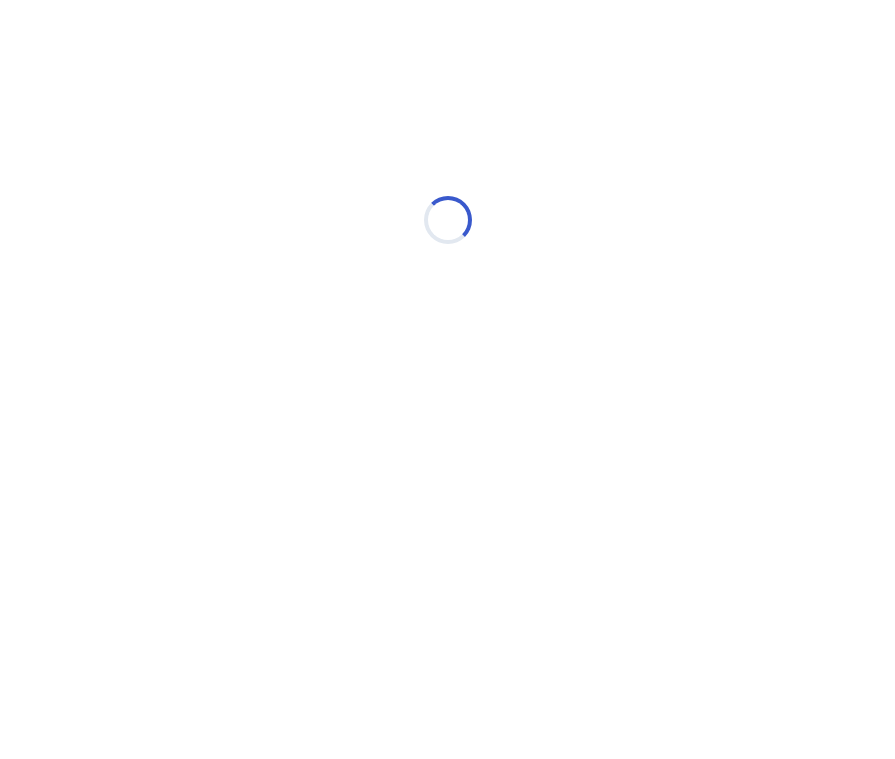 scroll, scrollTop: 0, scrollLeft: 0, axis: both 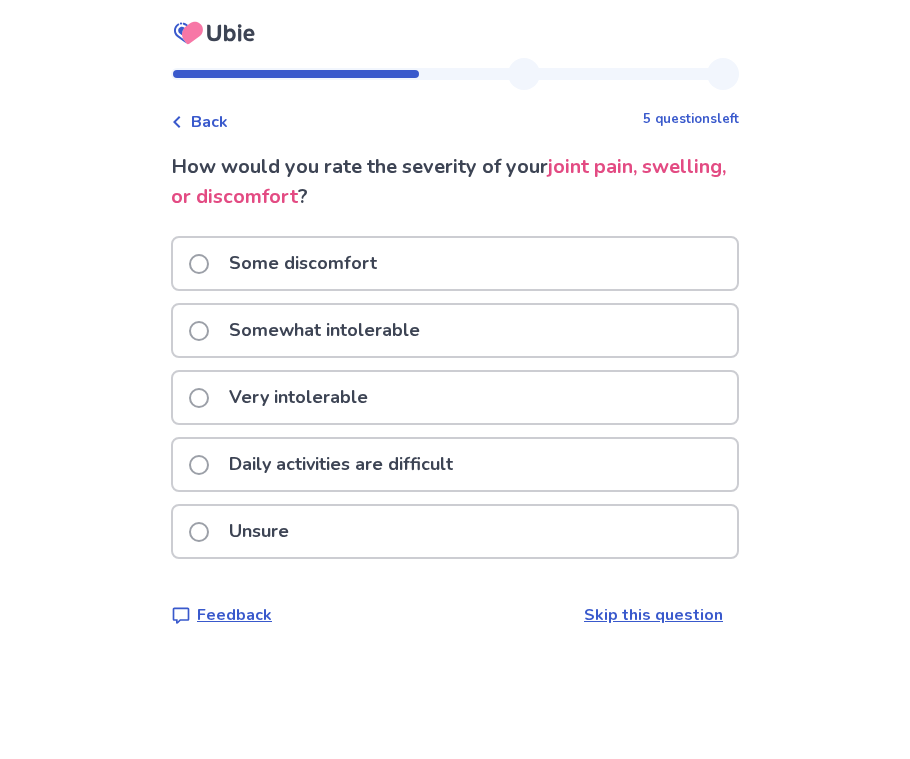 click at bounding box center (199, 331) 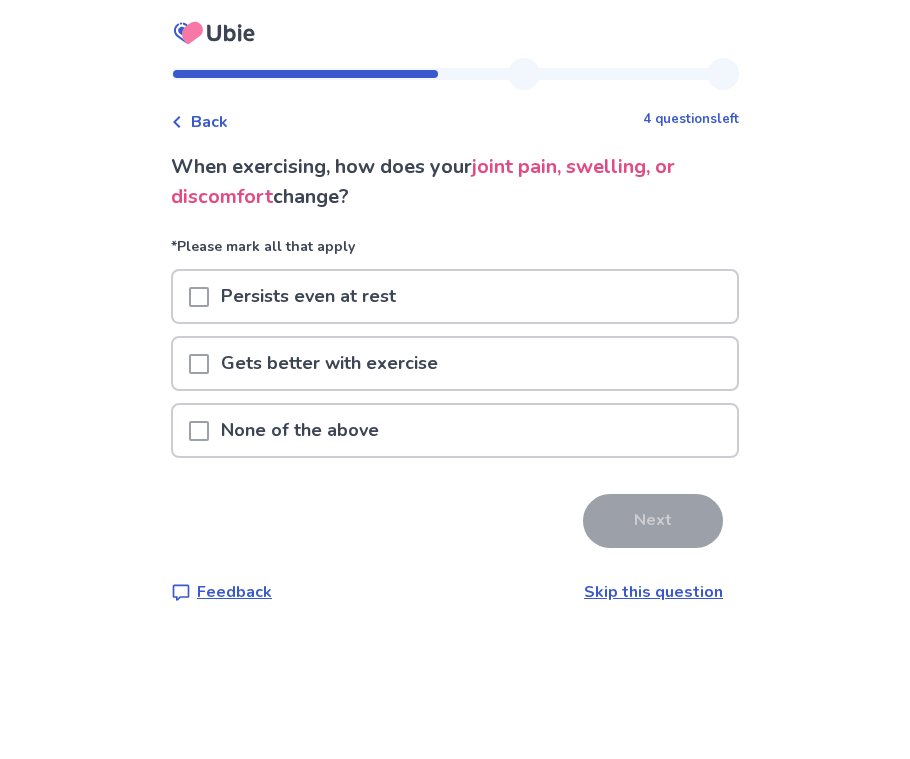 click at bounding box center [199, 364] 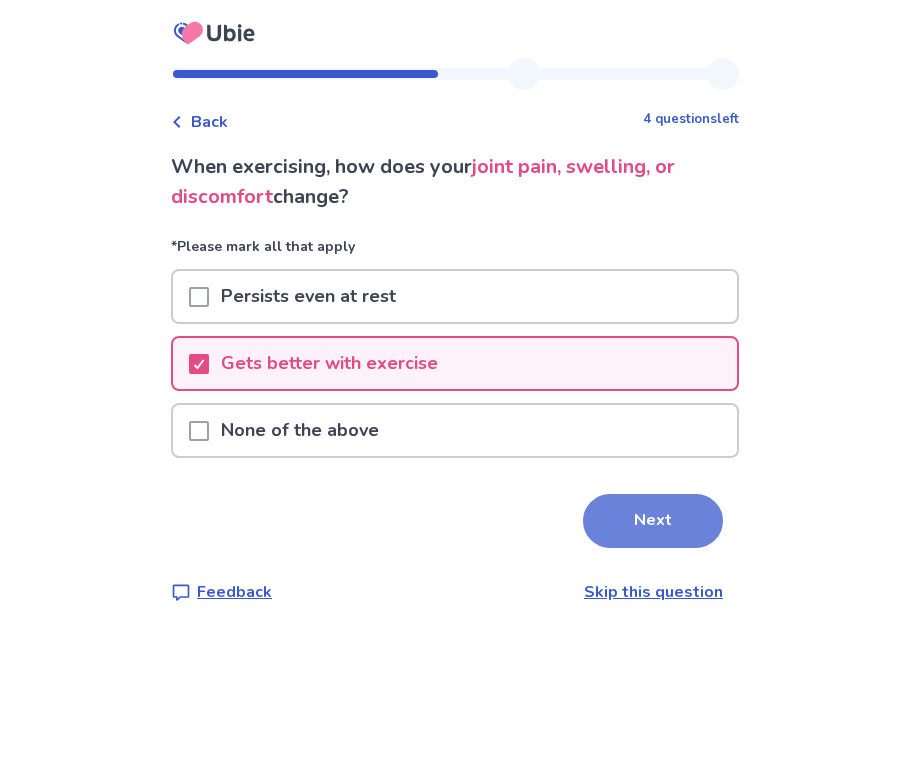 click on "Next" at bounding box center (653, 521) 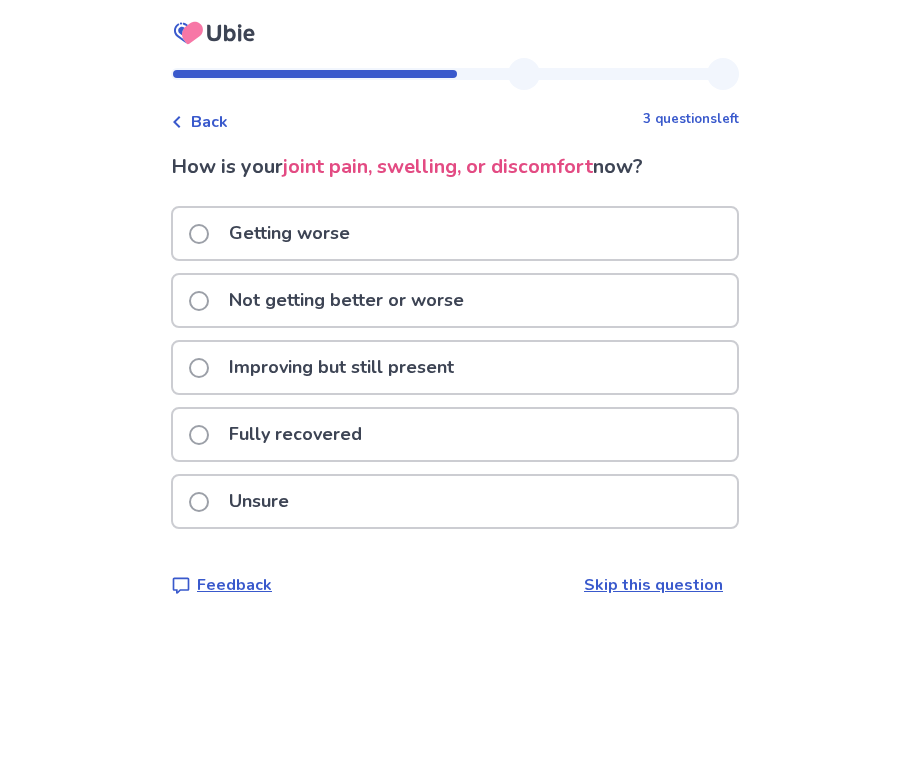 click at bounding box center (199, 301) 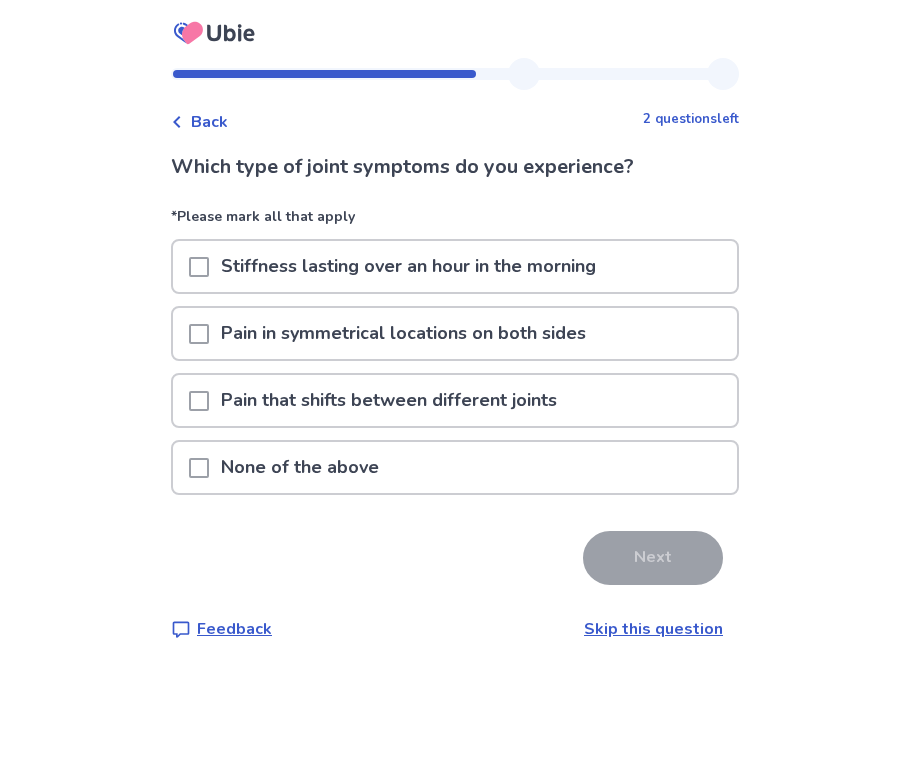 click at bounding box center (199, 267) 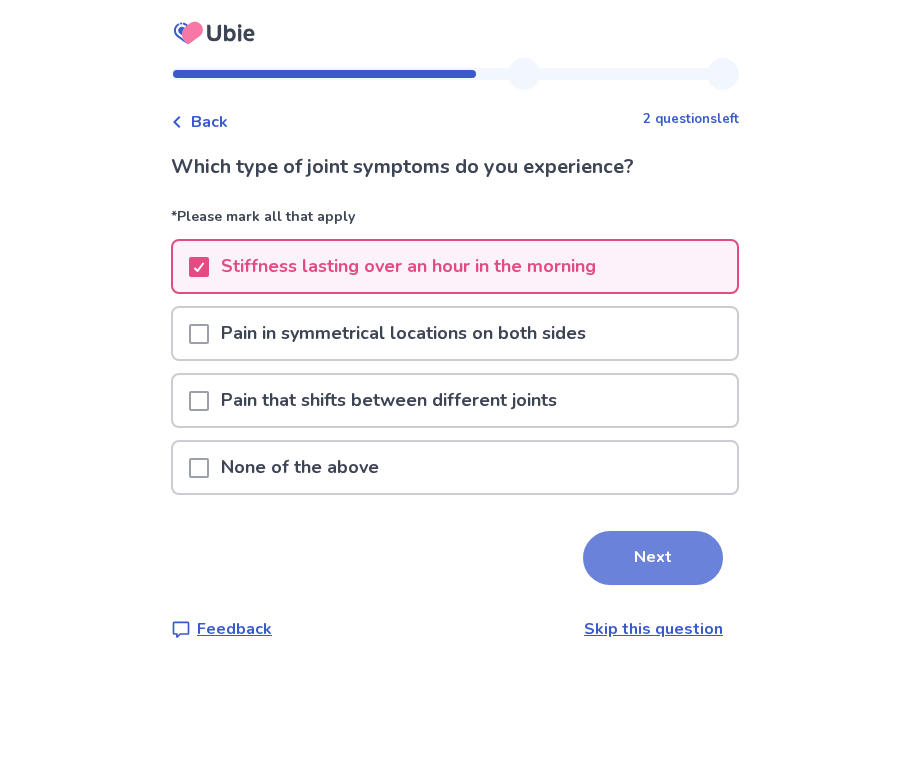 click on "Next" at bounding box center [653, 558] 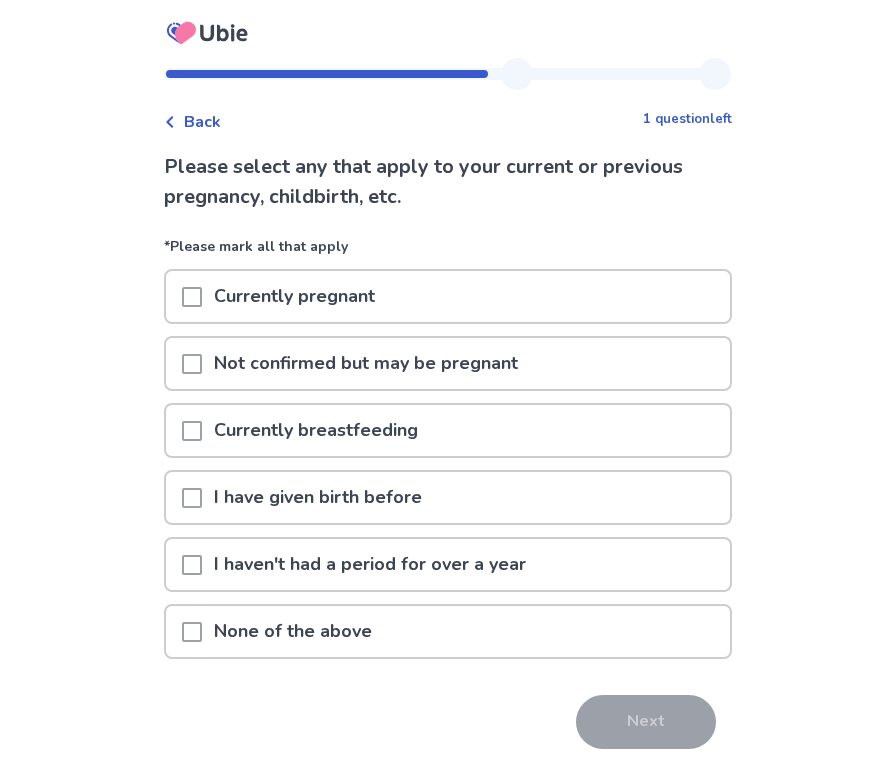 click at bounding box center (192, 498) 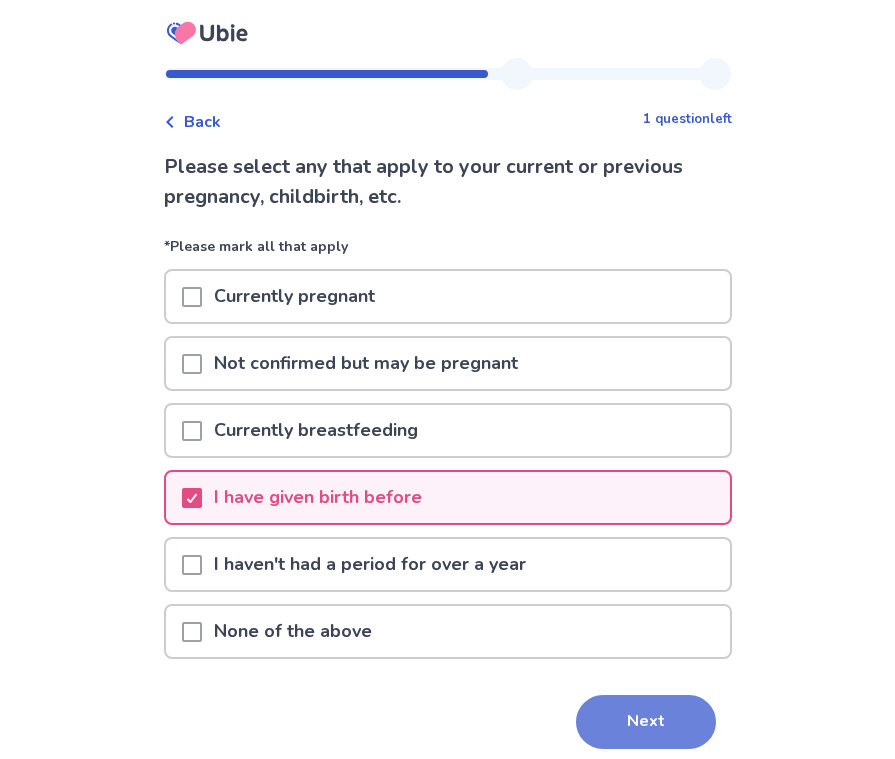 click on "Next" at bounding box center [646, 722] 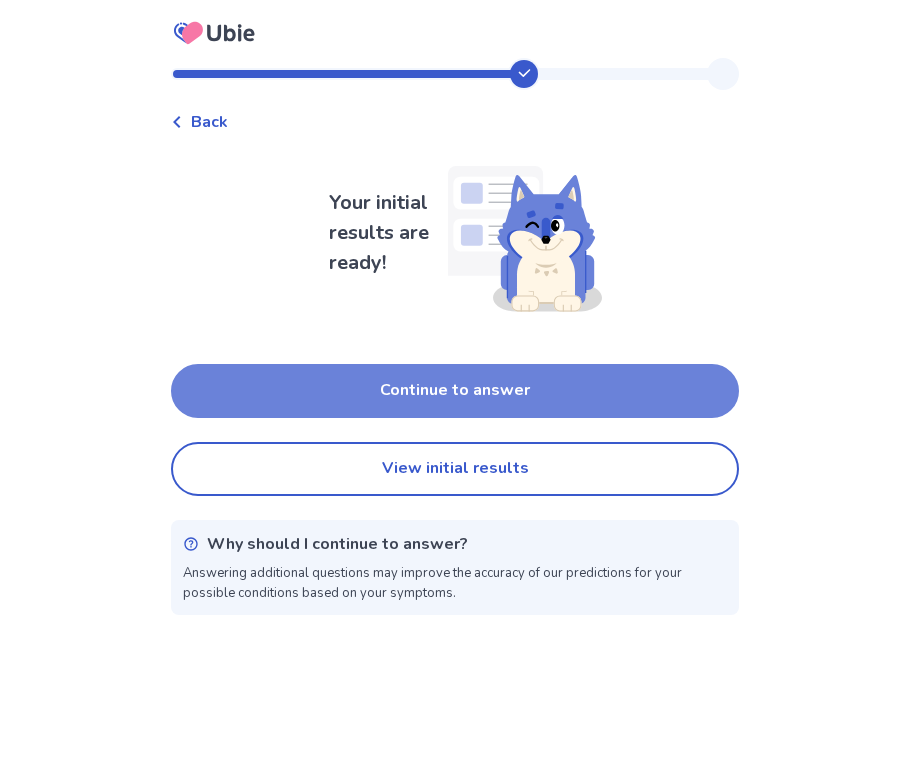click on "Continue to answer" at bounding box center [455, 391] 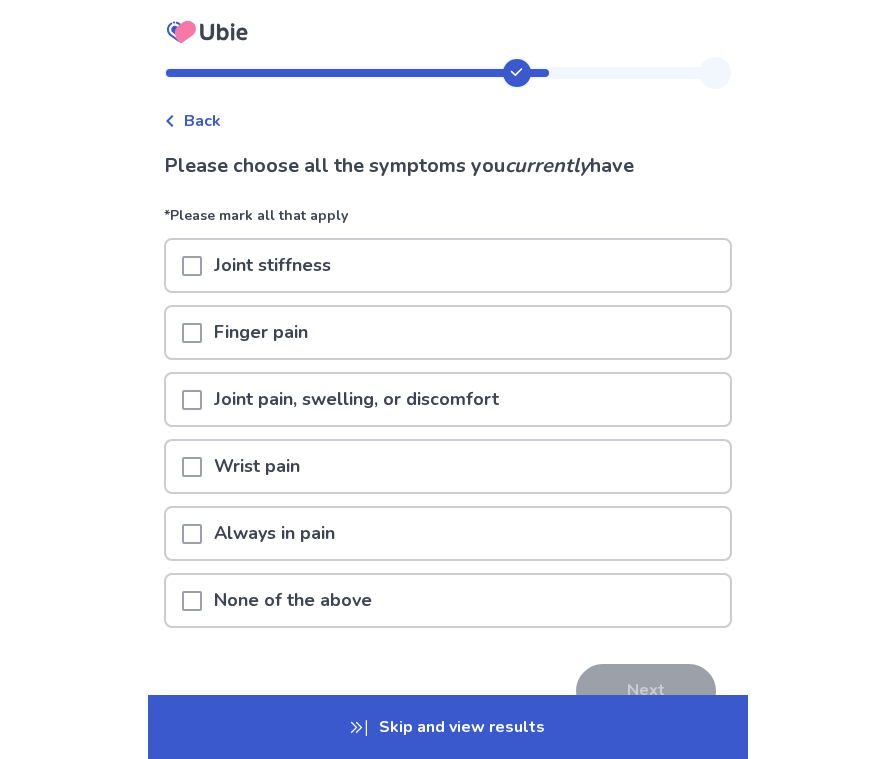 scroll, scrollTop: 0, scrollLeft: 0, axis: both 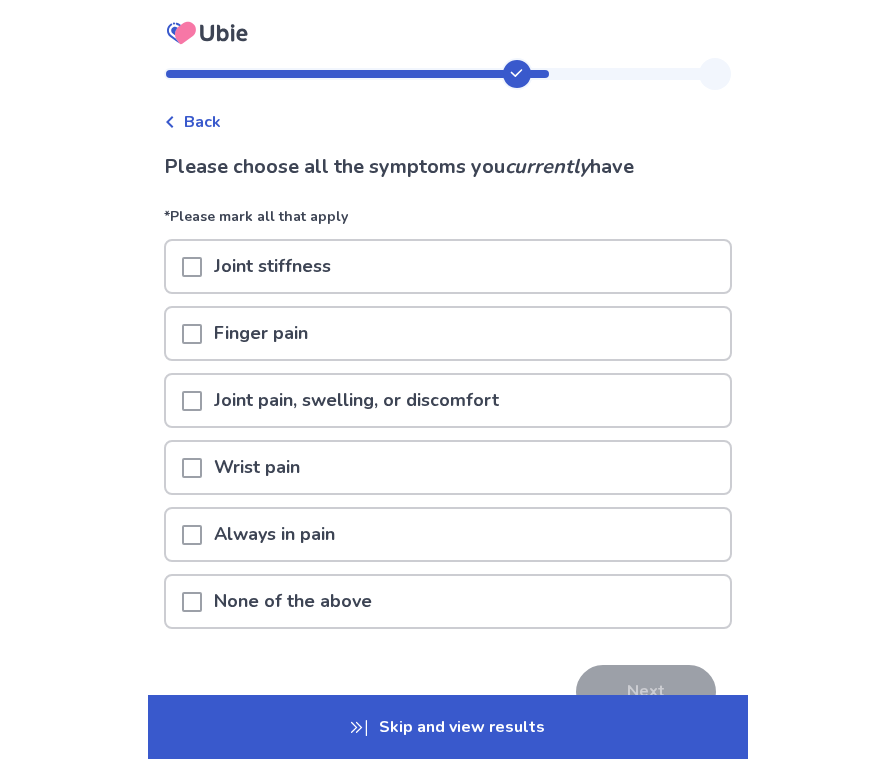 click on "None of the above" at bounding box center (293, 601) 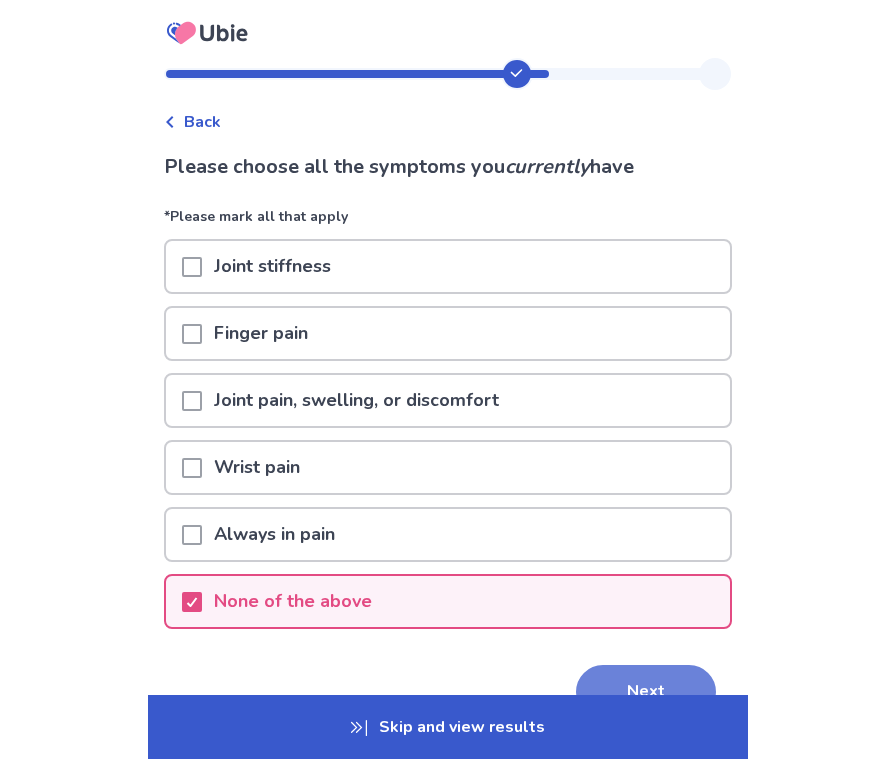click on "Next" at bounding box center (646, 692) 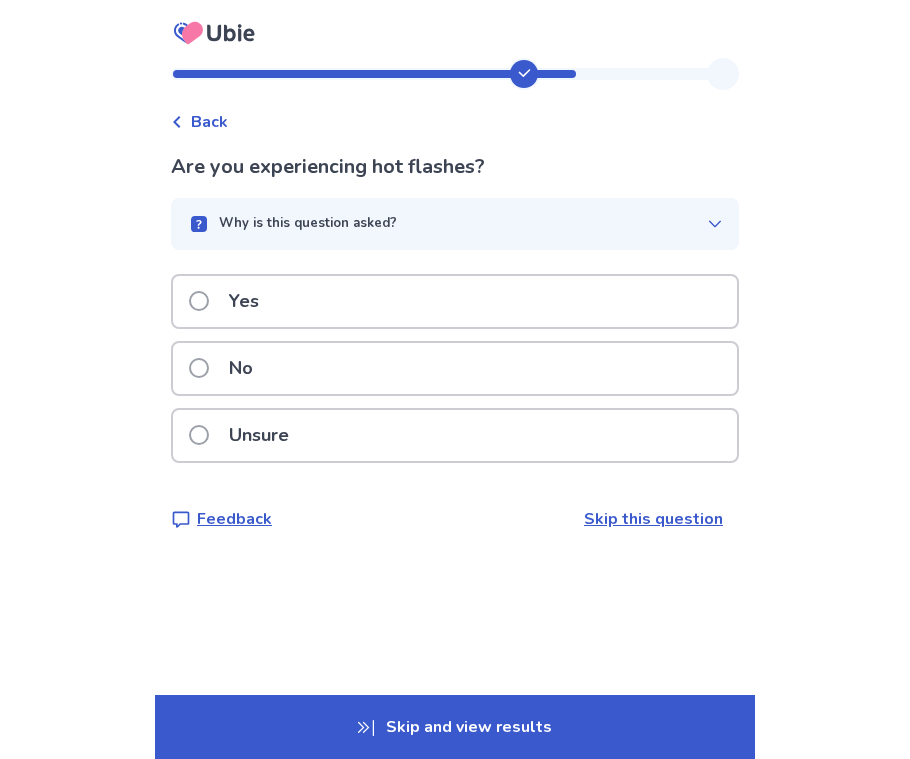click on "No" at bounding box center (227, 368) 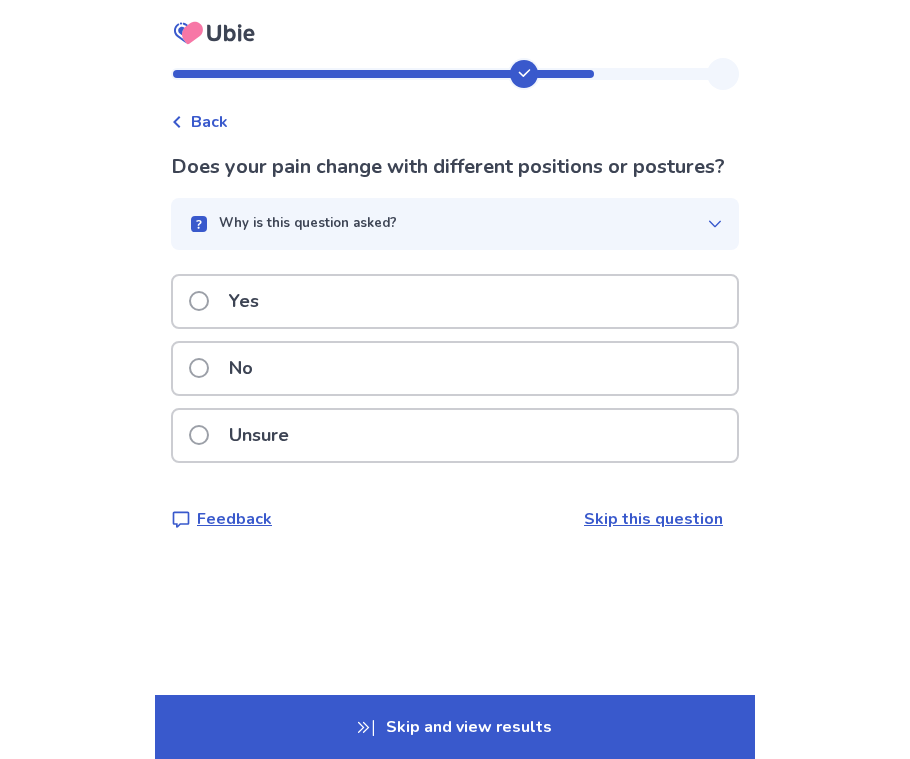 click at bounding box center (199, 301) 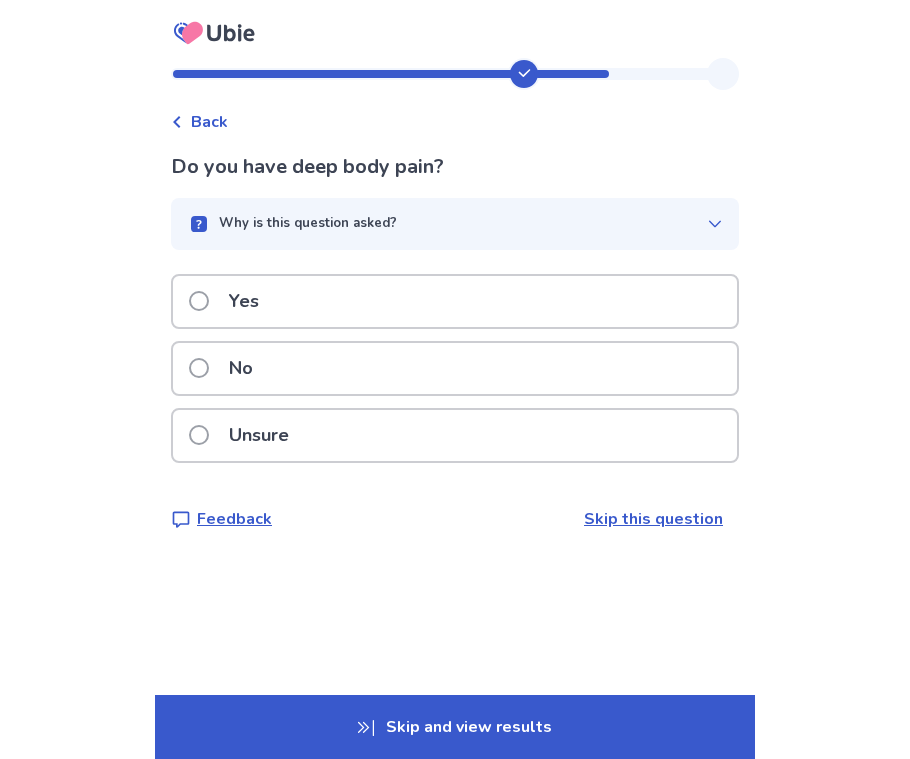 click 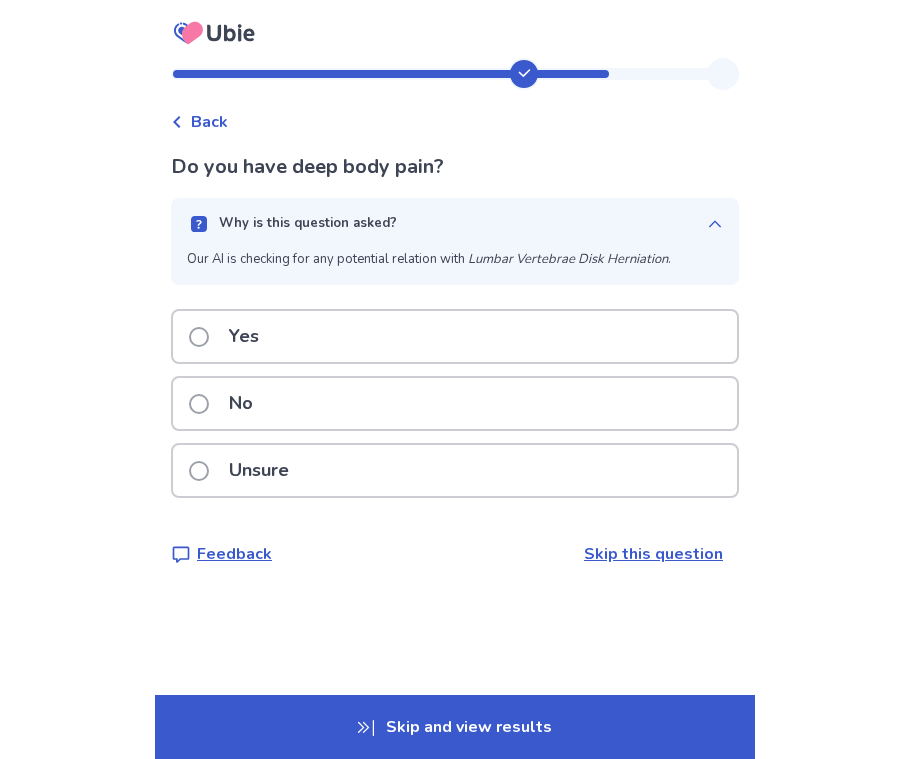 click on "No" at bounding box center [227, 403] 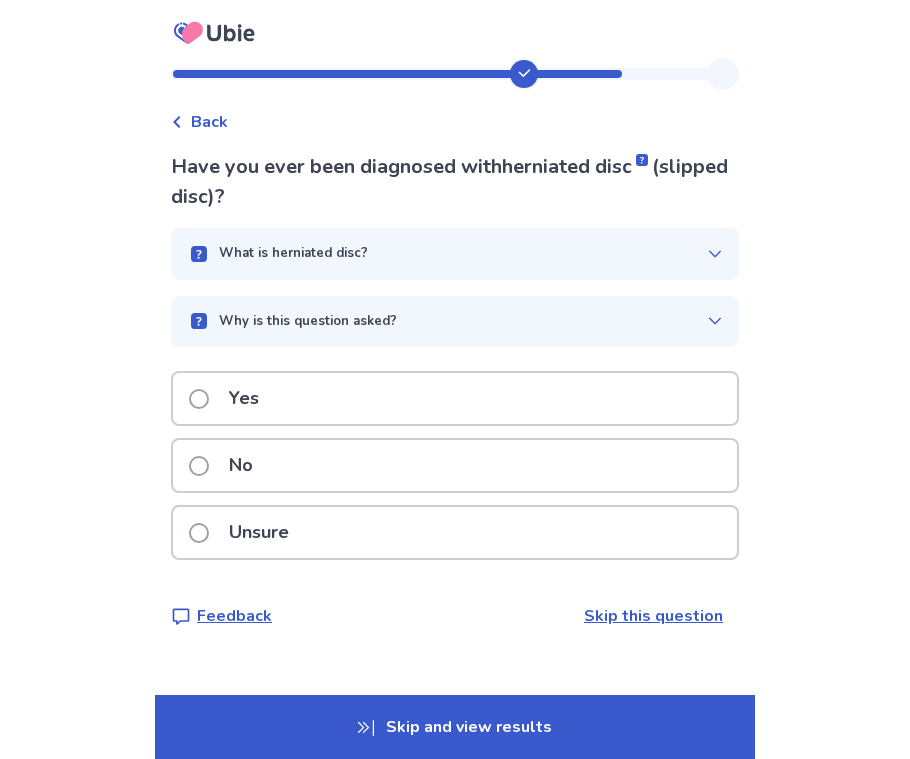 click at bounding box center (199, 466) 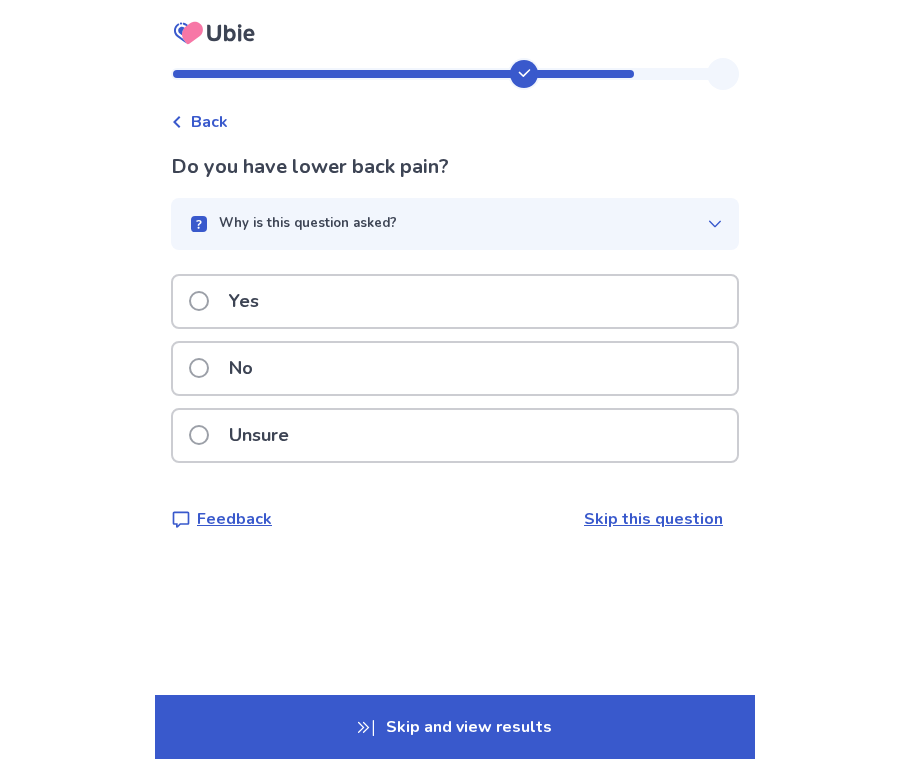 click 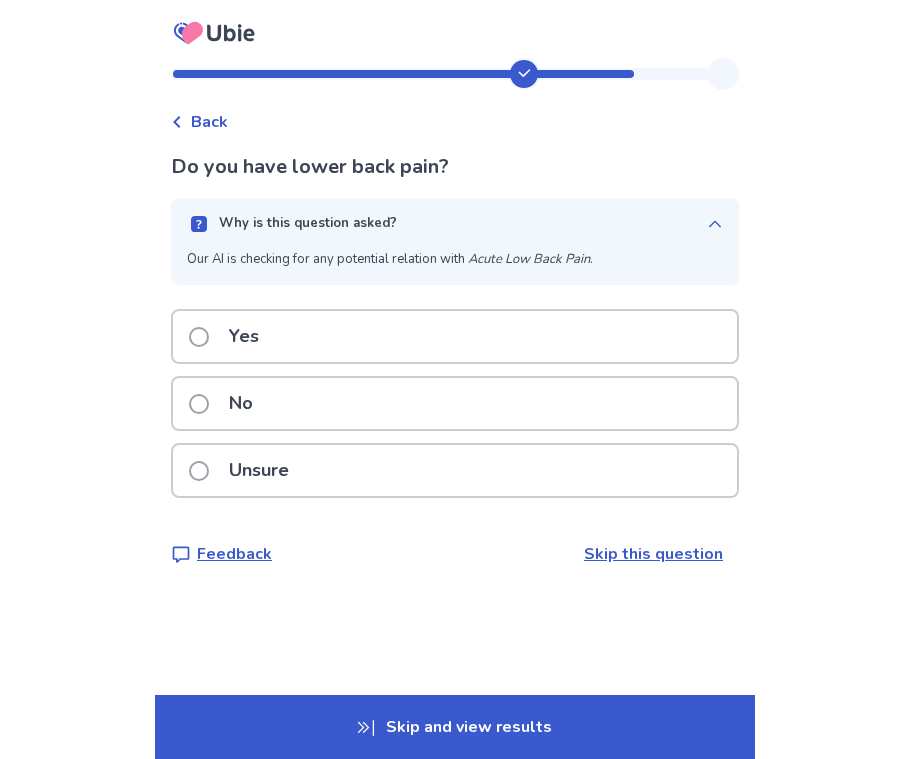 click at bounding box center (199, 404) 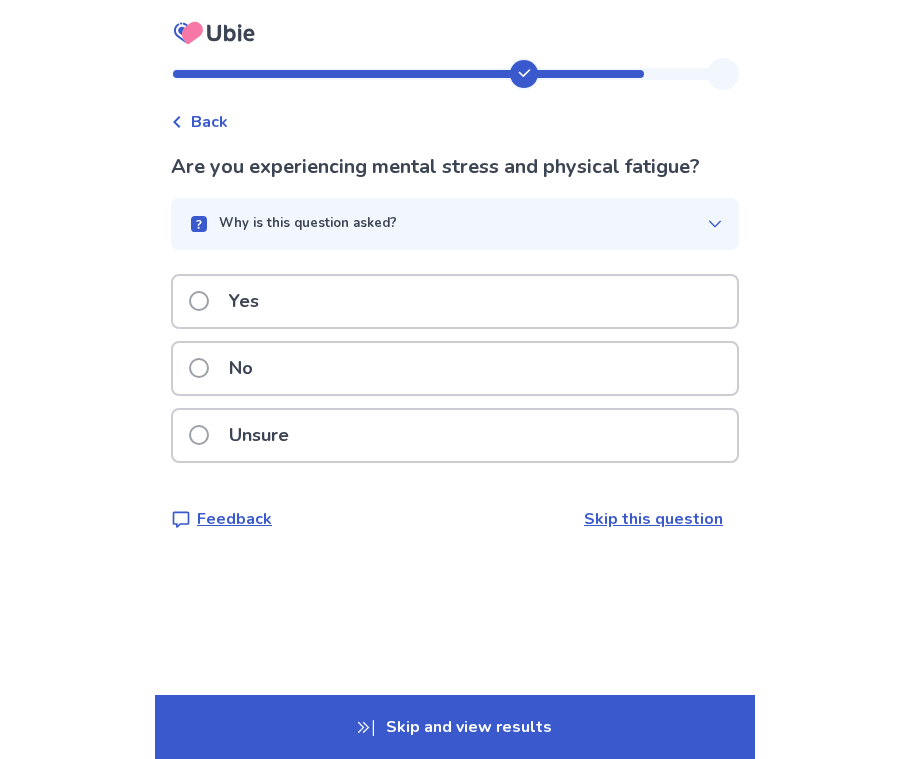 click at bounding box center (199, 301) 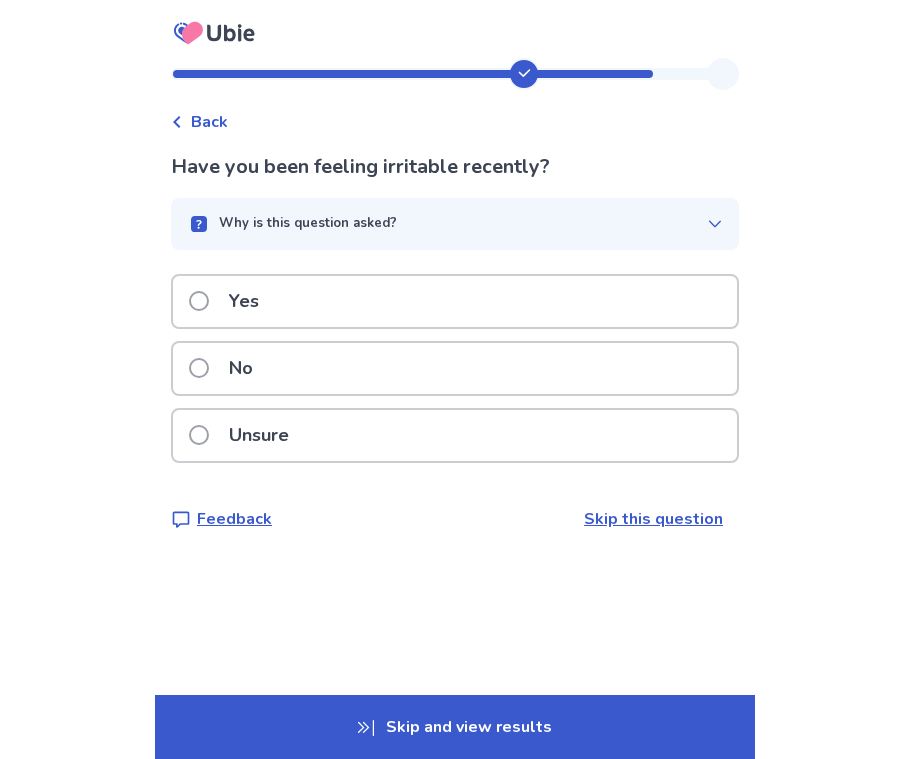 click at bounding box center (199, 301) 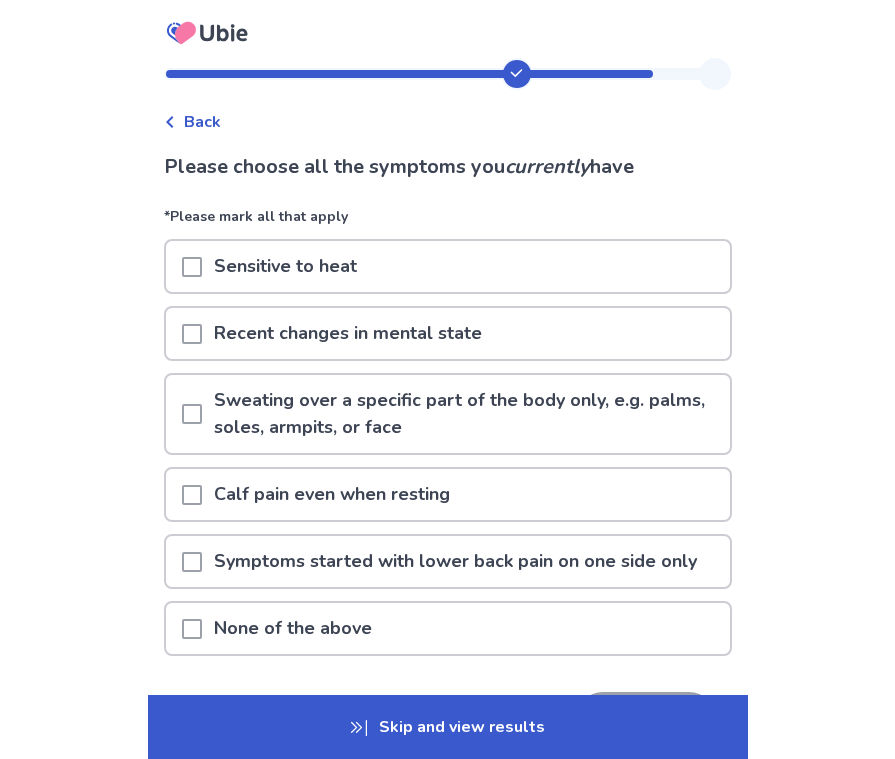 scroll, scrollTop: 100, scrollLeft: 0, axis: vertical 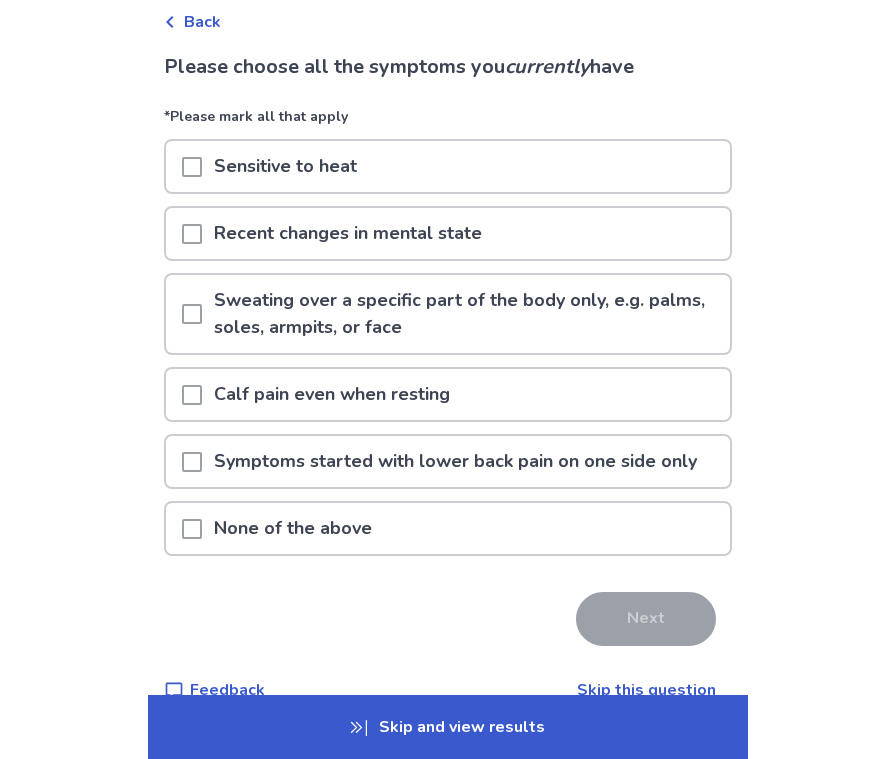 click at bounding box center (192, 462) 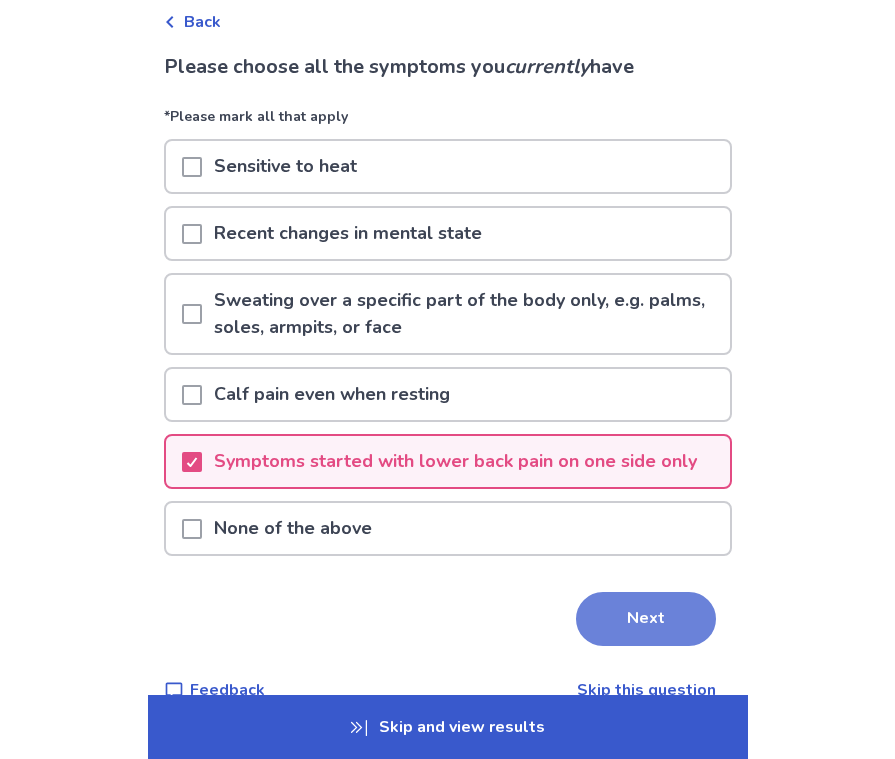 click on "Next" at bounding box center [646, 619] 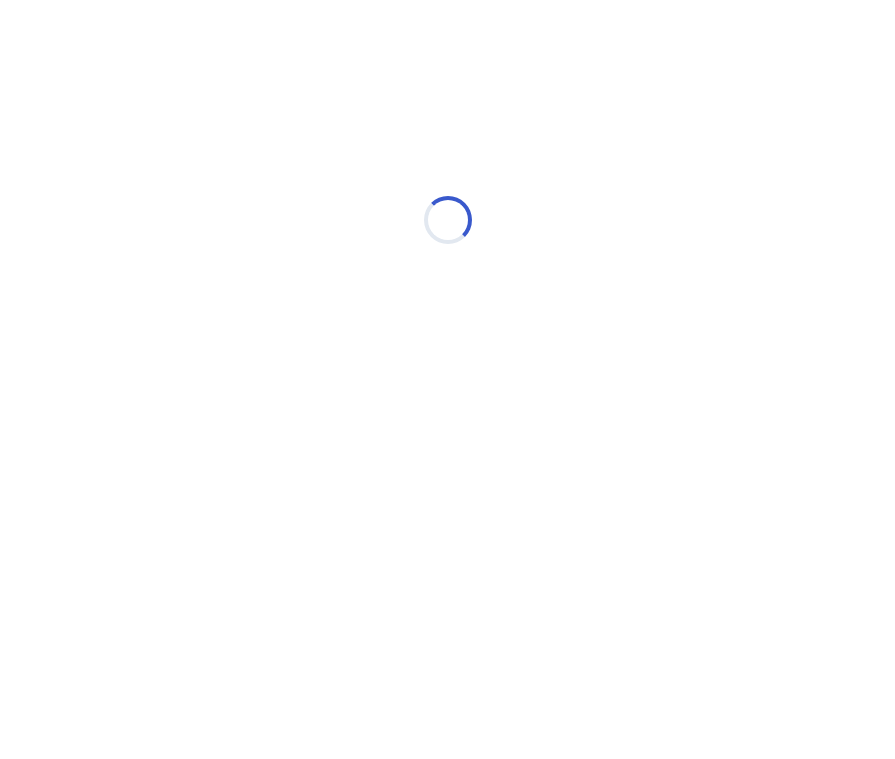 scroll, scrollTop: 0, scrollLeft: 0, axis: both 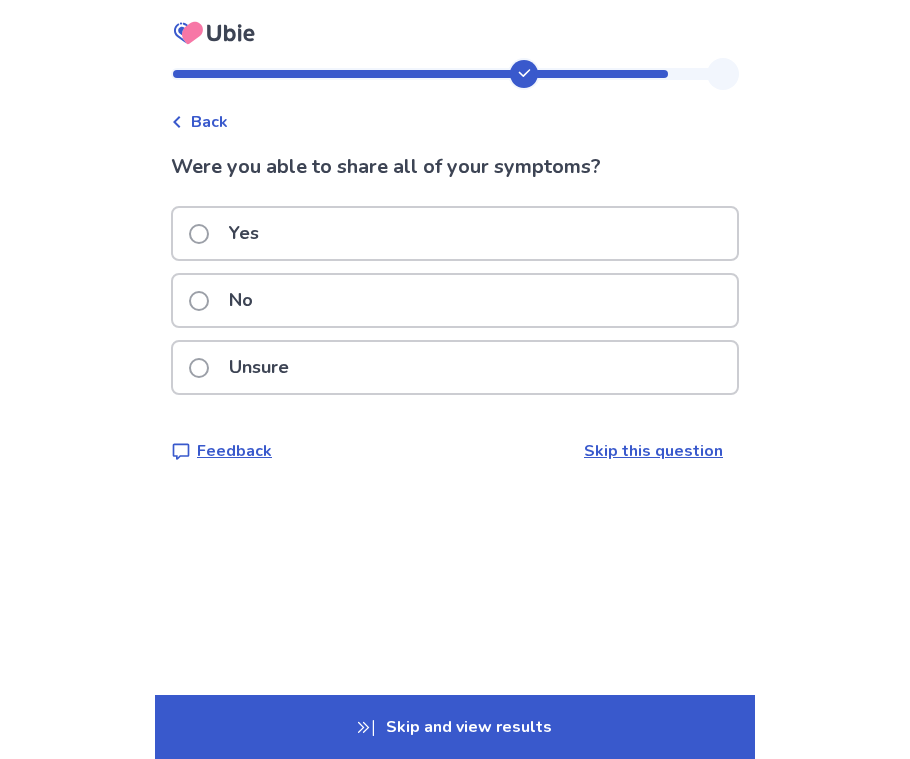 click at bounding box center [199, 234] 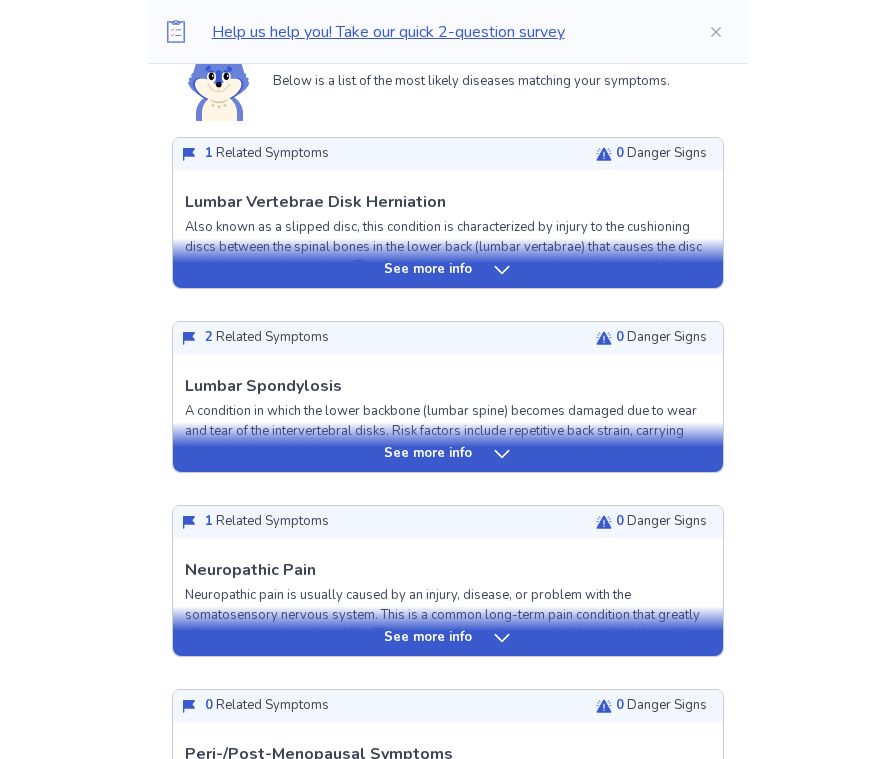 scroll, scrollTop: 472, scrollLeft: 0, axis: vertical 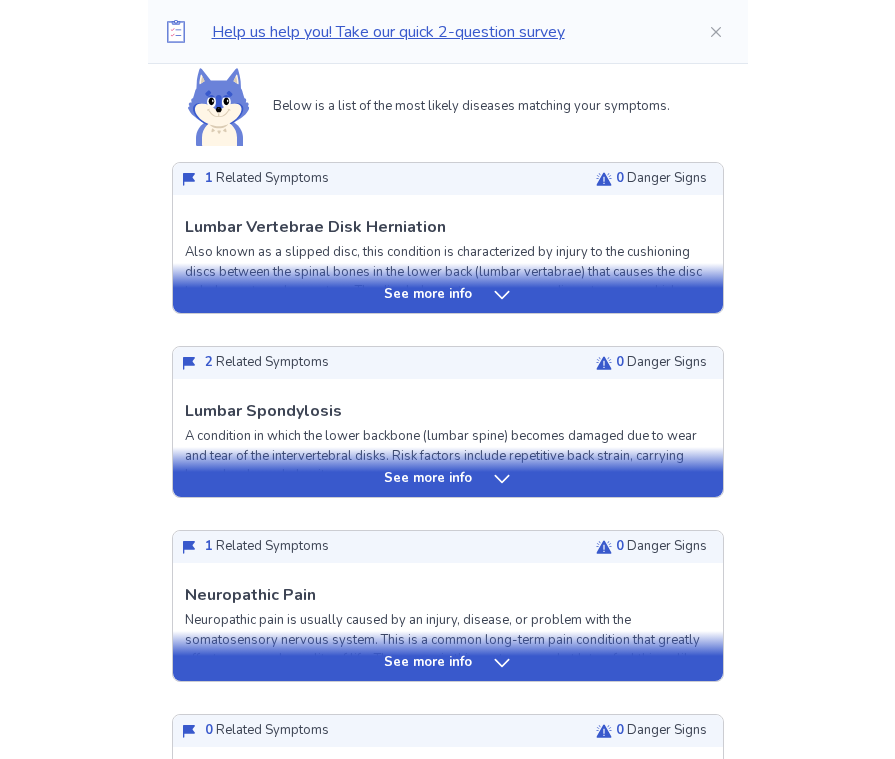 click 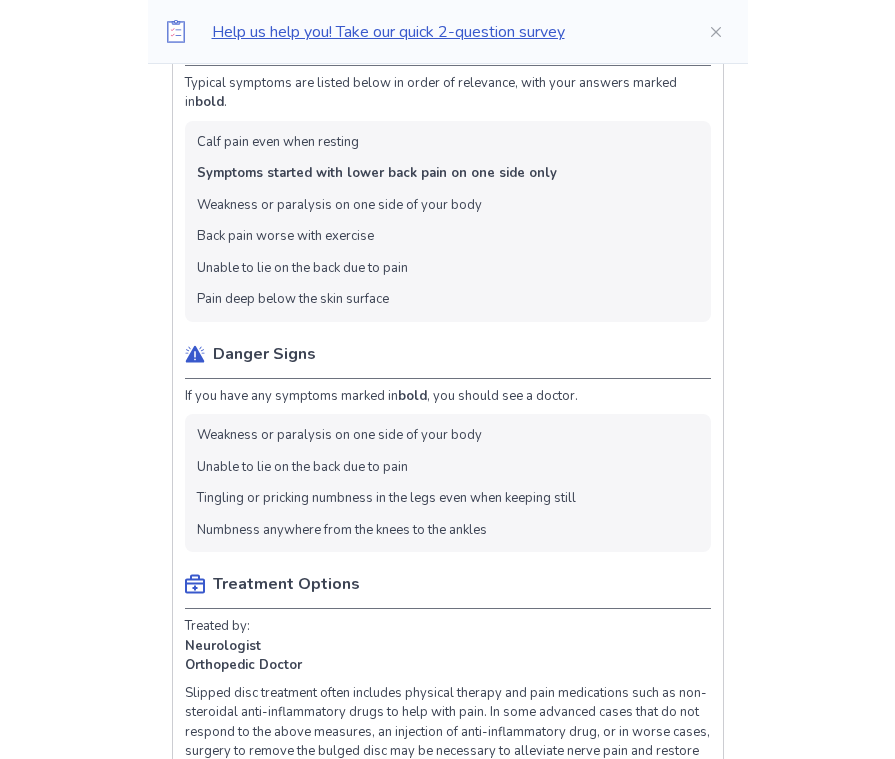 scroll, scrollTop: 872, scrollLeft: 0, axis: vertical 